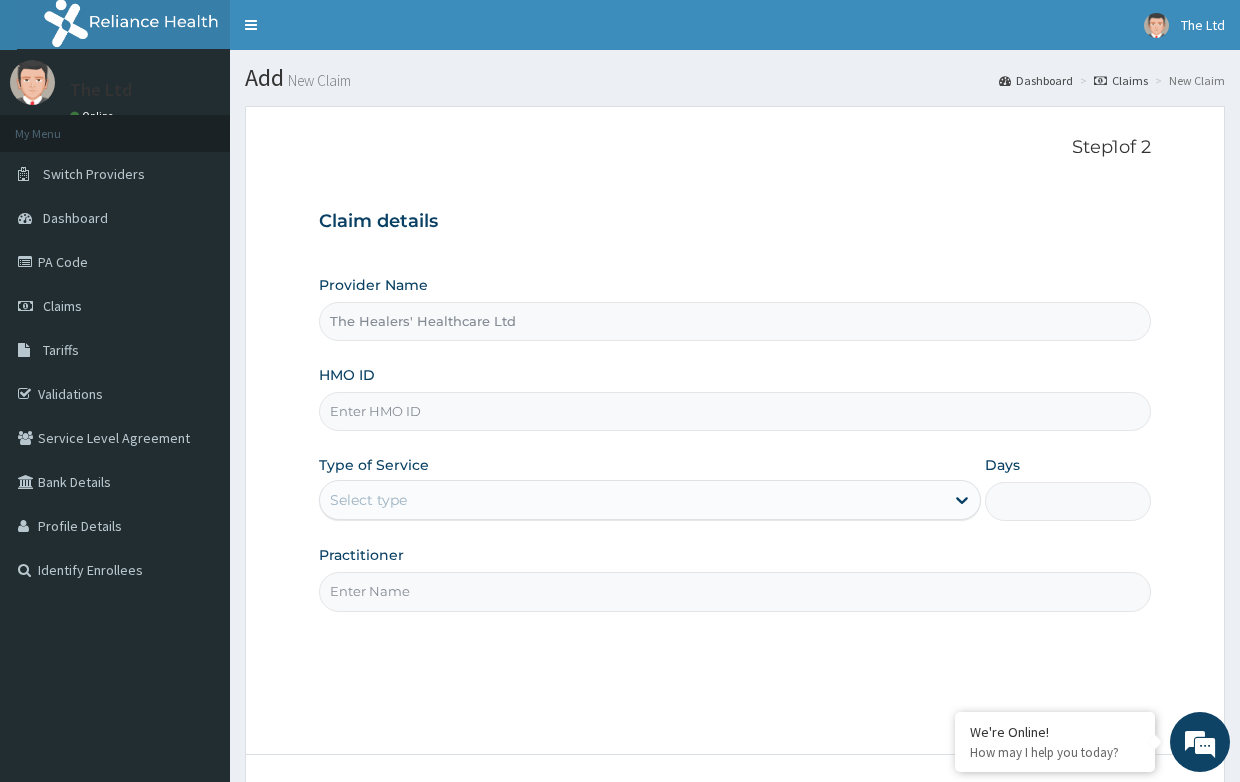 scroll, scrollTop: 0, scrollLeft: 0, axis: both 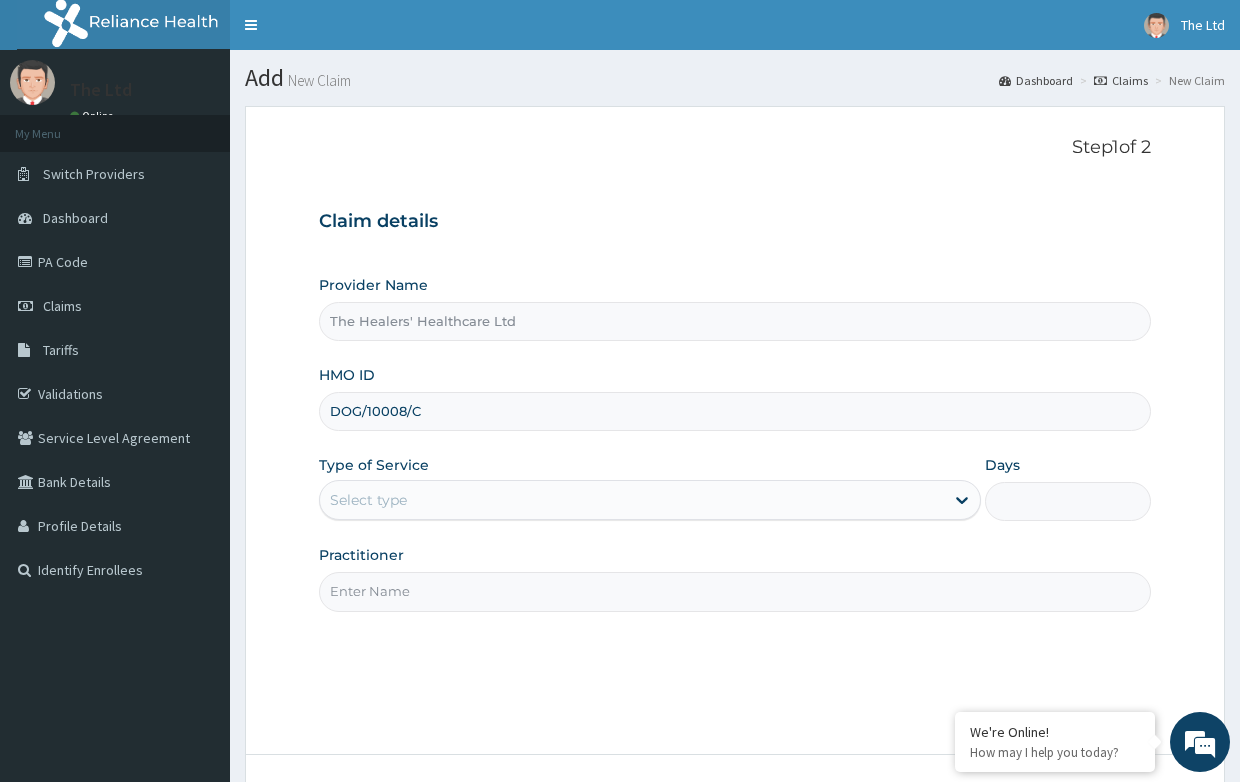 type on "DOG/10008/C" 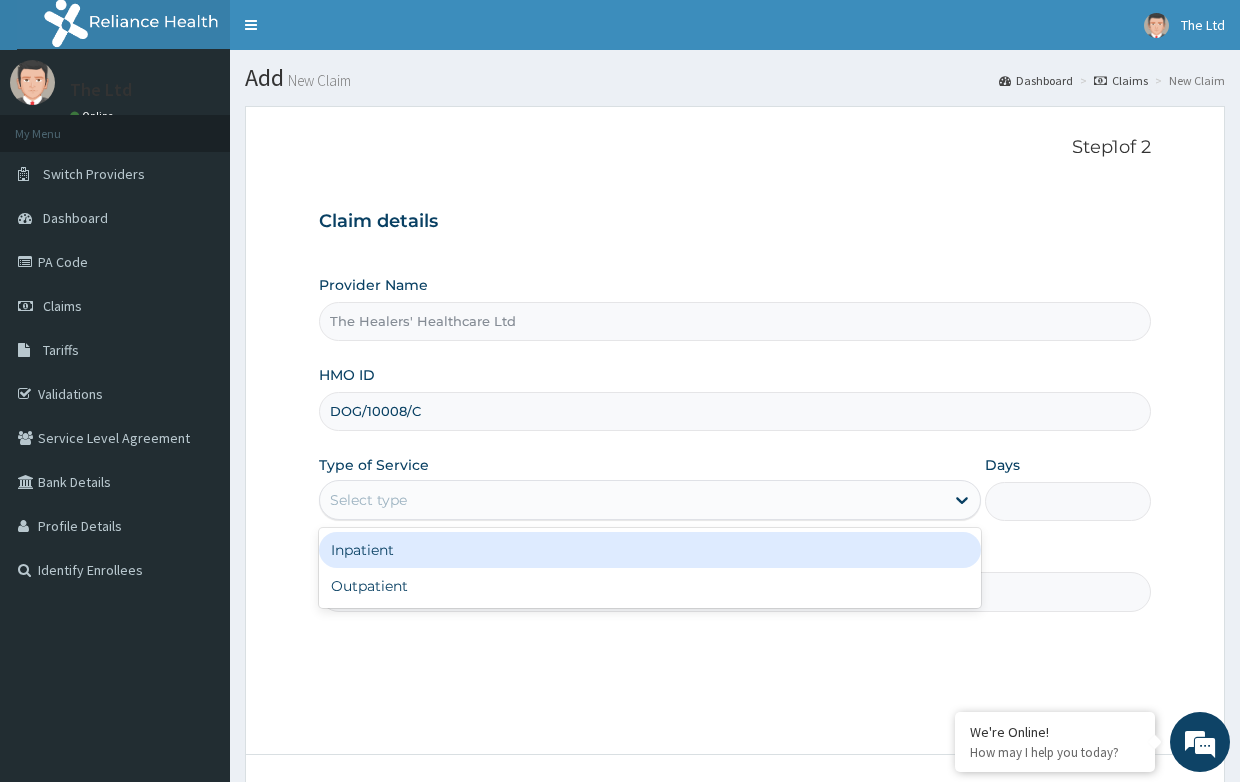 click on "Select type" at bounding box center (632, 500) 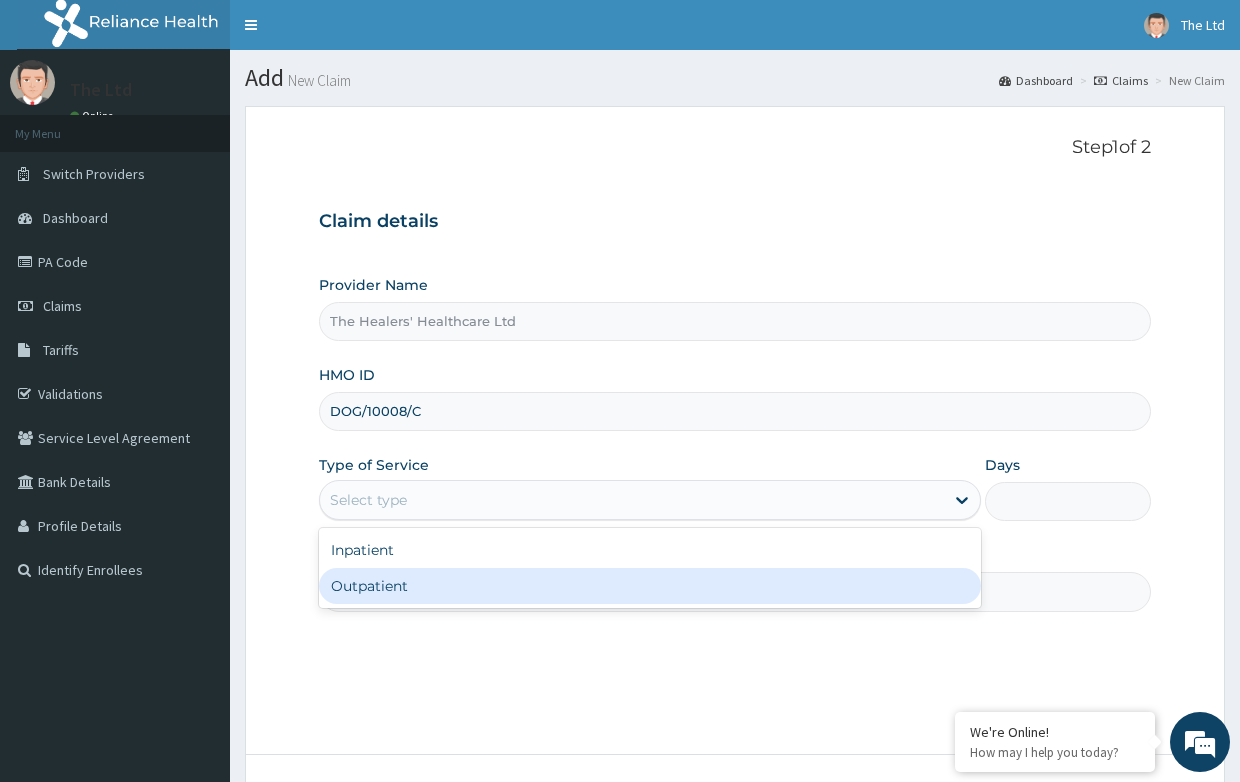 click on "Outpatient" at bounding box center [650, 586] 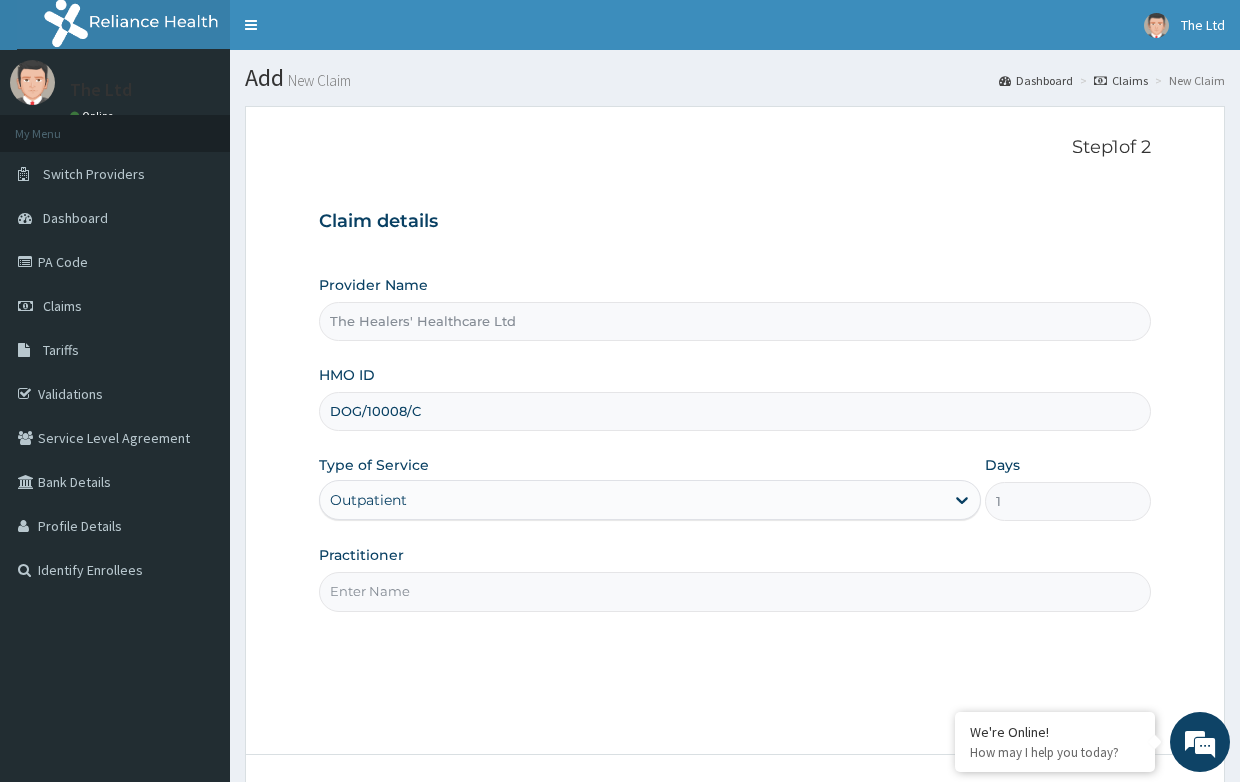 click on "Practitioner" at bounding box center (734, 591) 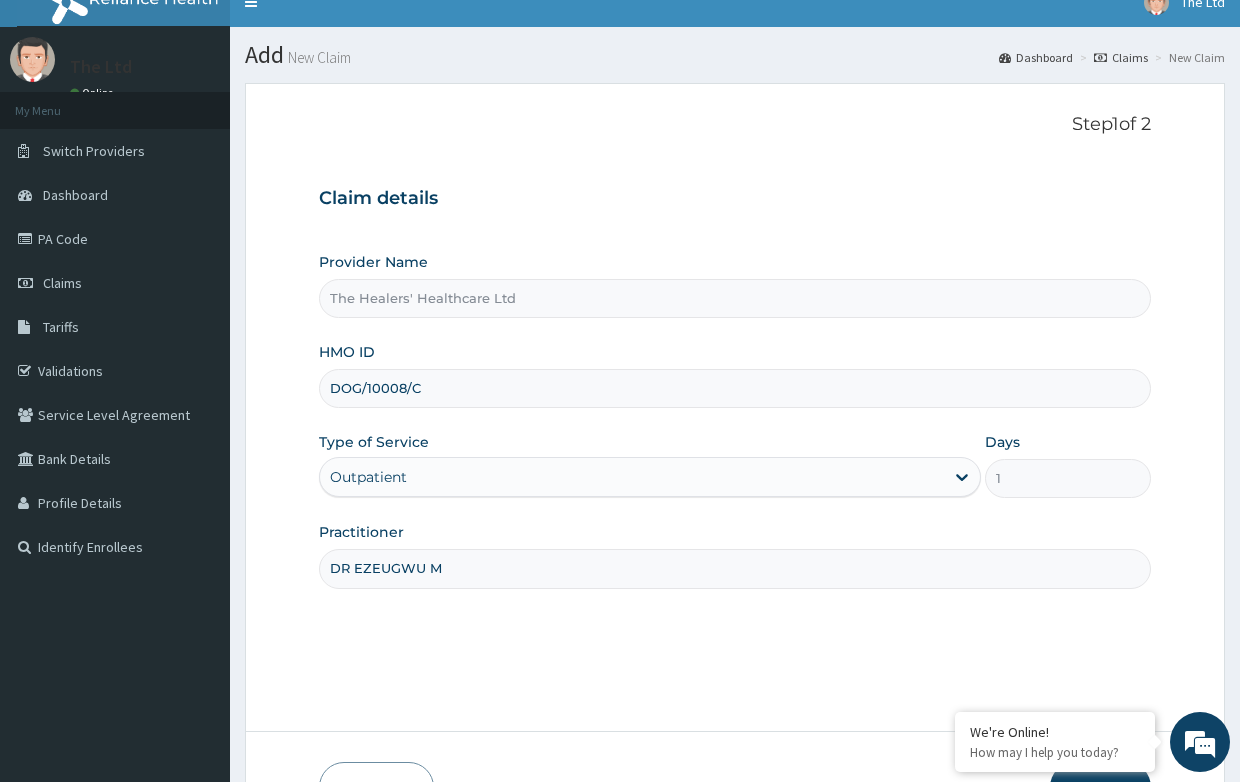 scroll, scrollTop: 152, scrollLeft: 0, axis: vertical 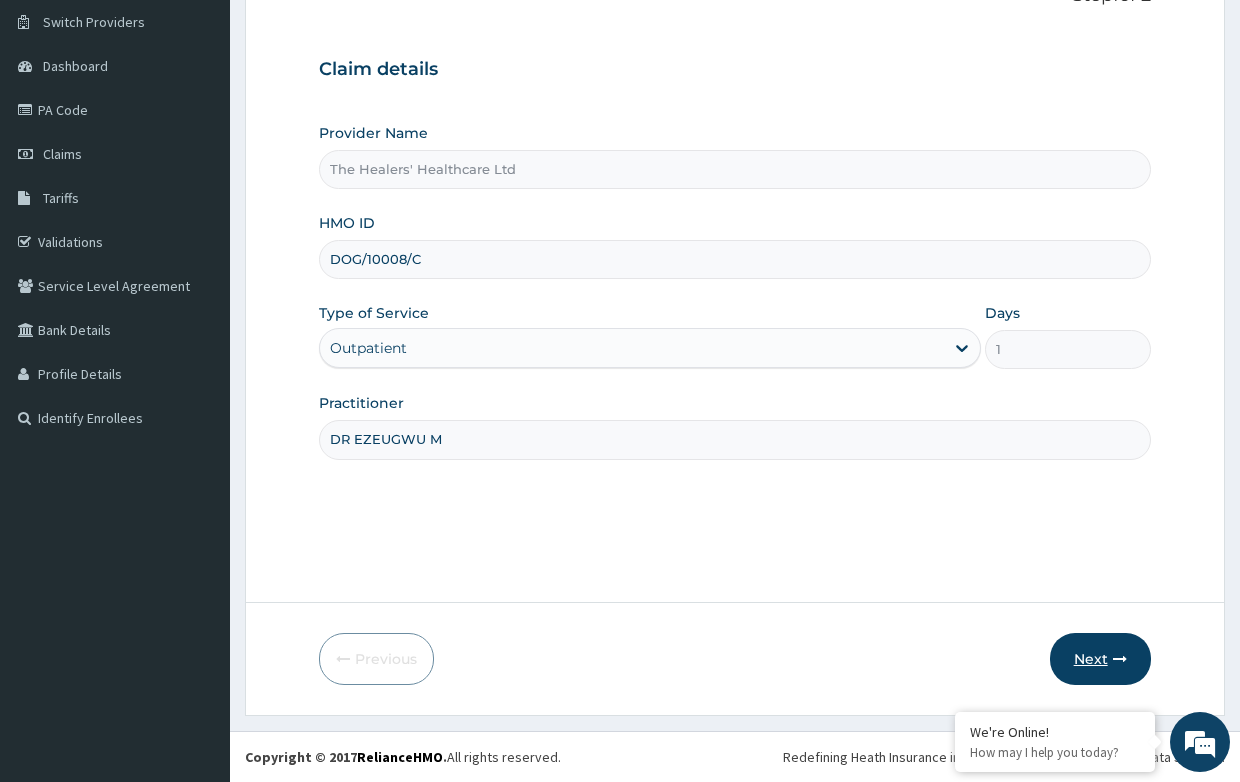 click on "Next" at bounding box center [1100, 659] 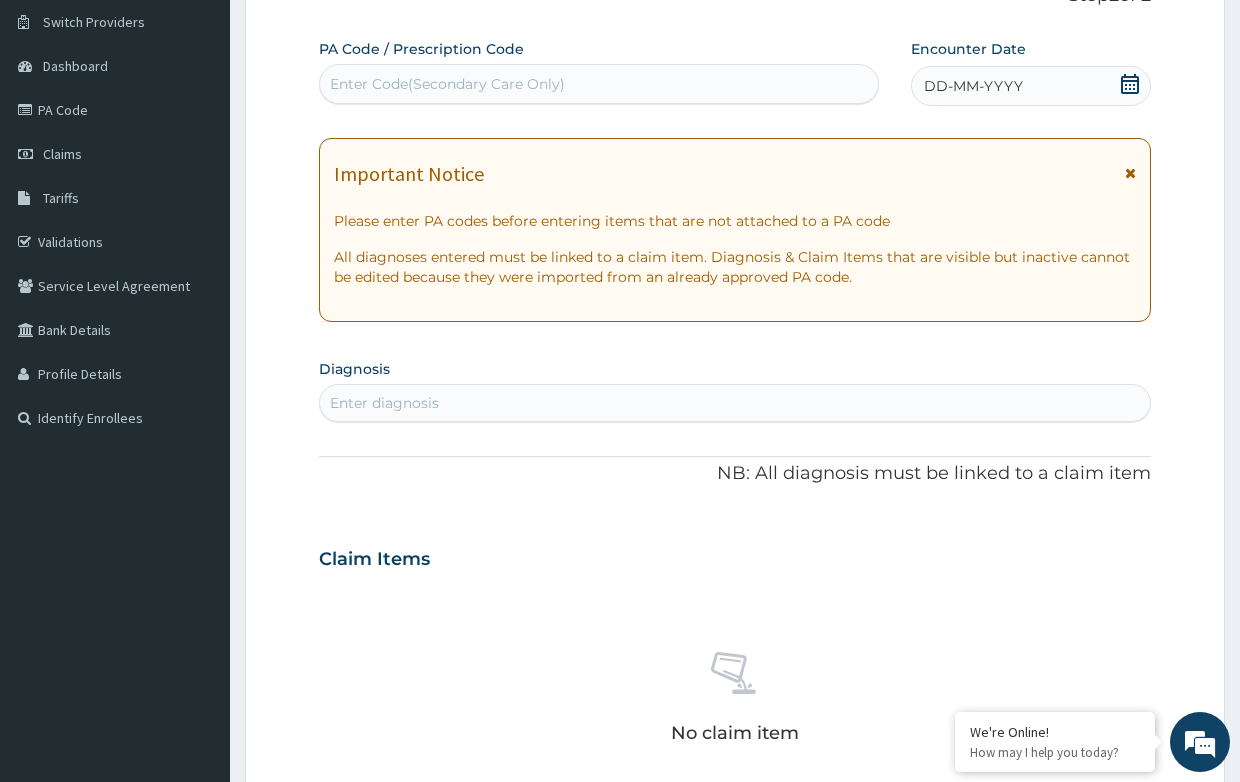 click on "DD-MM-YYYY" at bounding box center (973, 86) 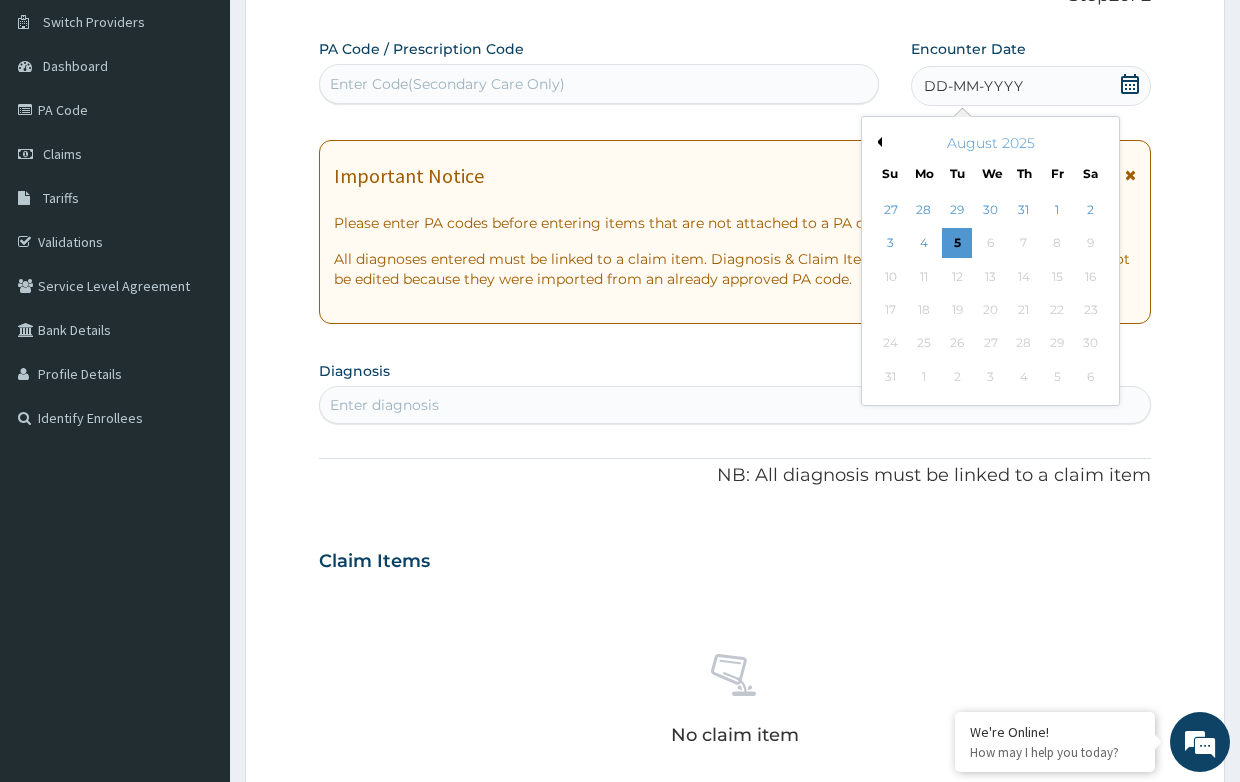 click on "Previous Month" at bounding box center (877, 142) 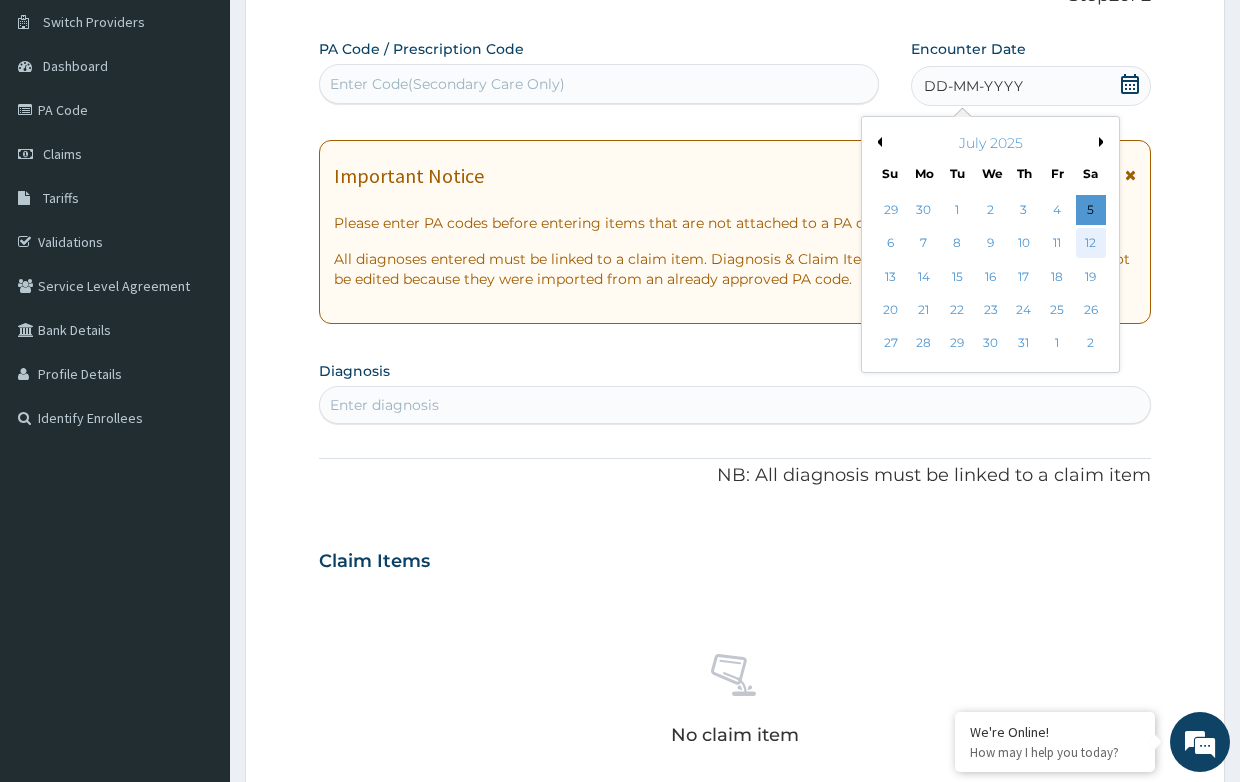 click on "12" at bounding box center [1090, 244] 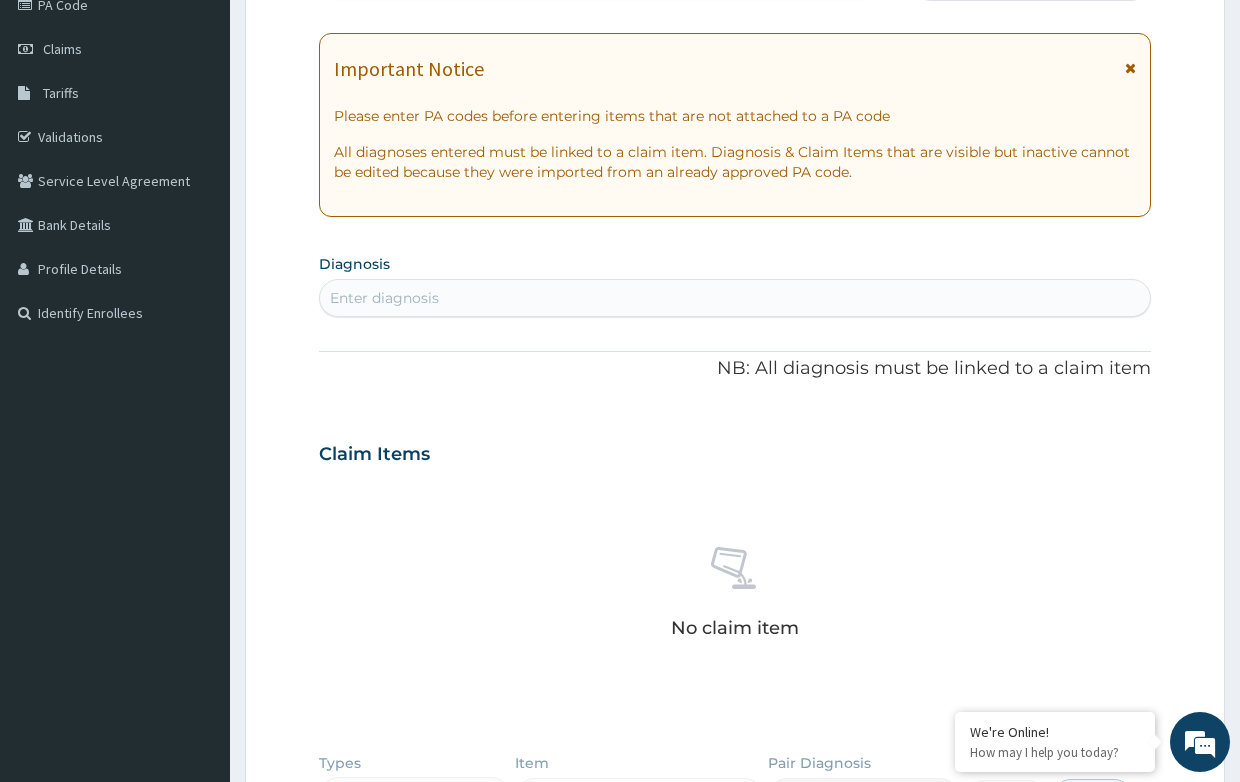 scroll, scrollTop: 252, scrollLeft: 0, axis: vertical 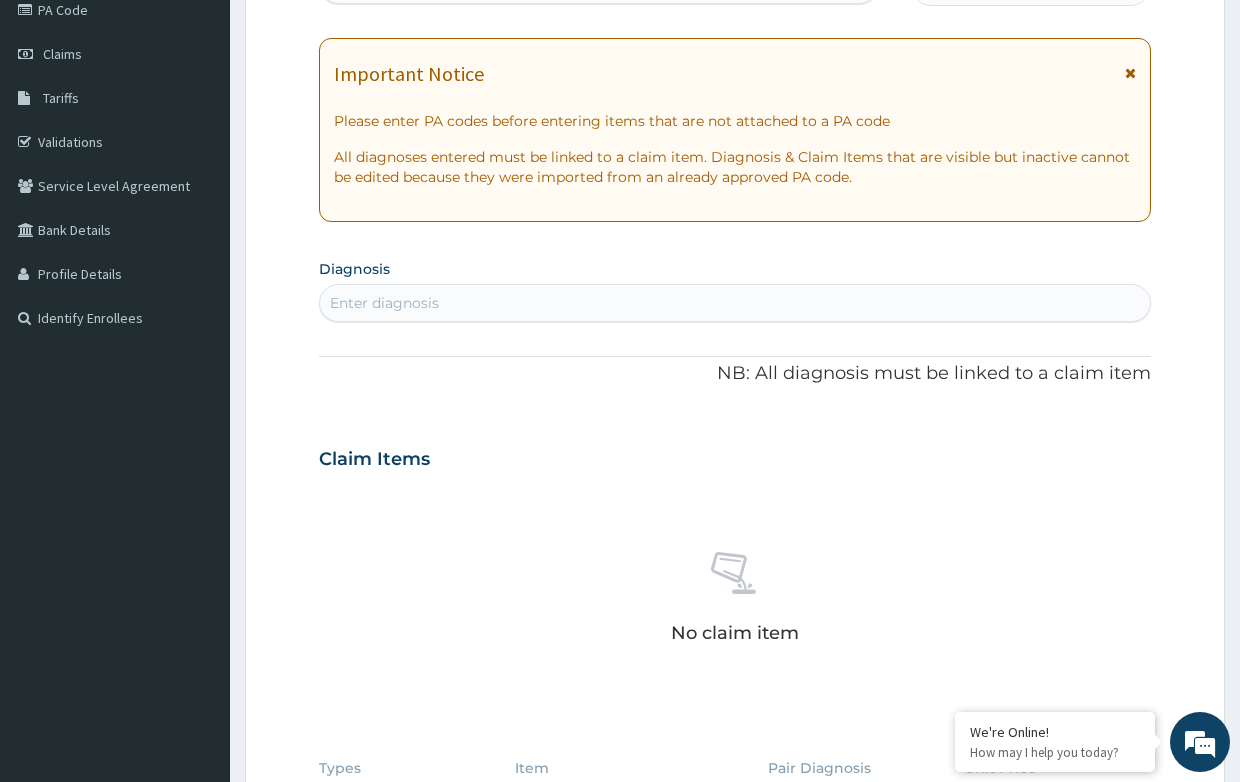click on "Enter diagnosis" at bounding box center [384, 303] 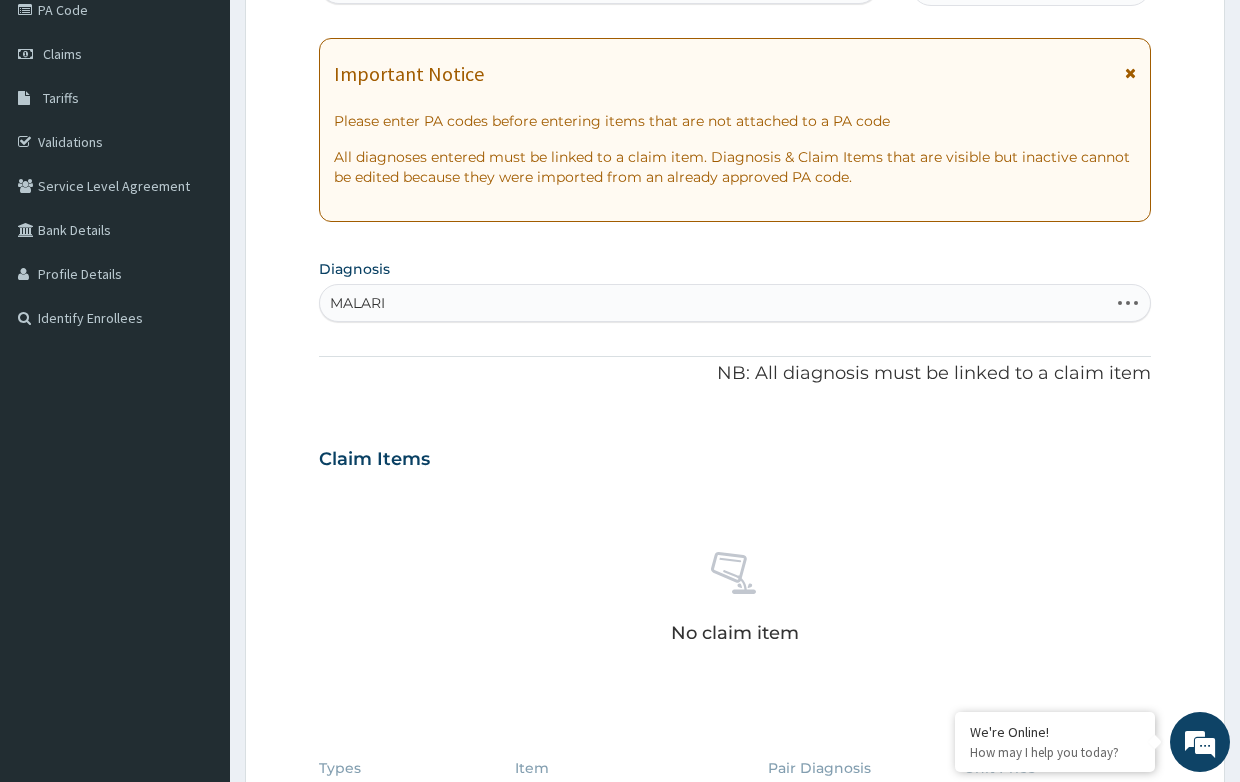 type on "MALARIA" 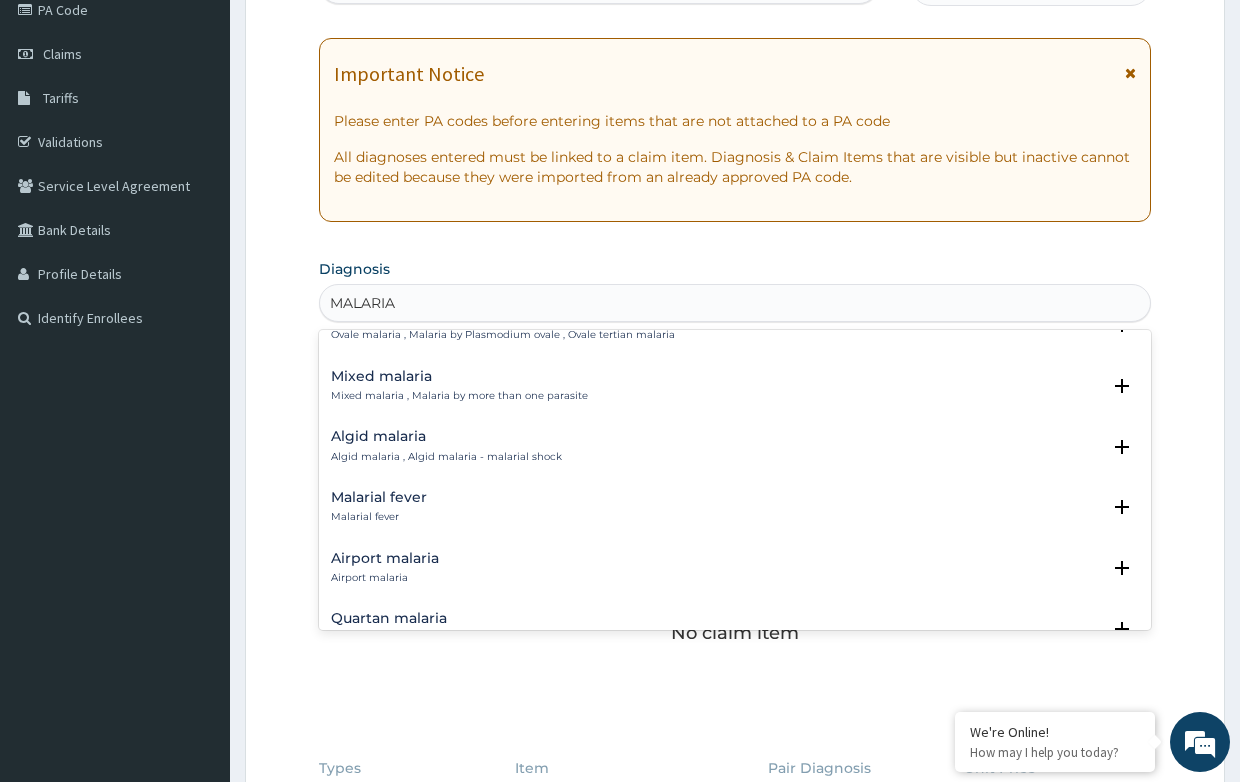 scroll, scrollTop: 200, scrollLeft: 0, axis: vertical 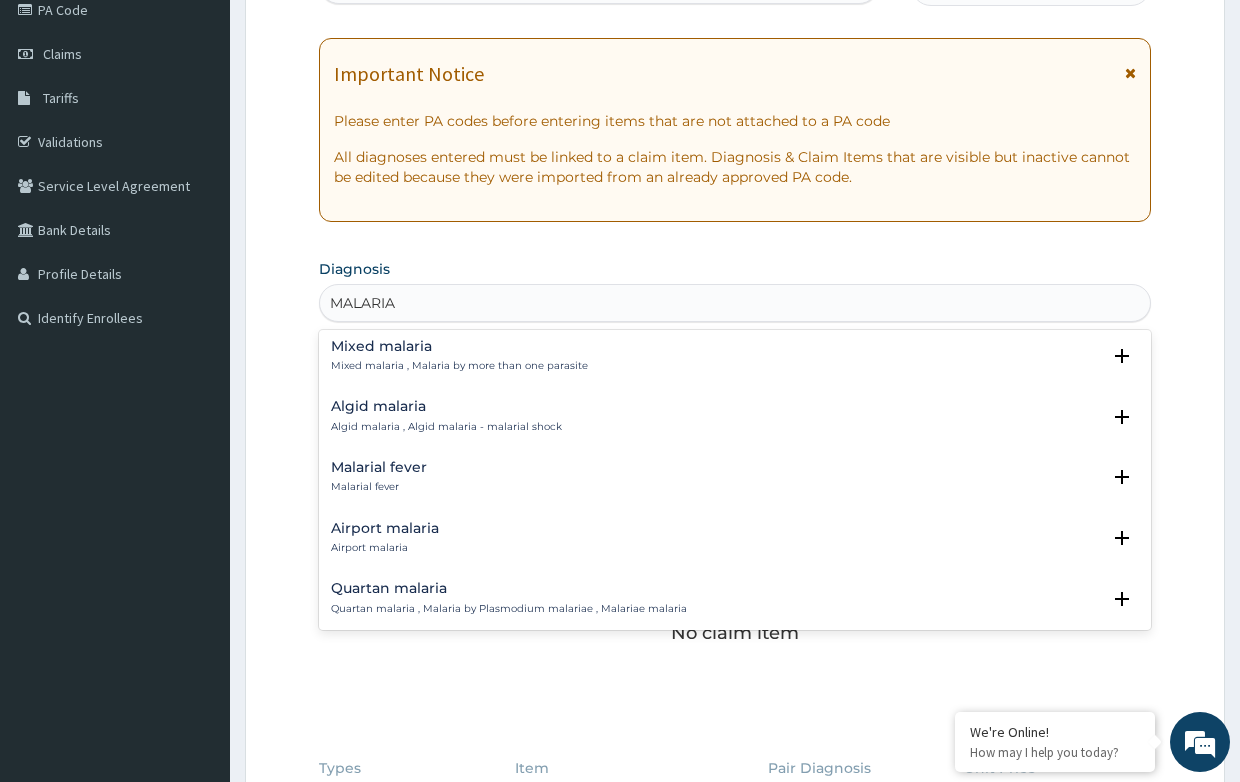 click on "Malarial fever" at bounding box center [379, 467] 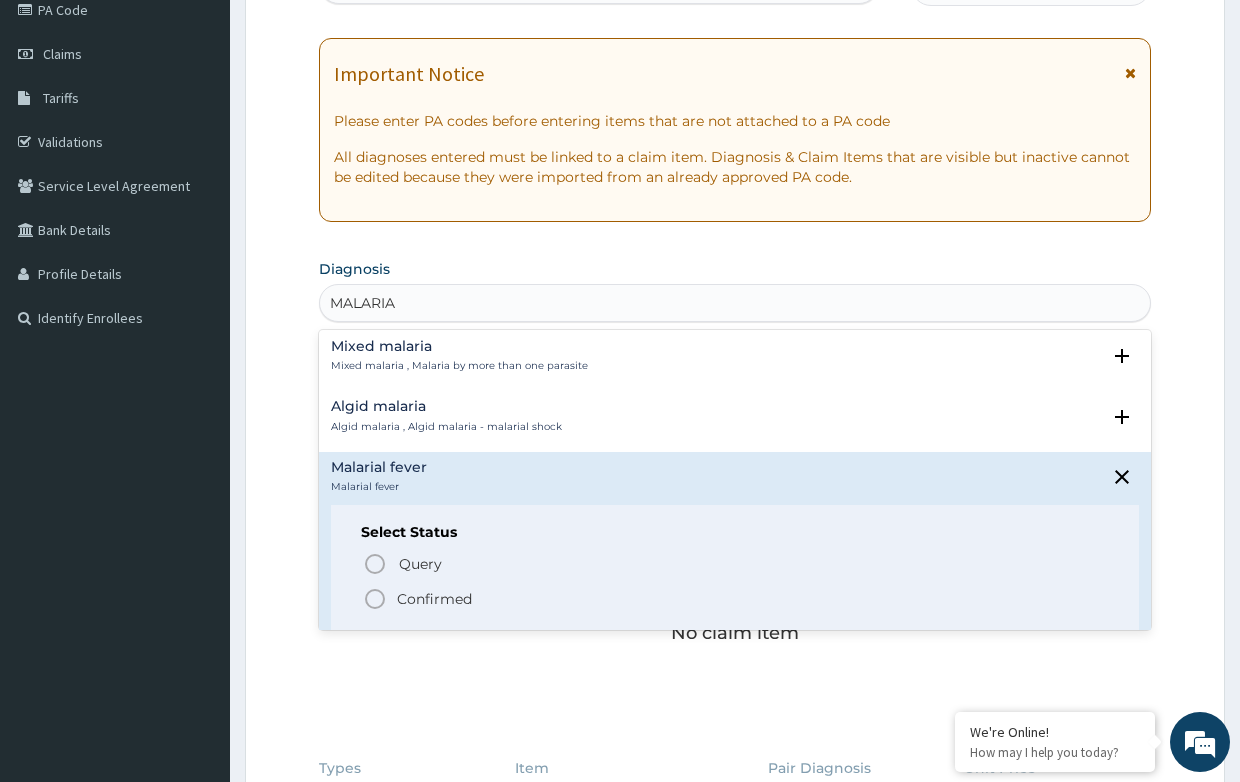 click 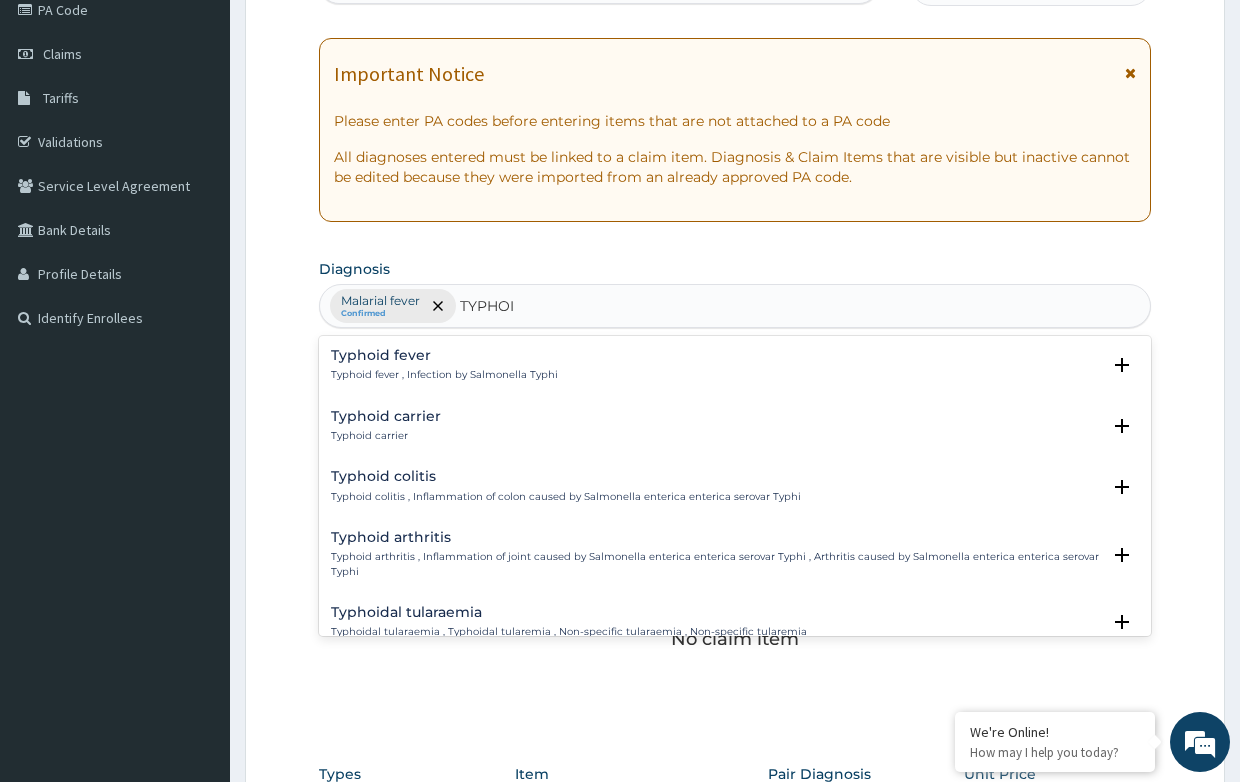 type on "TYPHOID" 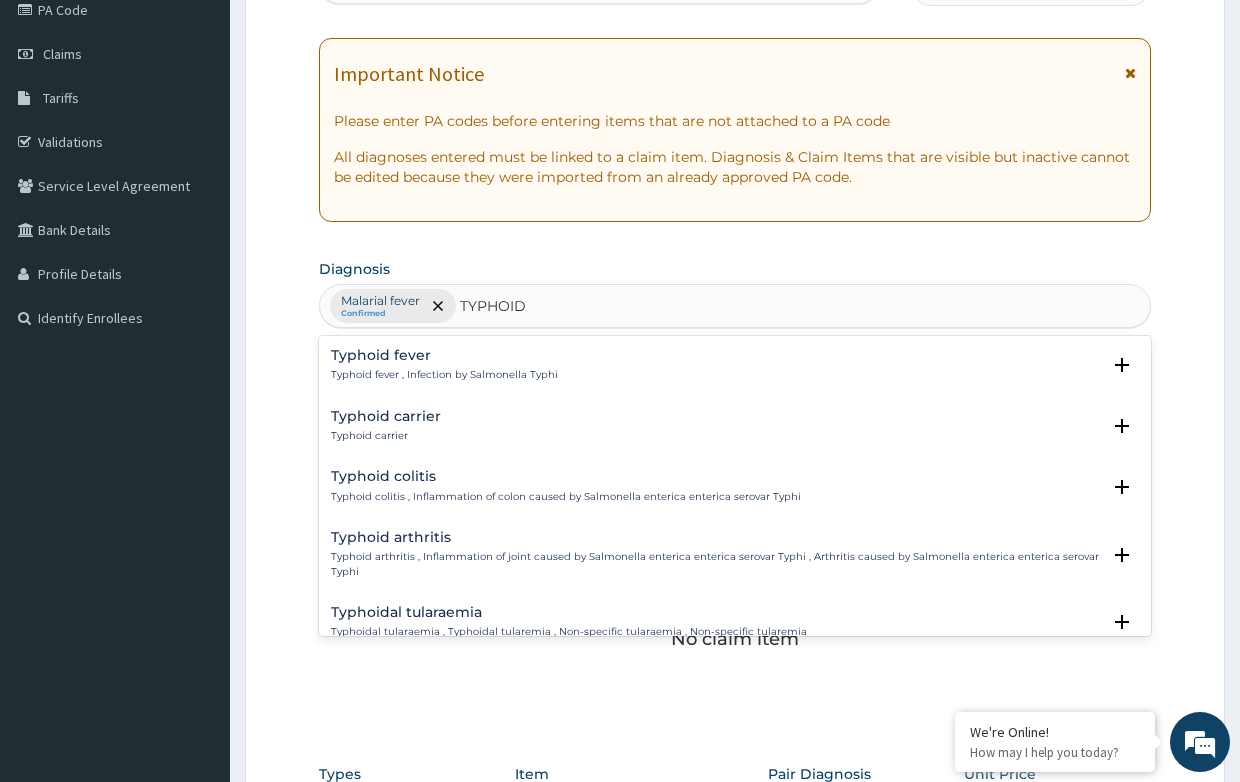 click on "Typhoid fever" at bounding box center (444, 355) 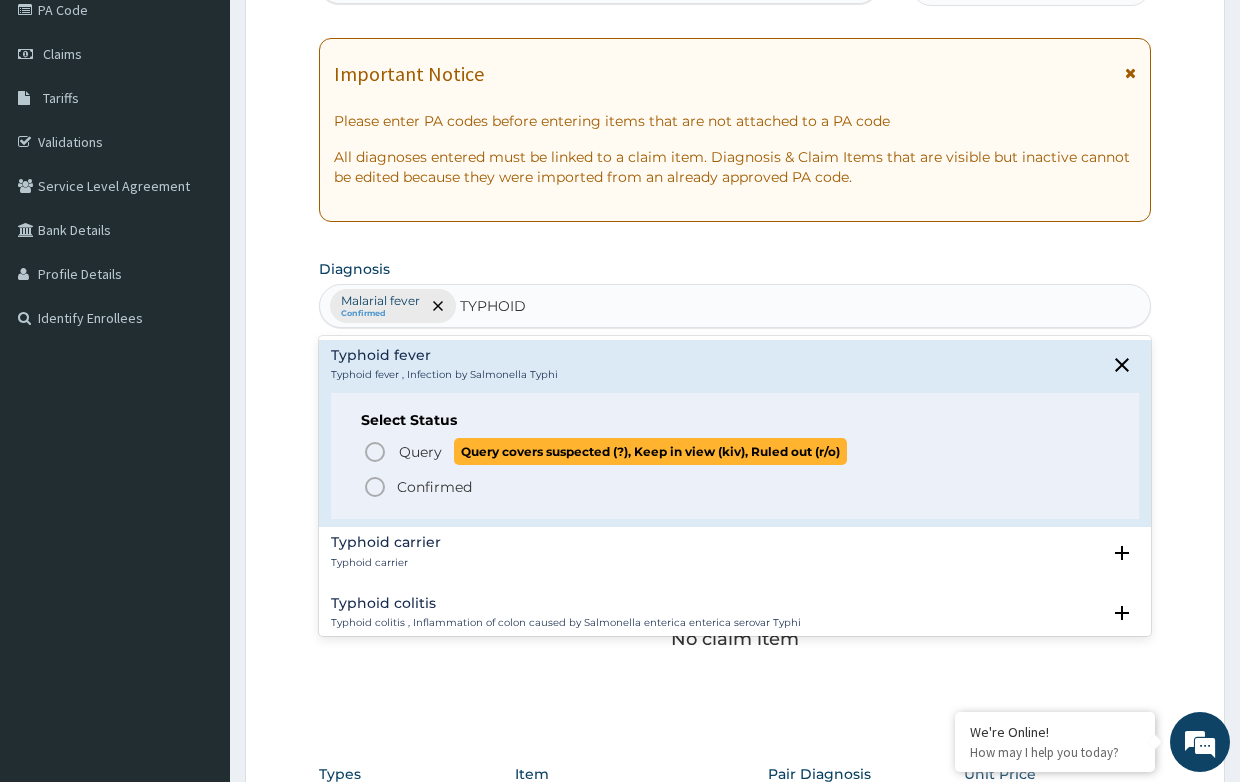 click 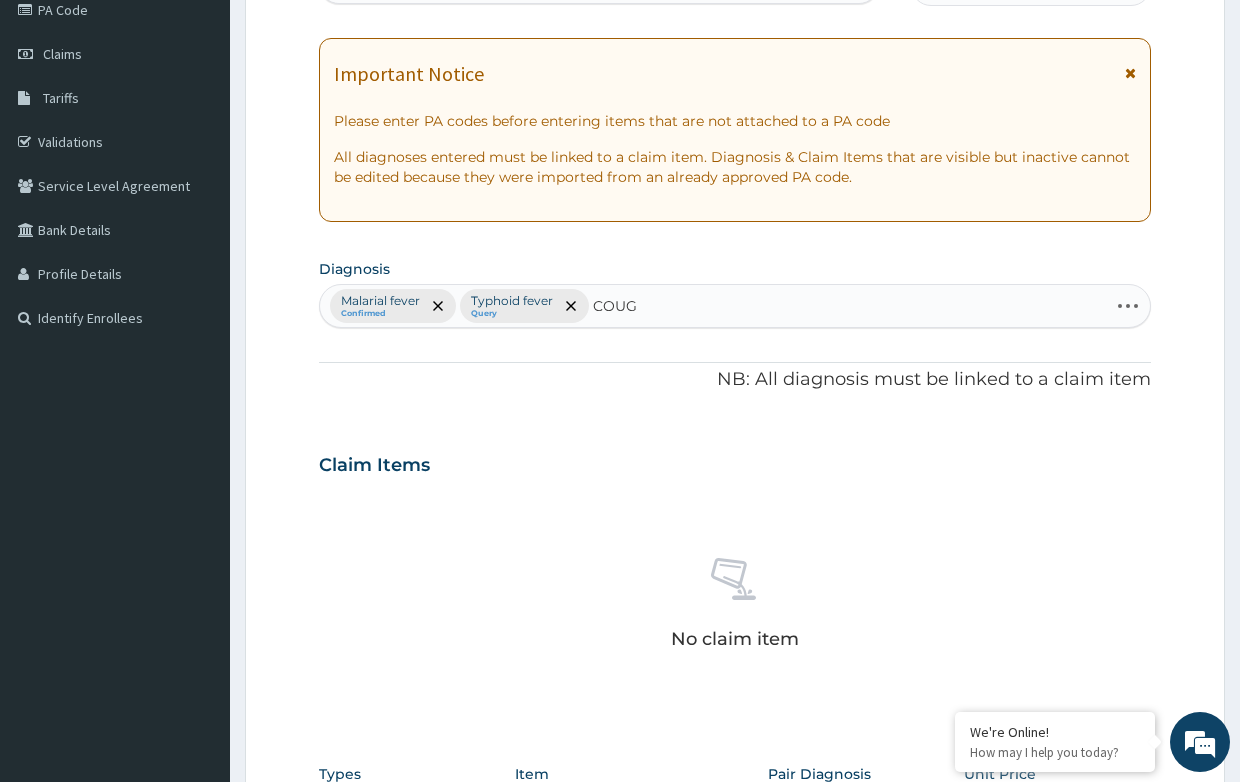 type on "COUGH" 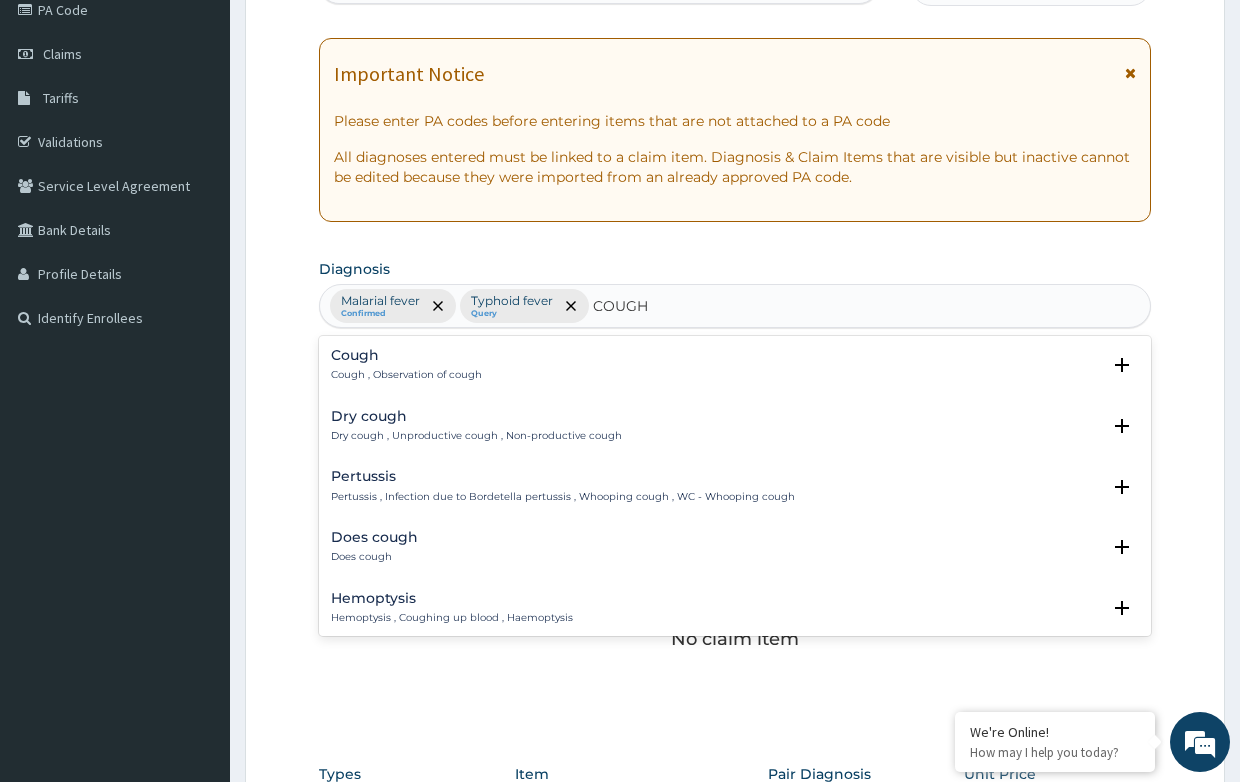 click on "Cough Cough , Observation of cough" at bounding box center [406, 365] 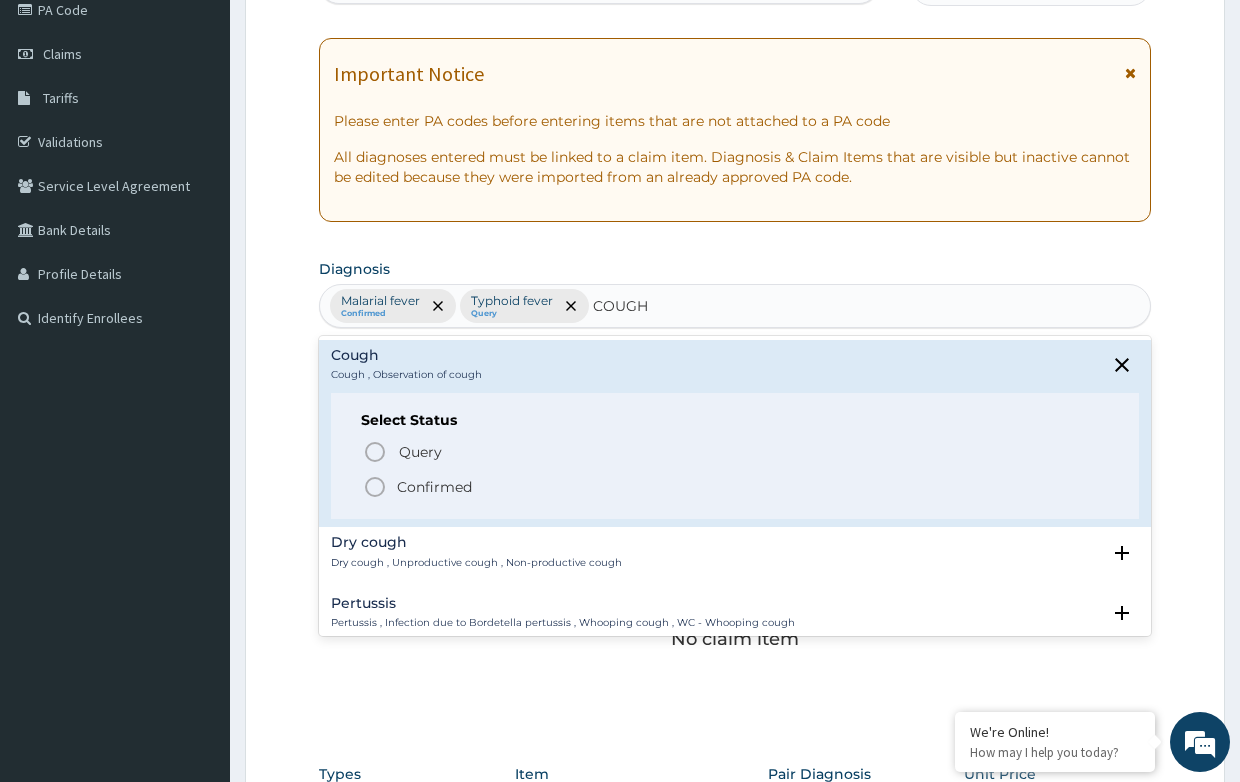 click on "Confirmed" at bounding box center (434, 487) 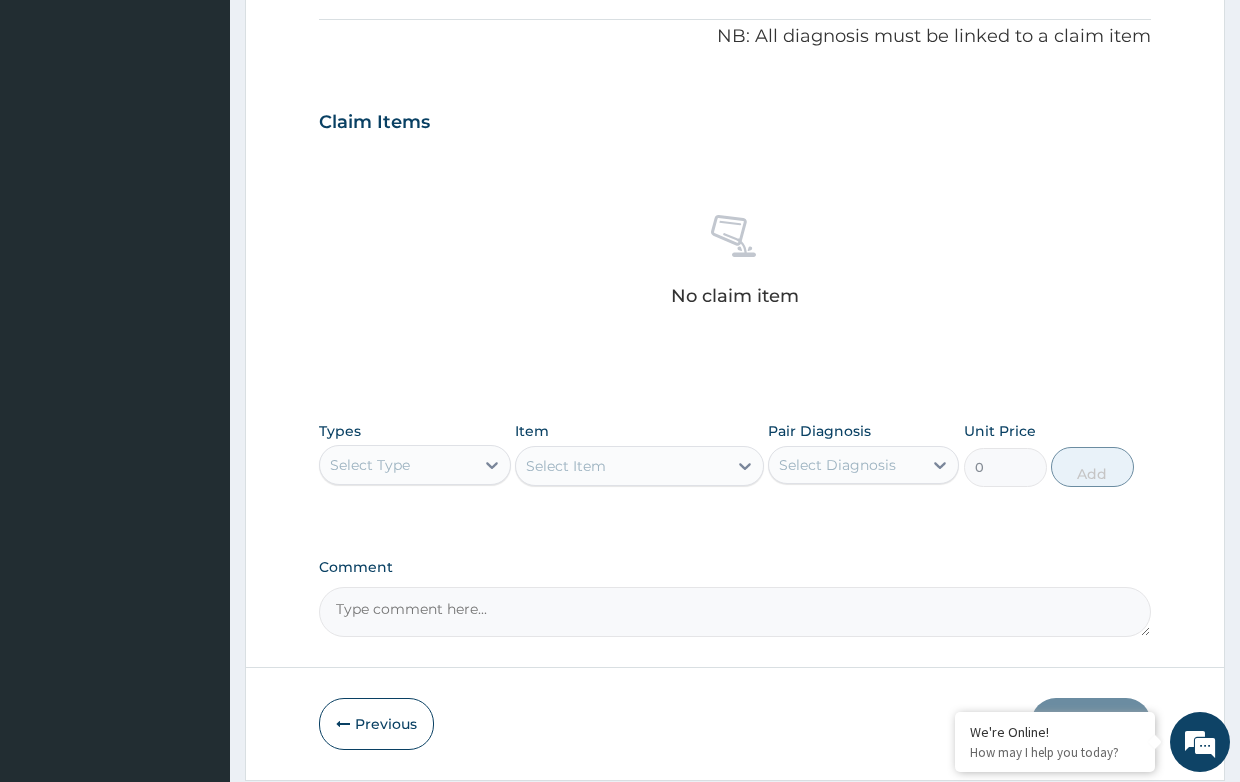 scroll, scrollTop: 652, scrollLeft: 0, axis: vertical 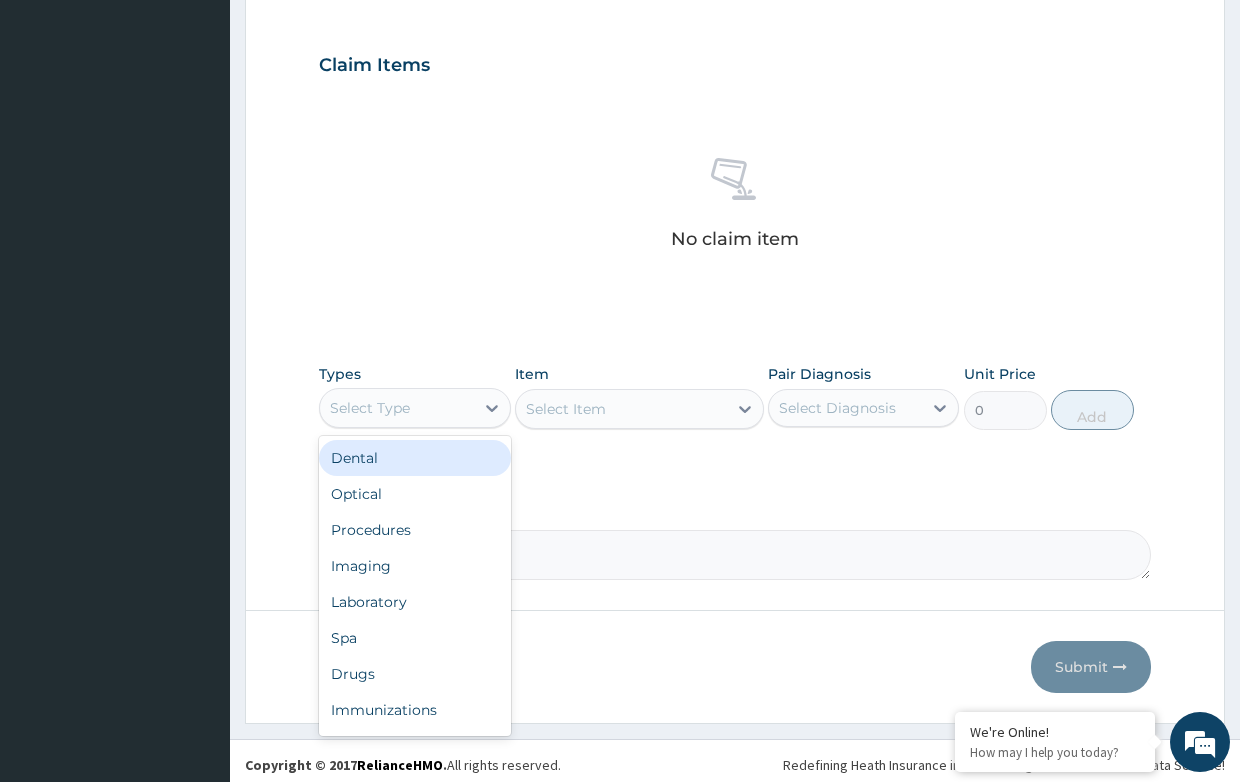 click on "Select Type" at bounding box center [370, 408] 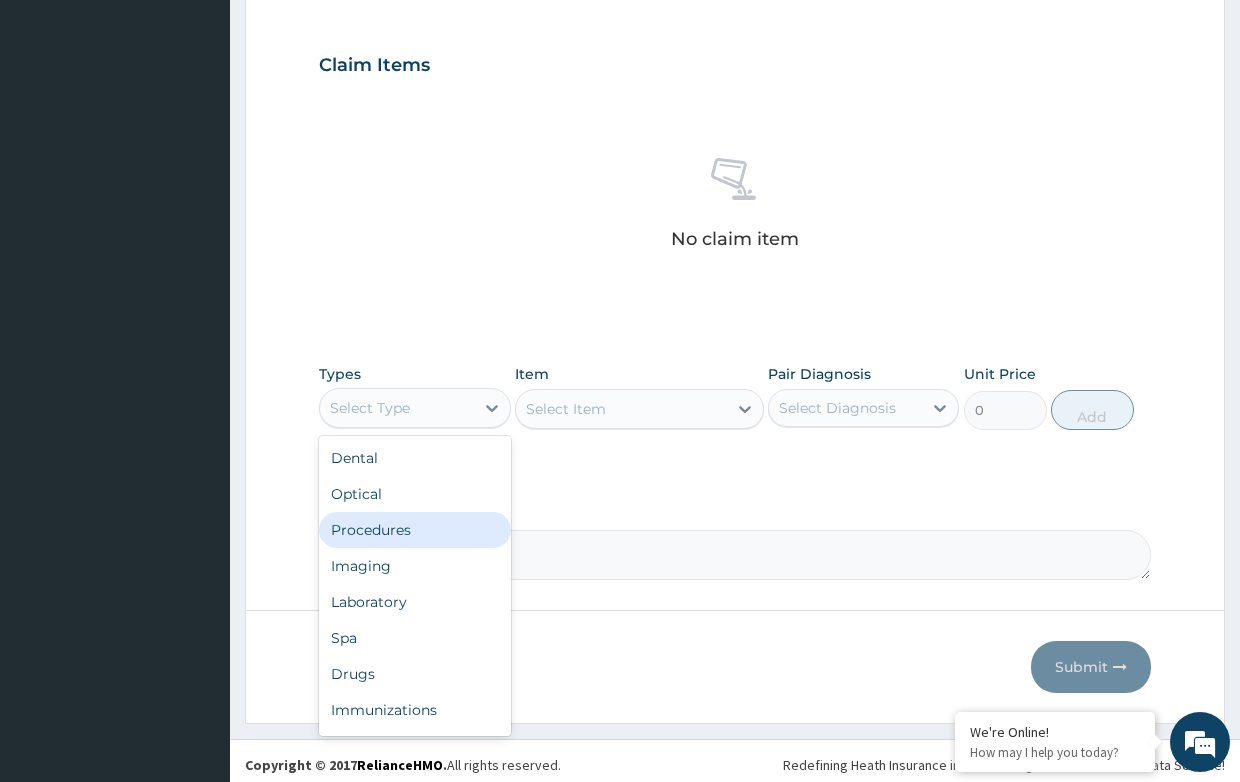 click on "Procedures" at bounding box center (414, 530) 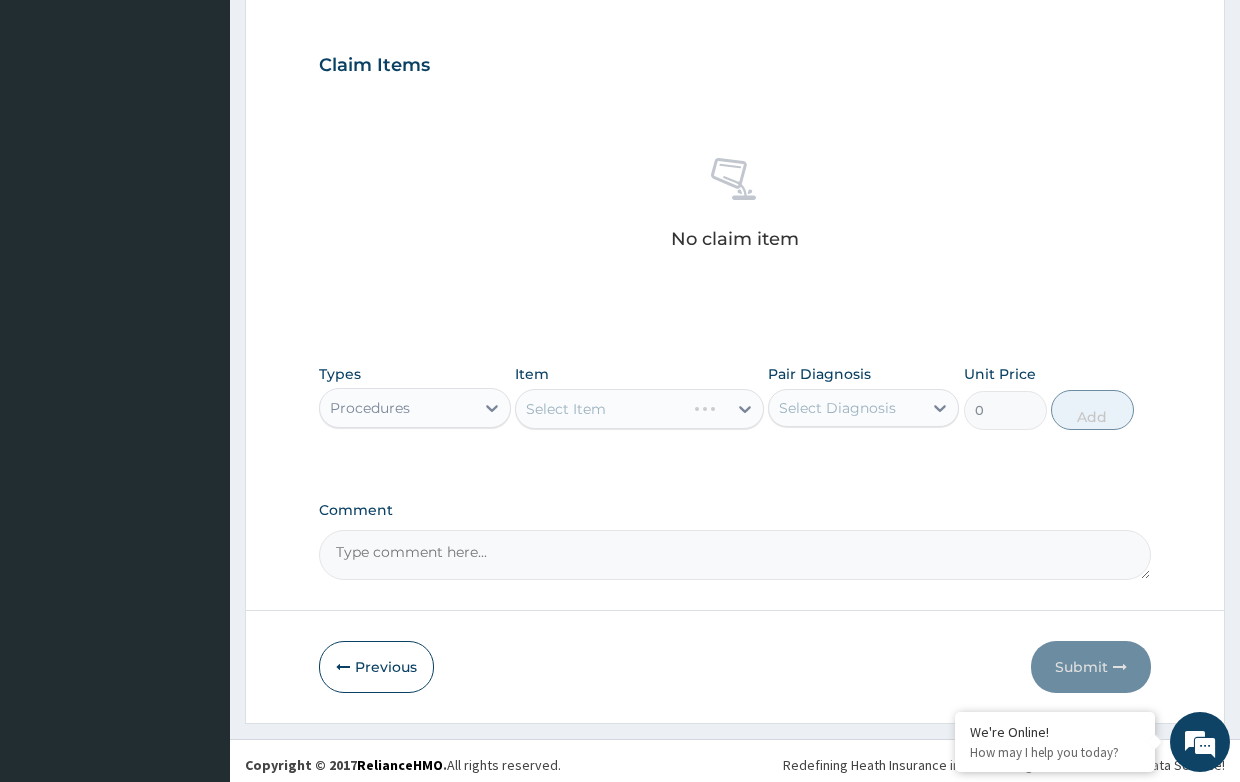 click on "Select Item" at bounding box center [639, 409] 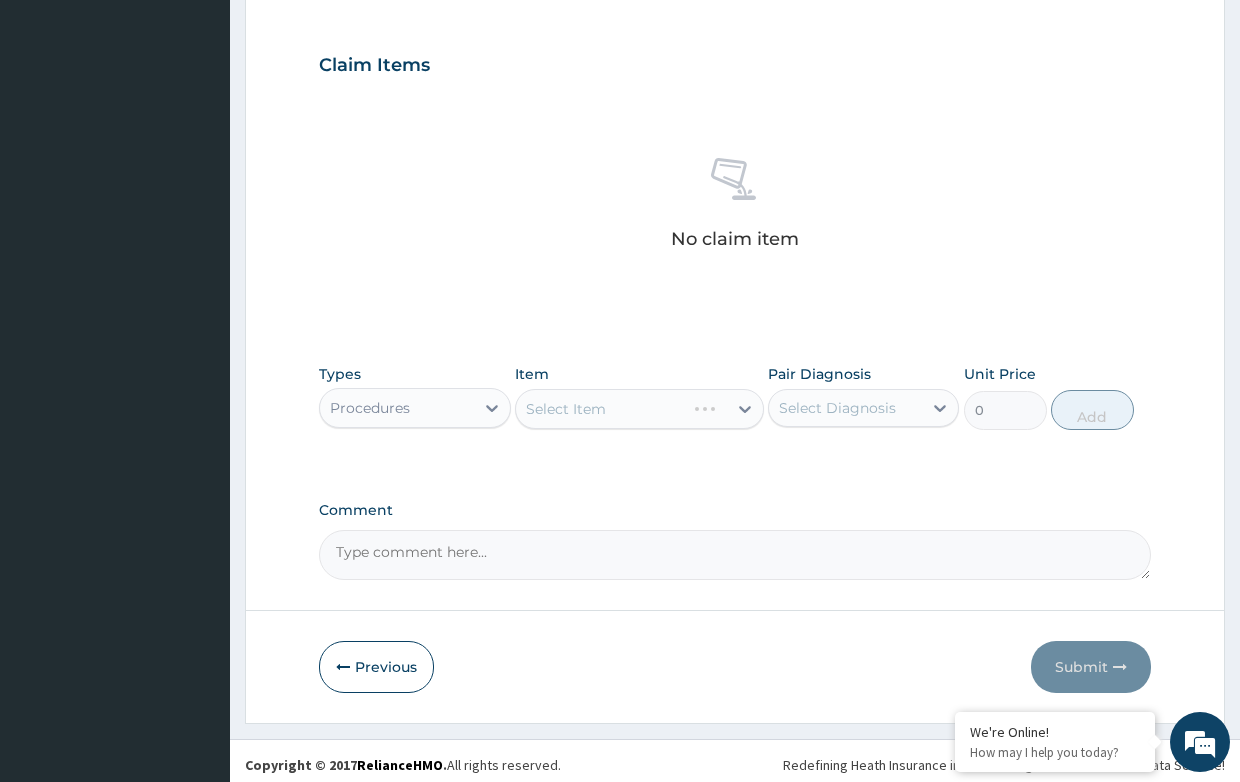 click on "Select Item" at bounding box center (639, 409) 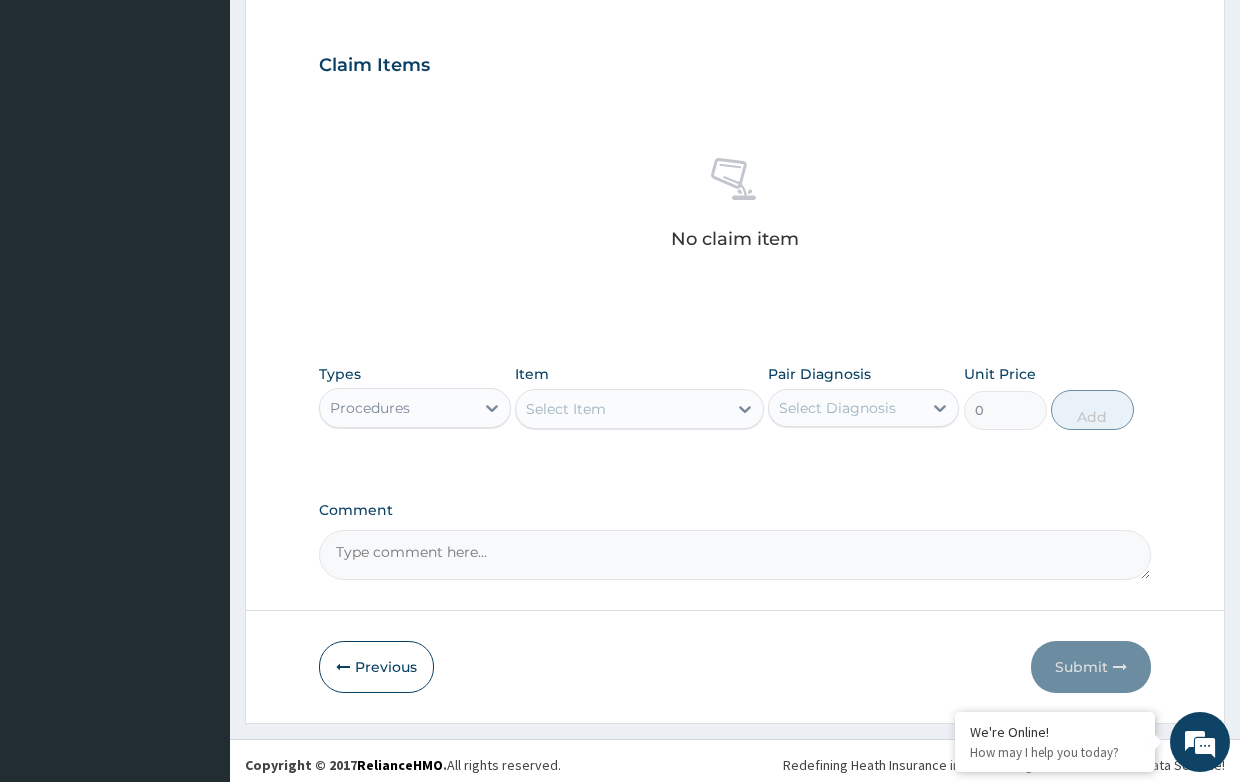 click on "Select Item" at bounding box center [566, 409] 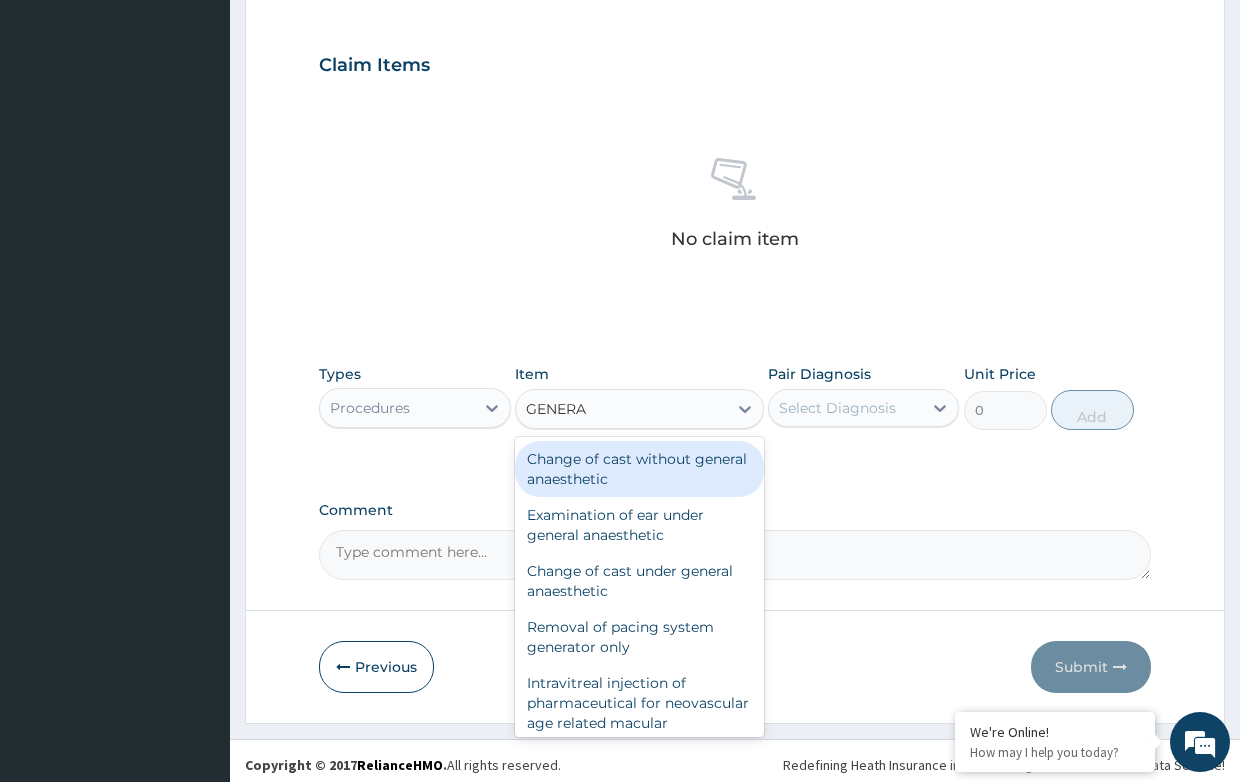 type on "GENERAL" 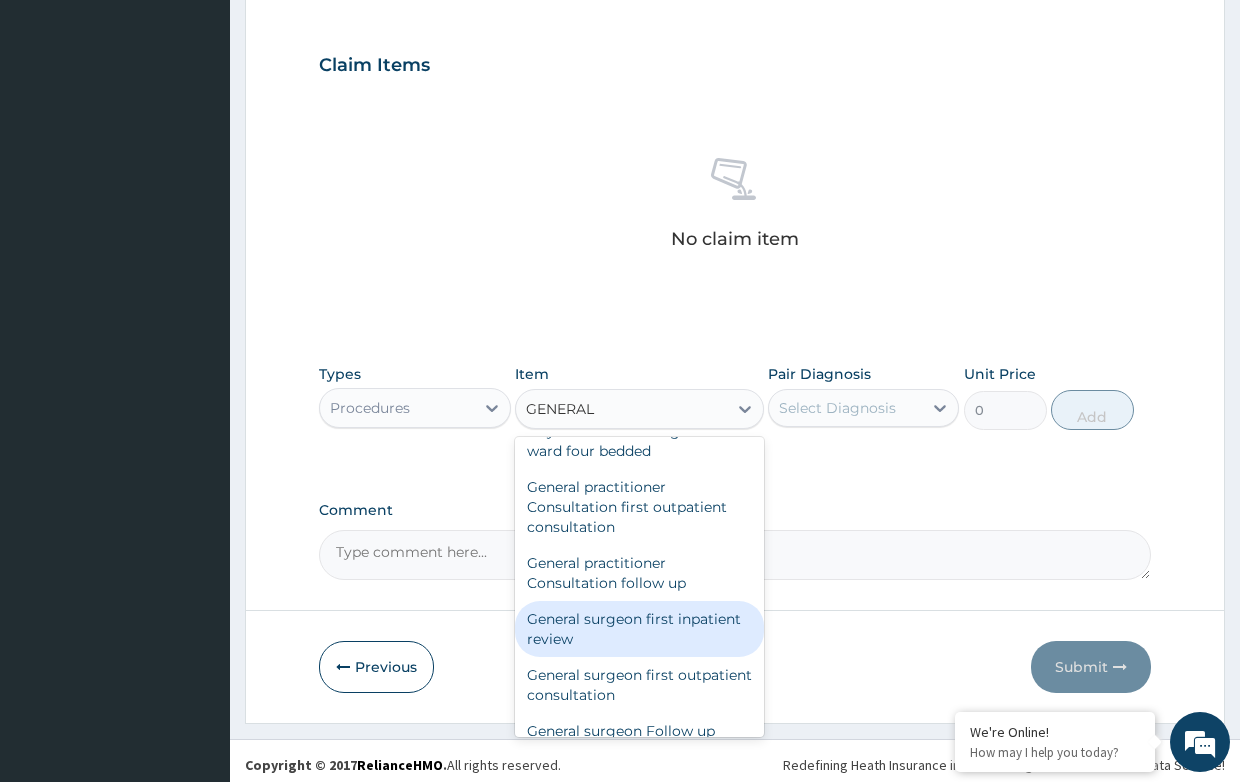 scroll, scrollTop: 200, scrollLeft: 0, axis: vertical 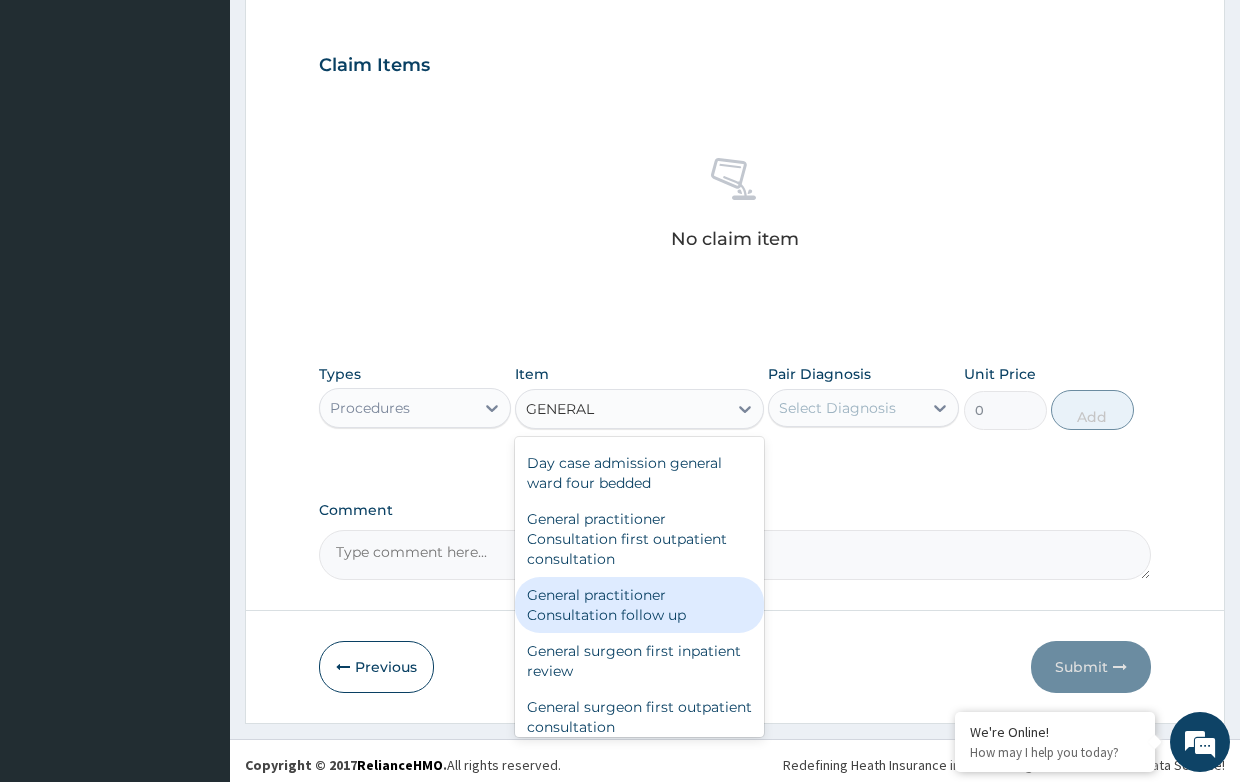 click on "General practitioner Consultation follow up" at bounding box center (639, 605) 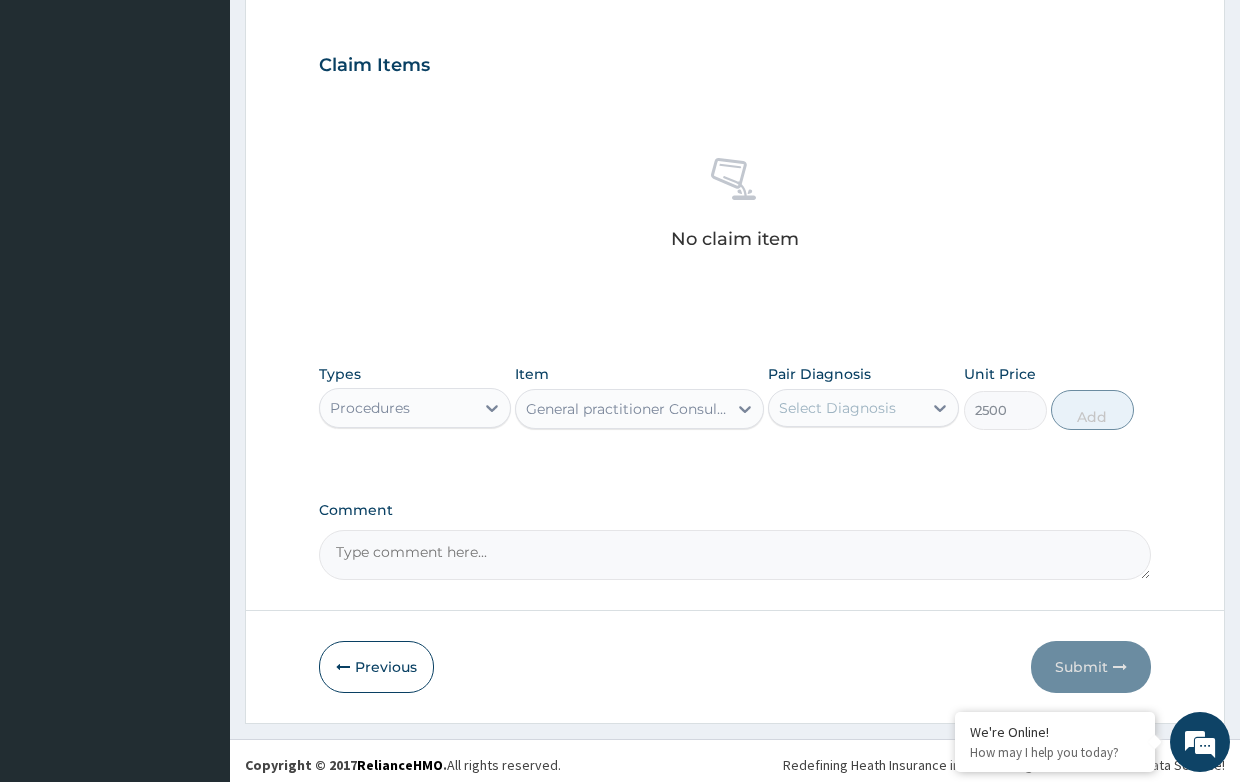 click on "Select Diagnosis" at bounding box center (837, 408) 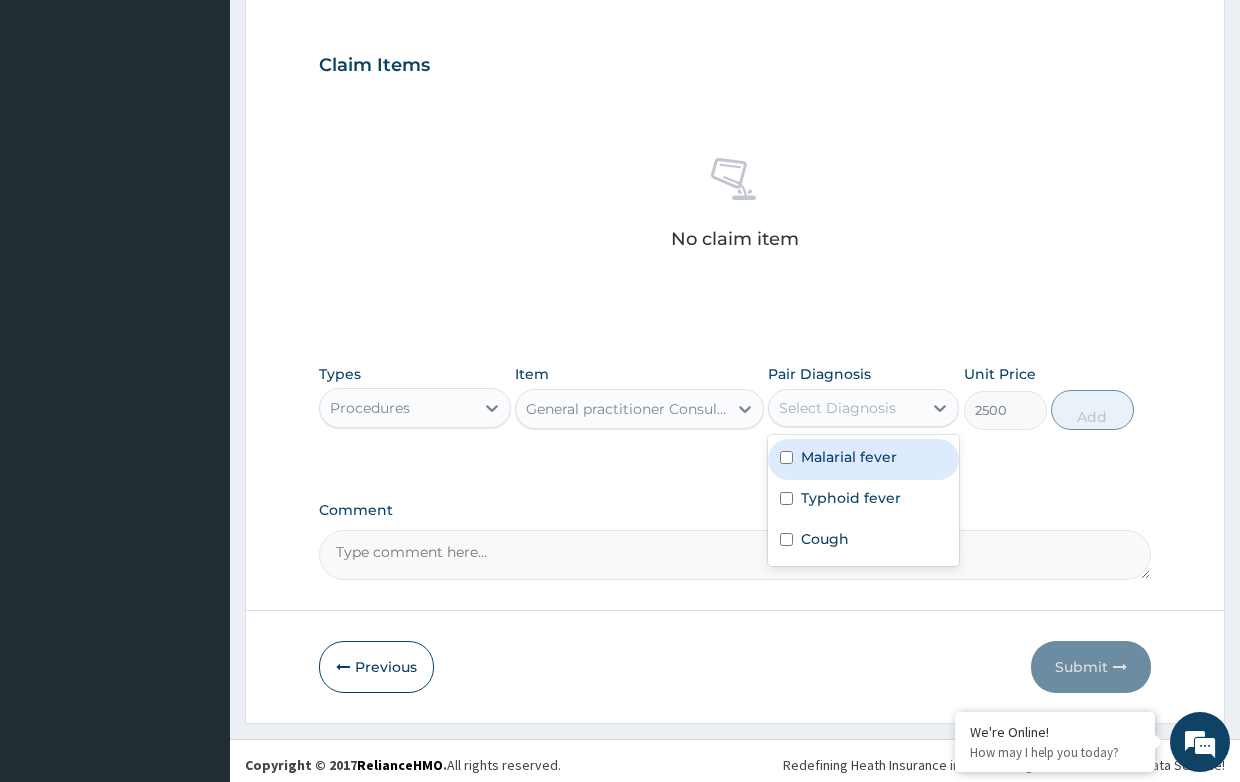 click on "Malarial fever" at bounding box center [849, 457] 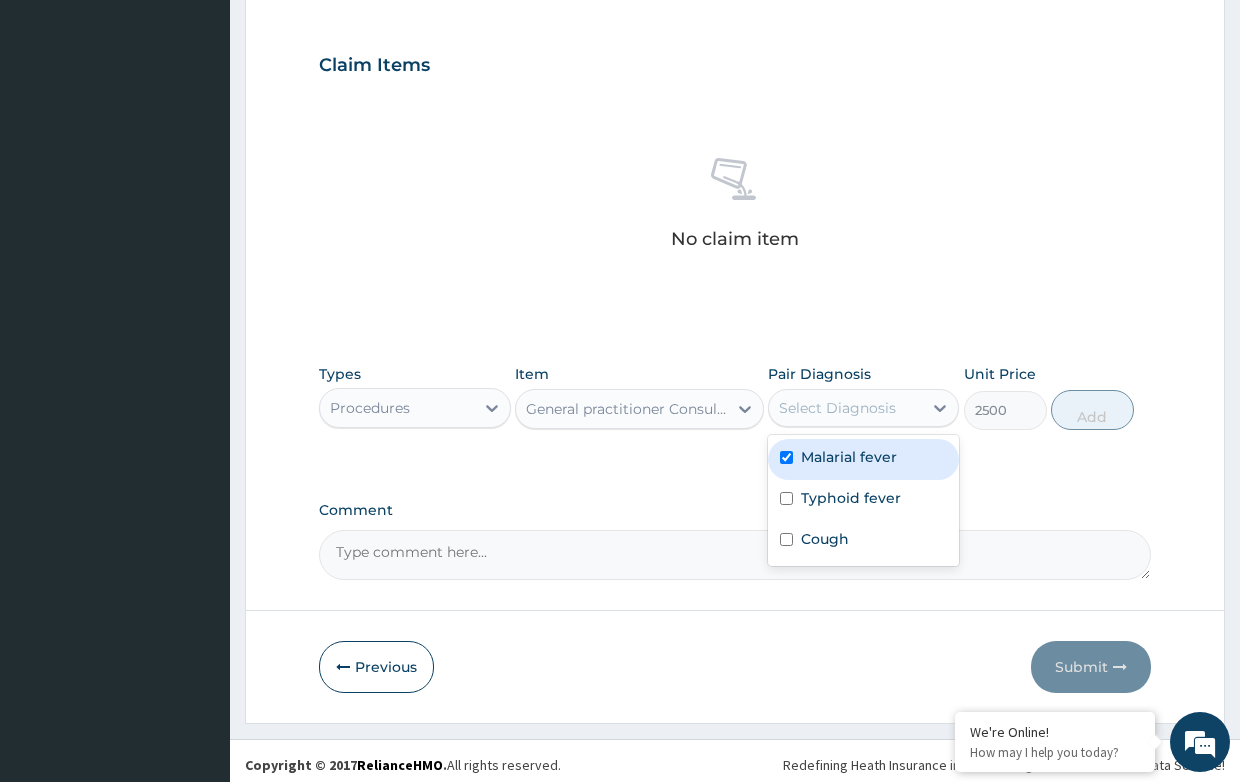checkbox on "true" 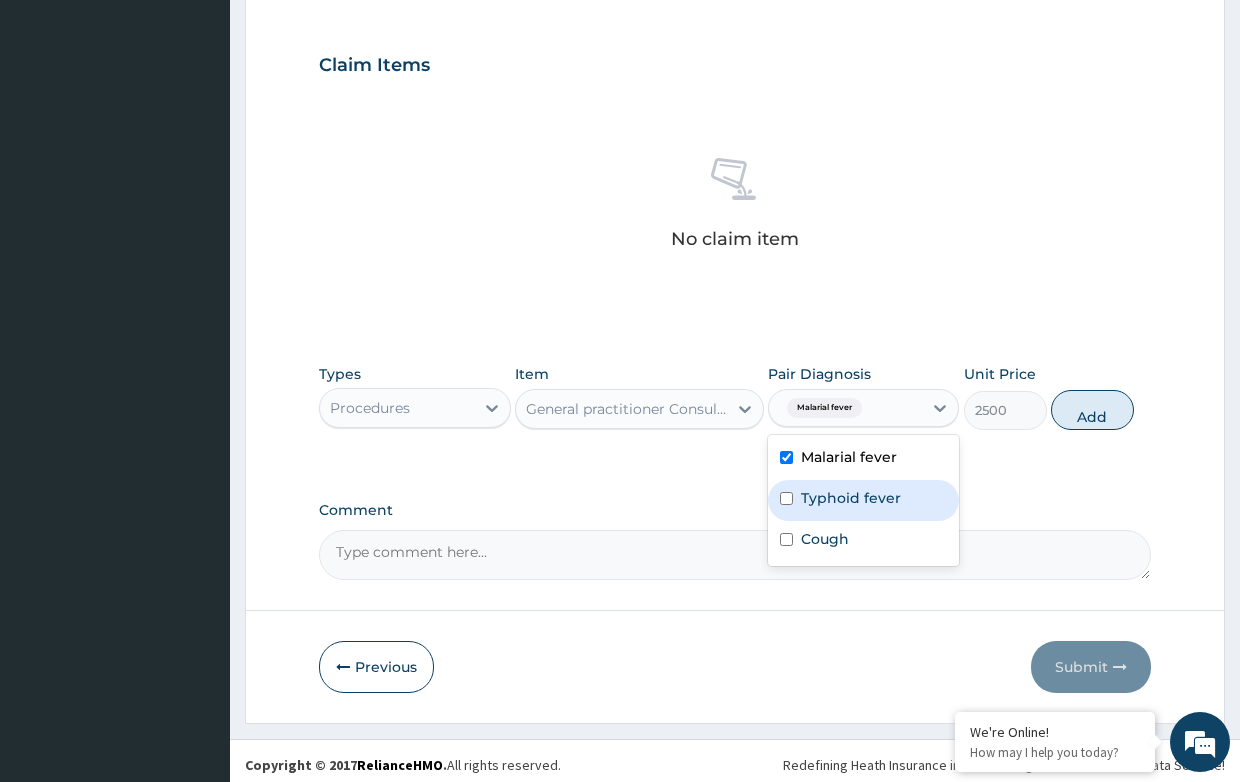 click on "Typhoid fever" at bounding box center [851, 498] 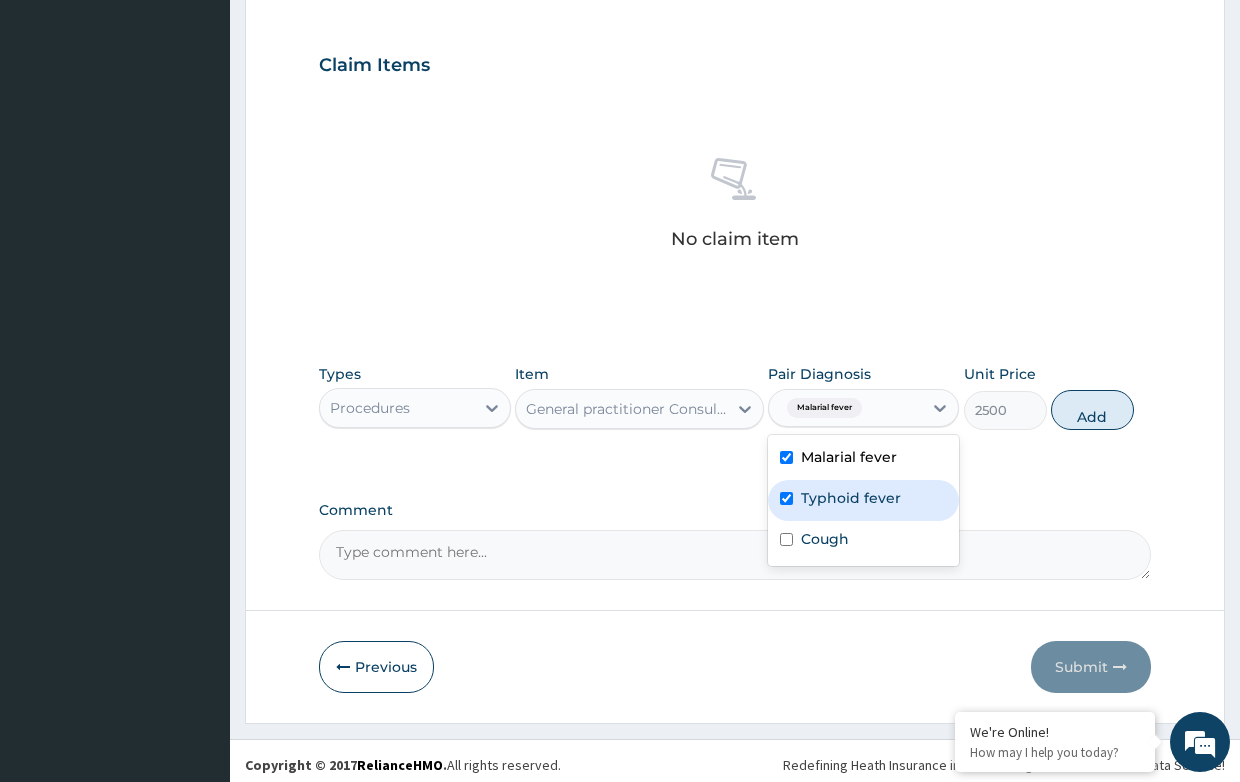 checkbox on "true" 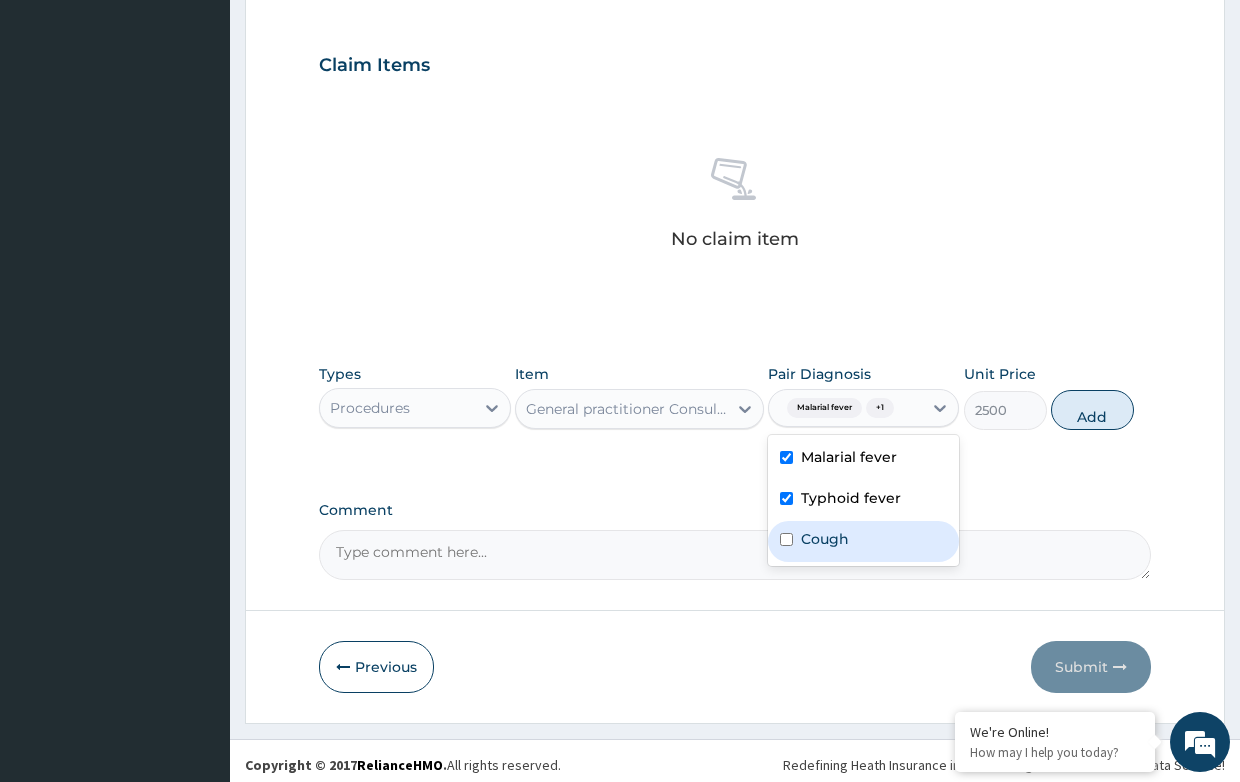 click on "Cough" at bounding box center [825, 539] 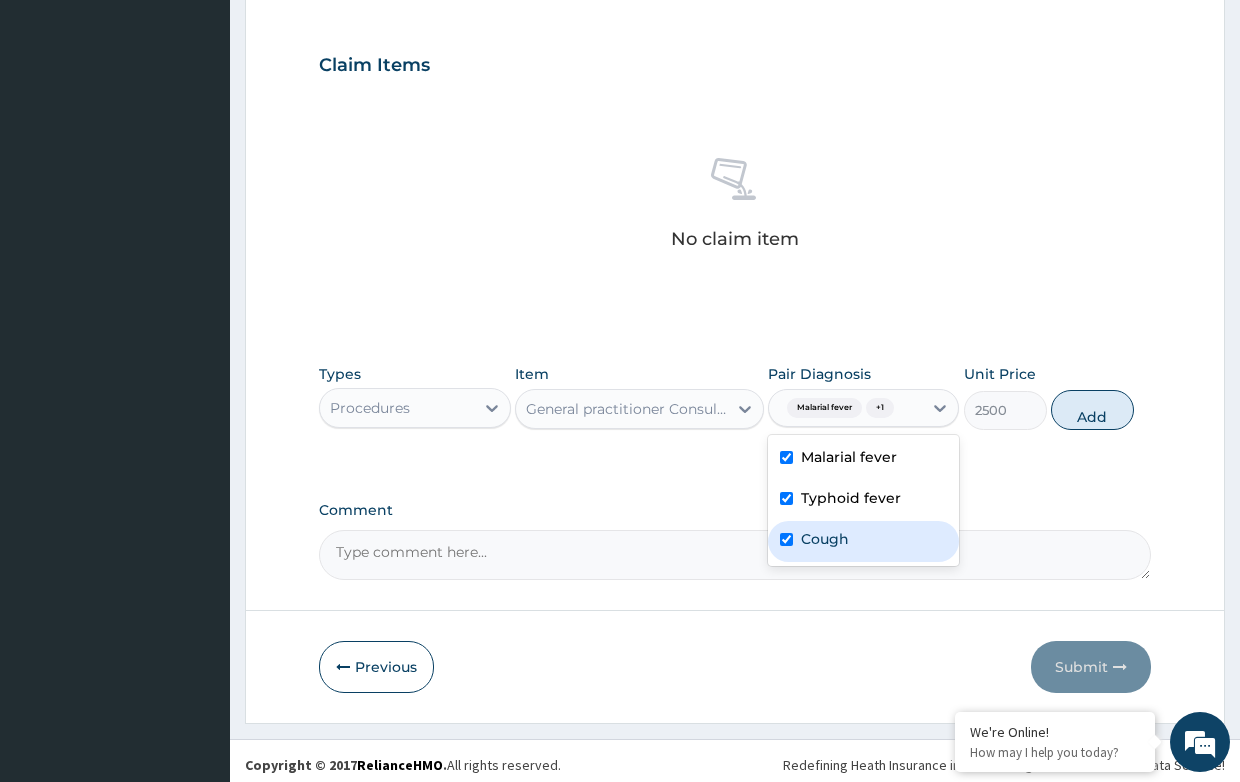 checkbox on "true" 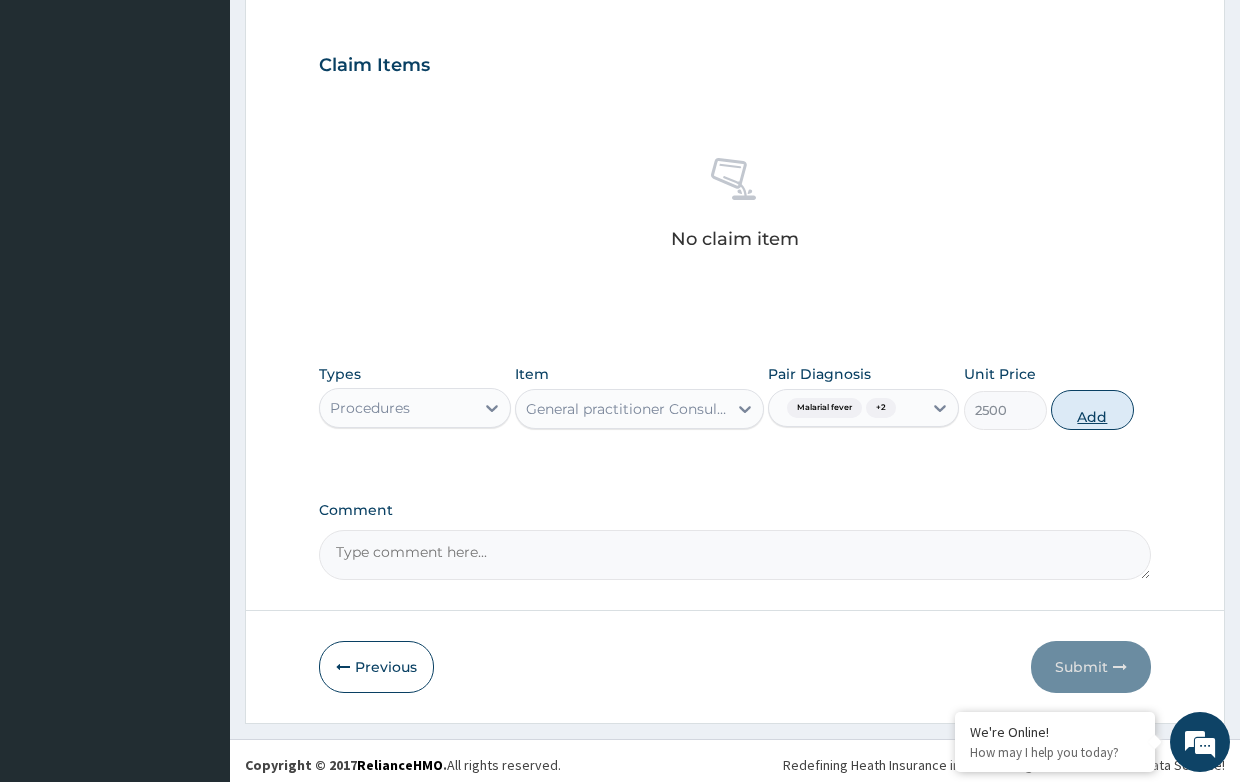 click on "Add" at bounding box center (1092, 410) 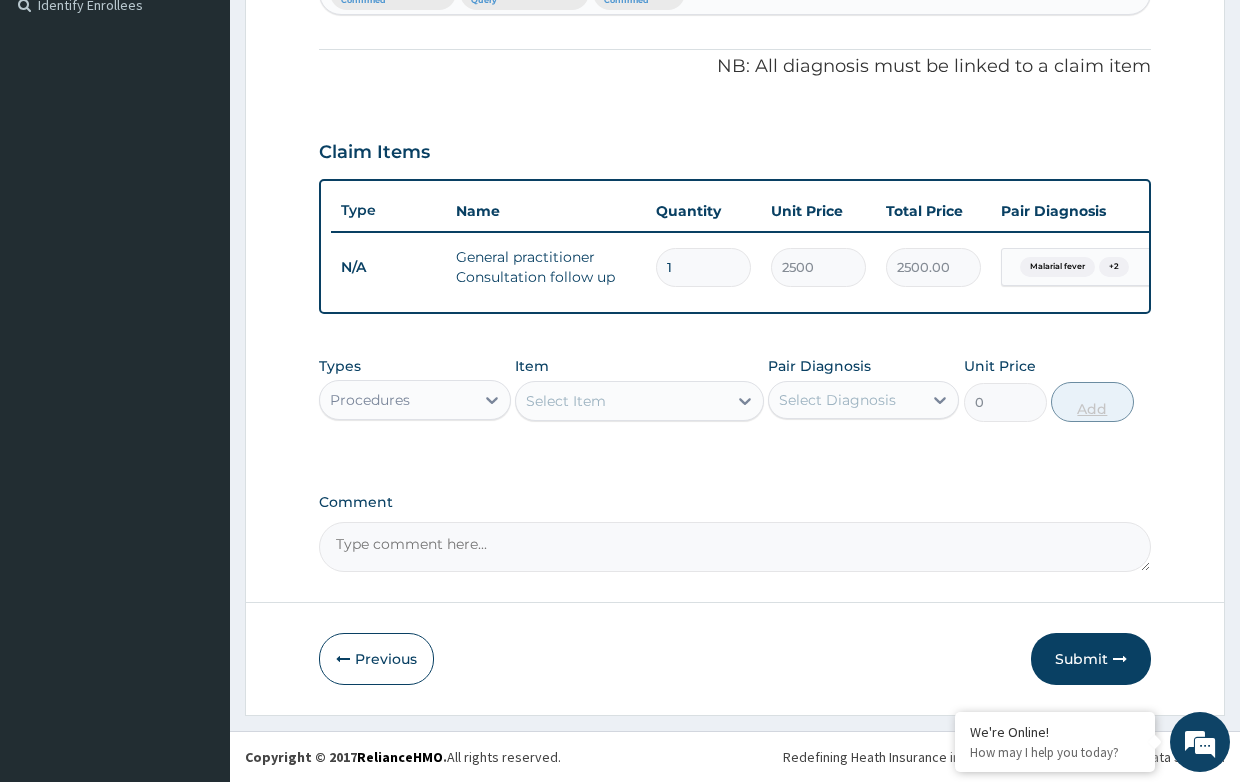scroll, scrollTop: 582, scrollLeft: 0, axis: vertical 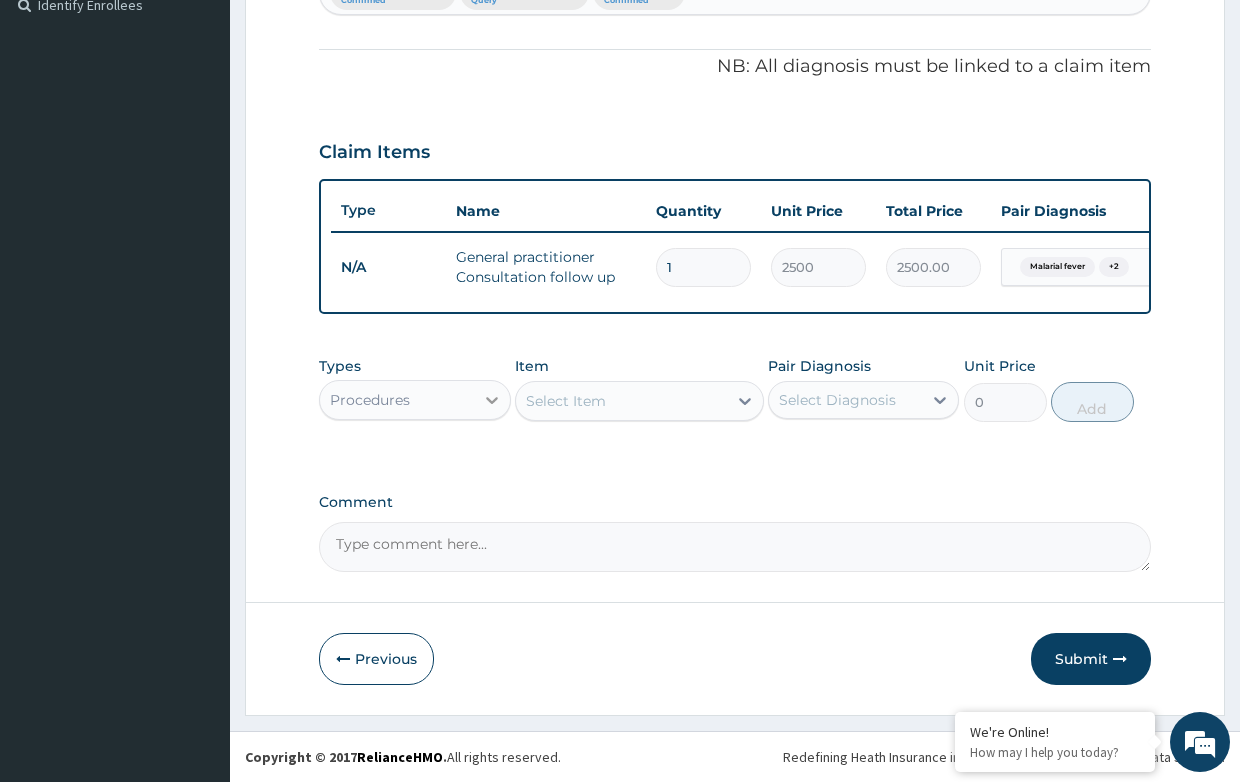 click at bounding box center (492, 400) 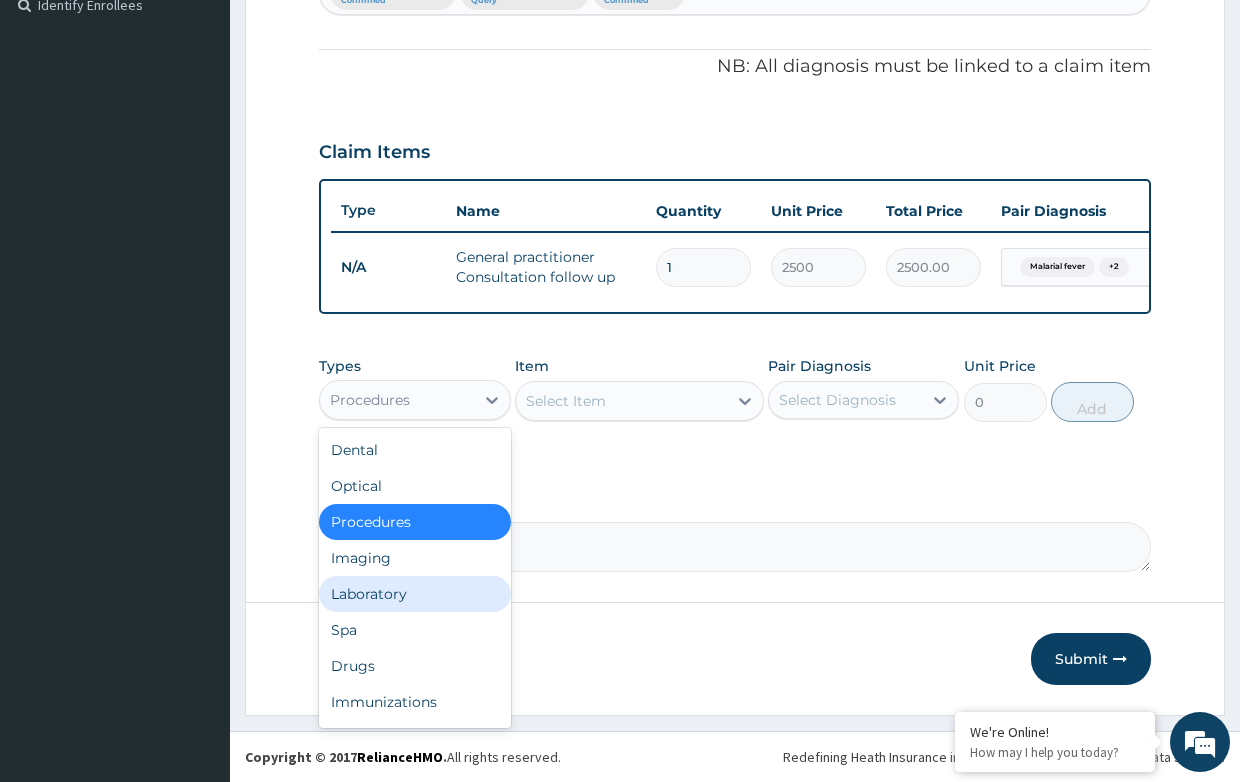 click on "Laboratory" at bounding box center [414, 594] 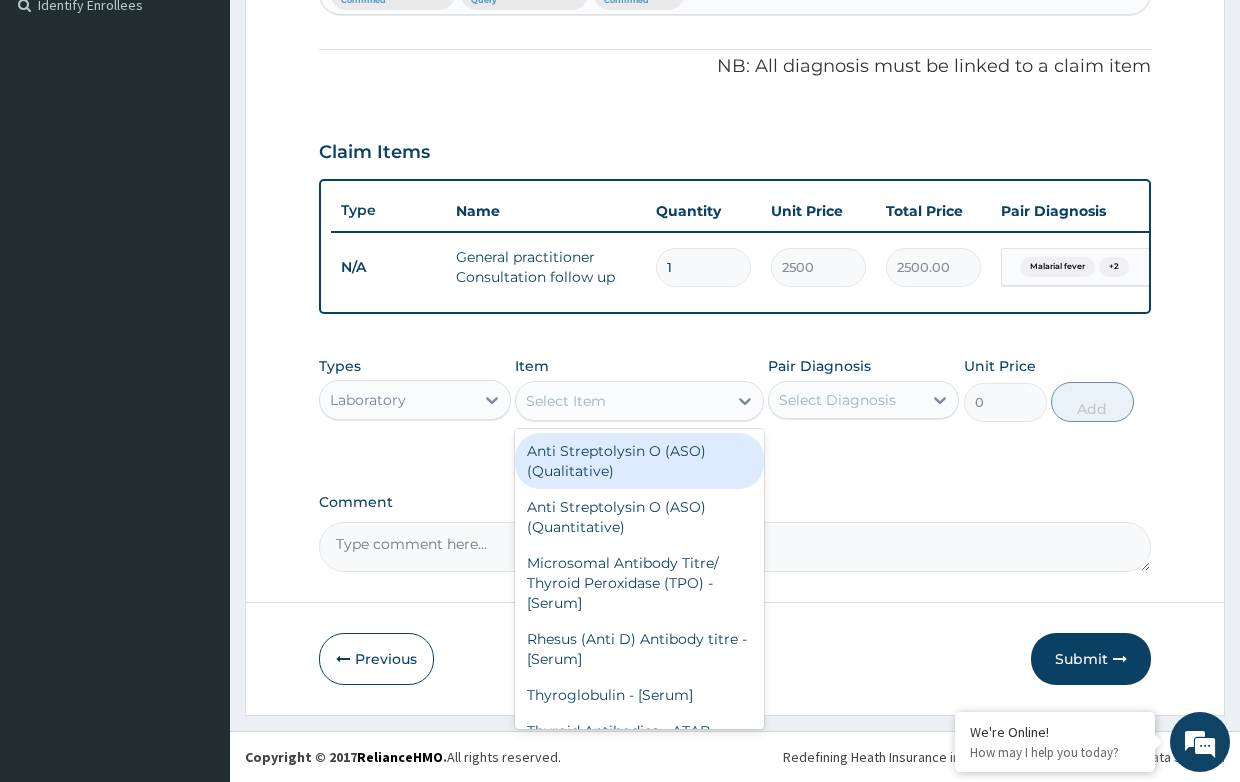 click on "Select Item" at bounding box center (566, 401) 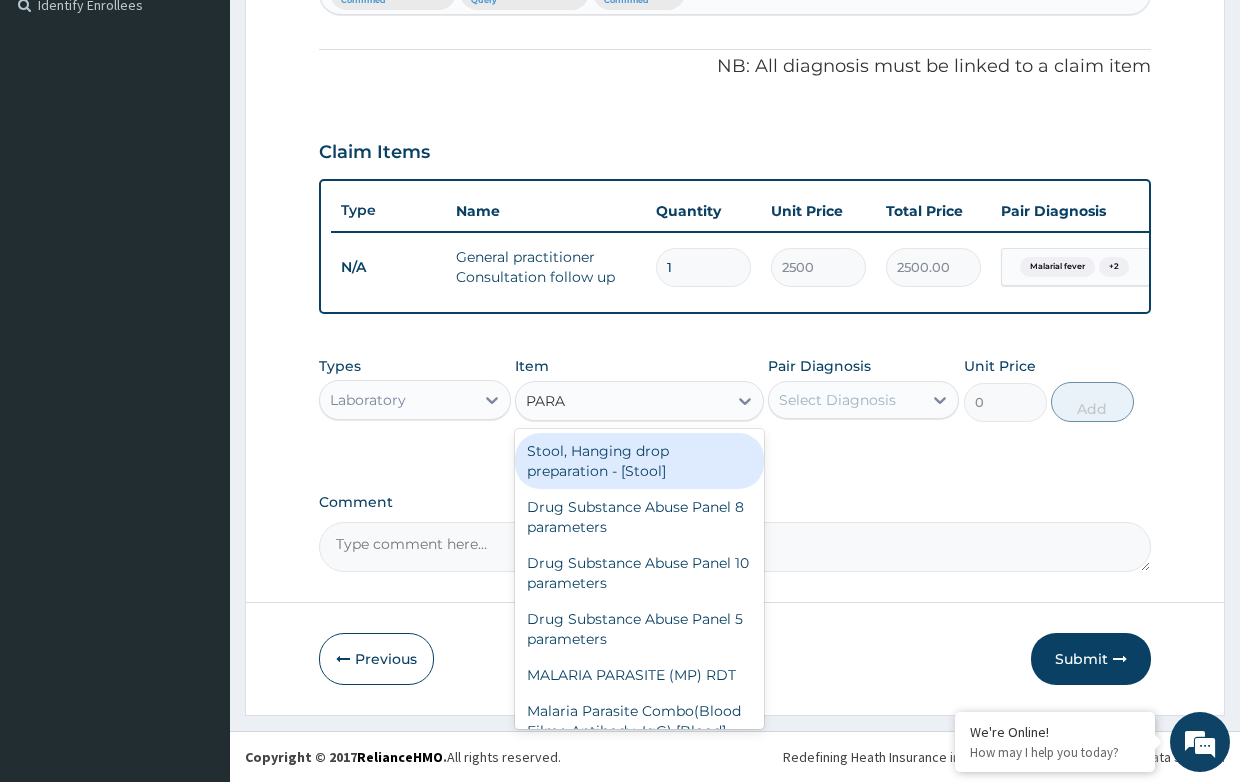 type on "PARAS" 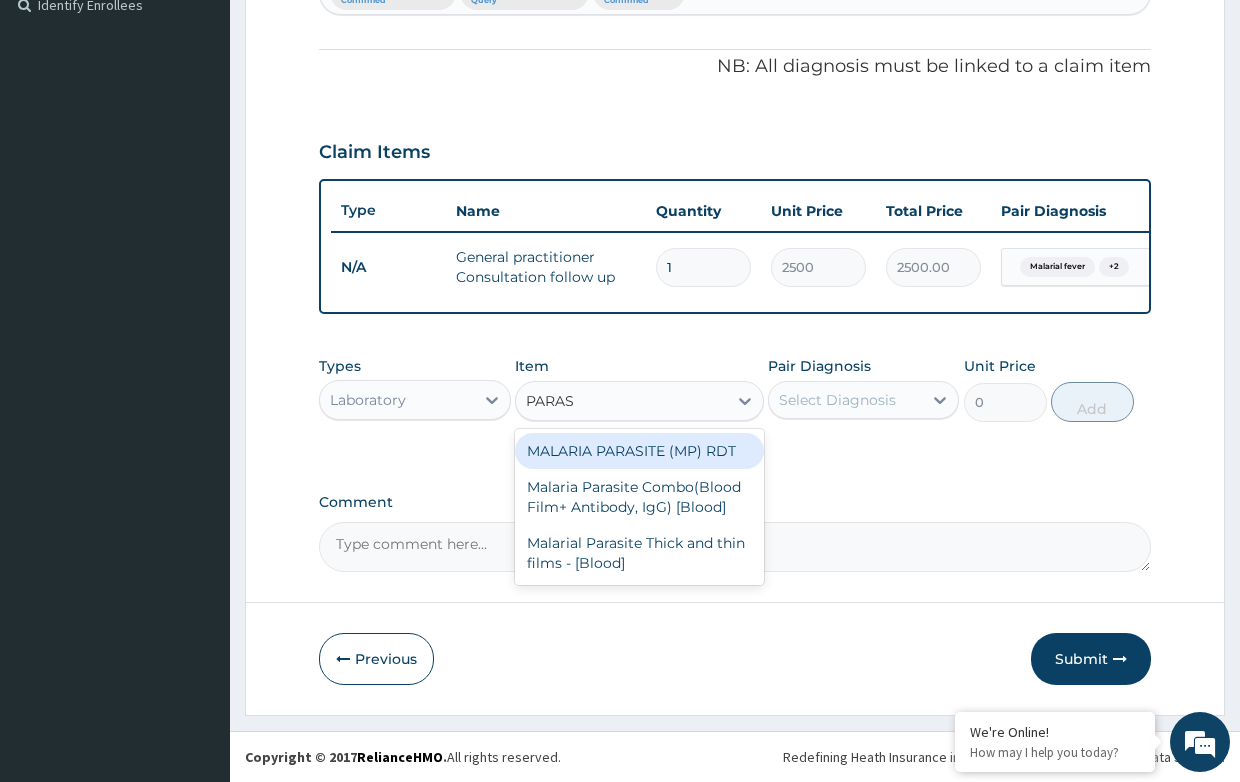 click on "MALARIA PARASITE (MP) RDT" at bounding box center (639, 451) 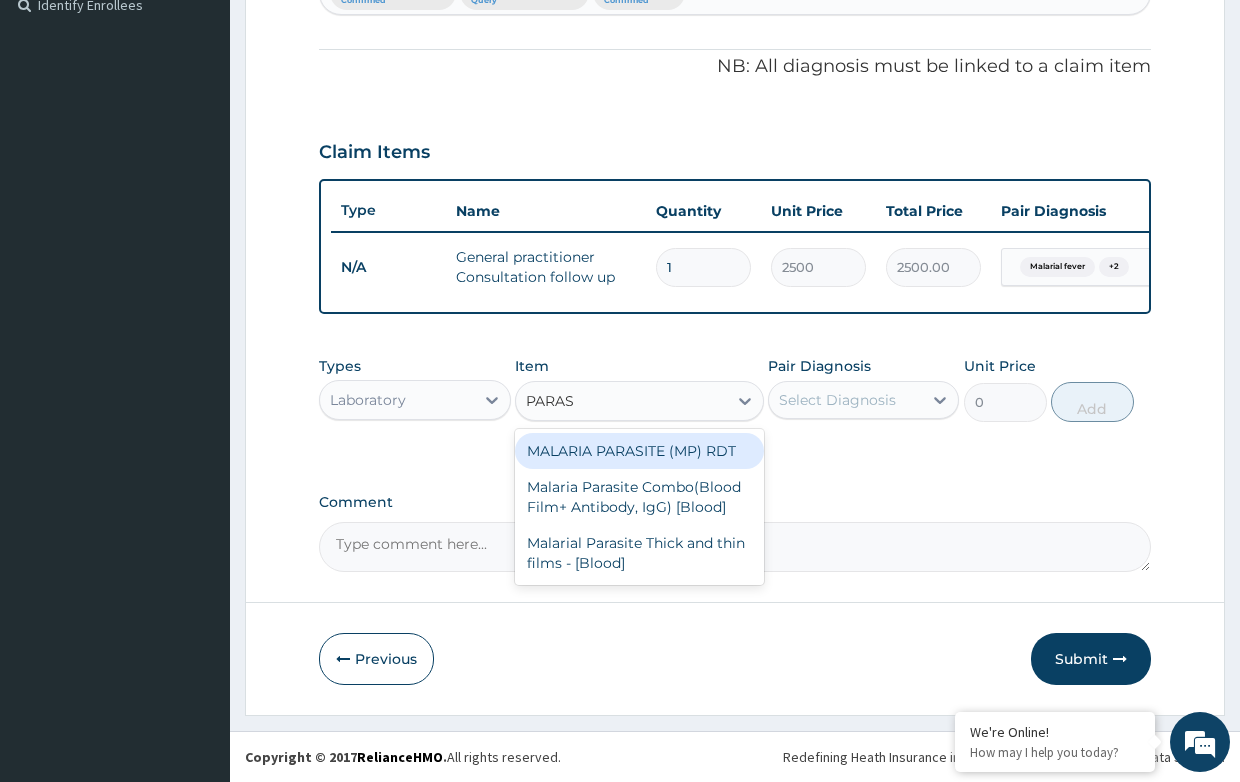 type 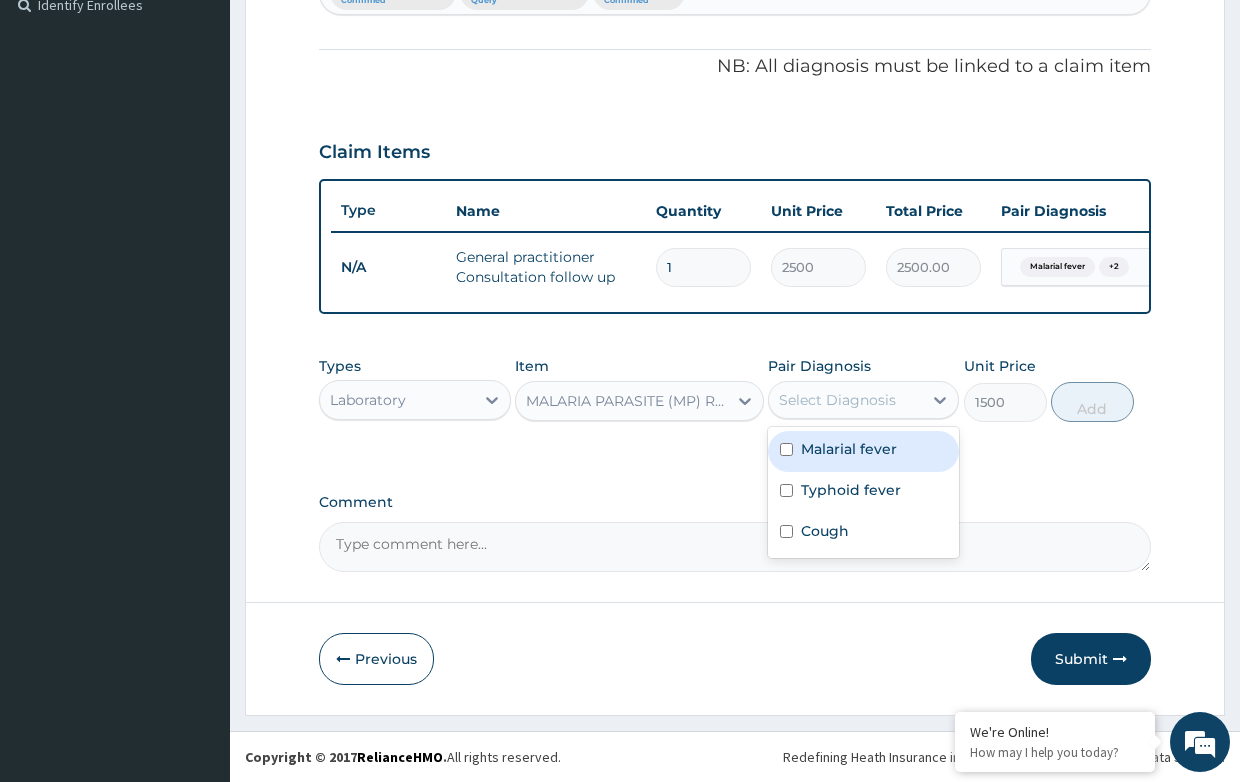 click on "Select Diagnosis" at bounding box center (837, 400) 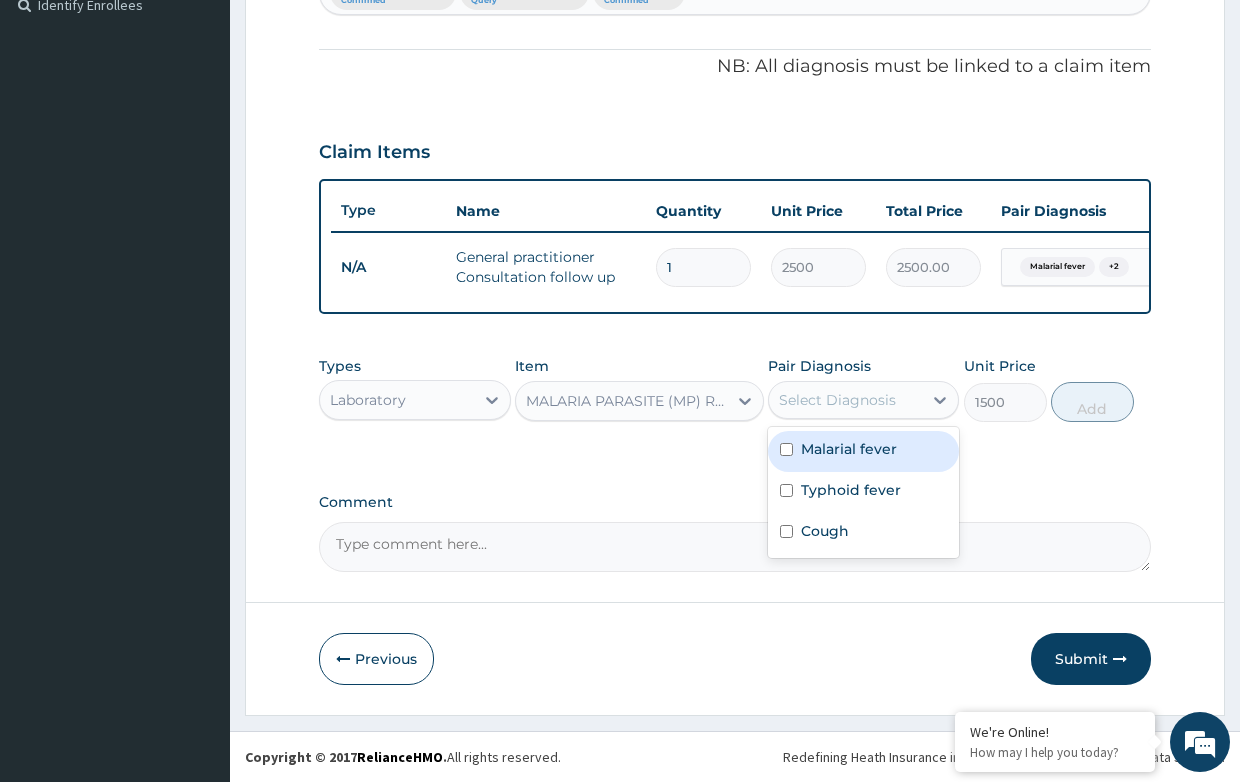 click on "Malarial fever" at bounding box center (849, 449) 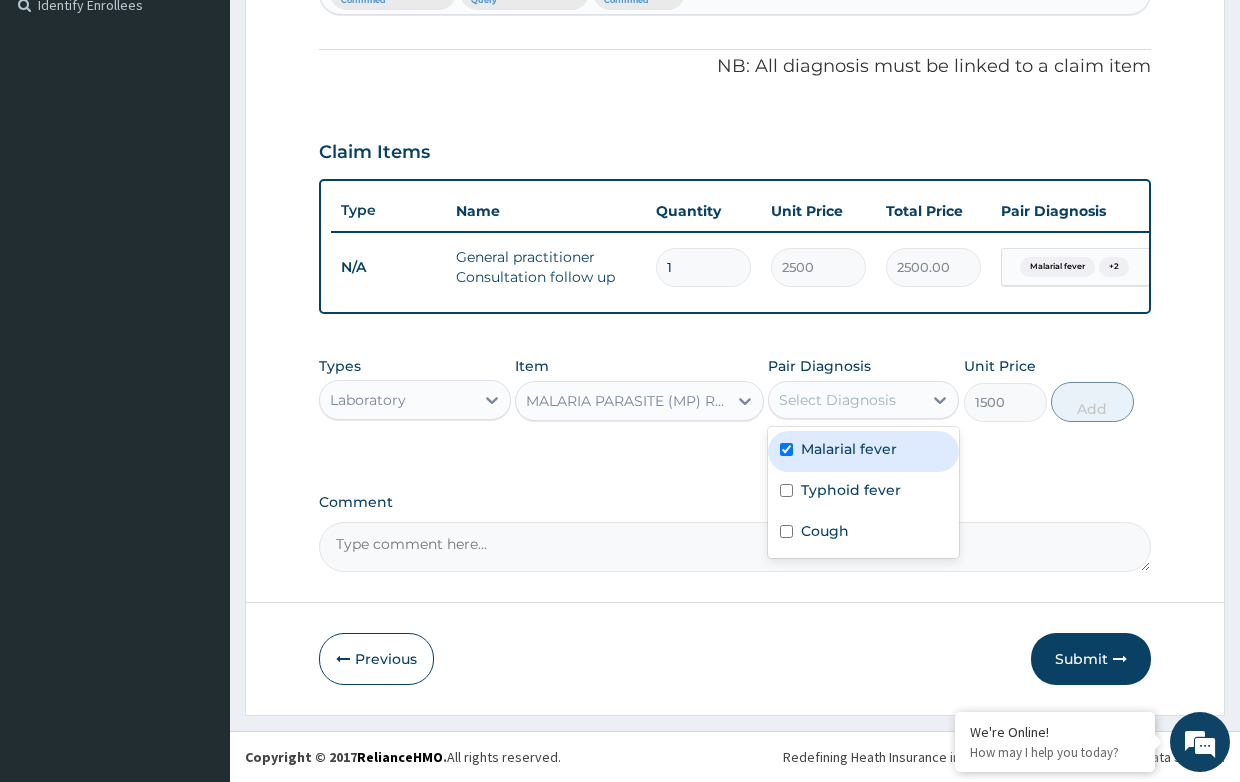 checkbox on "true" 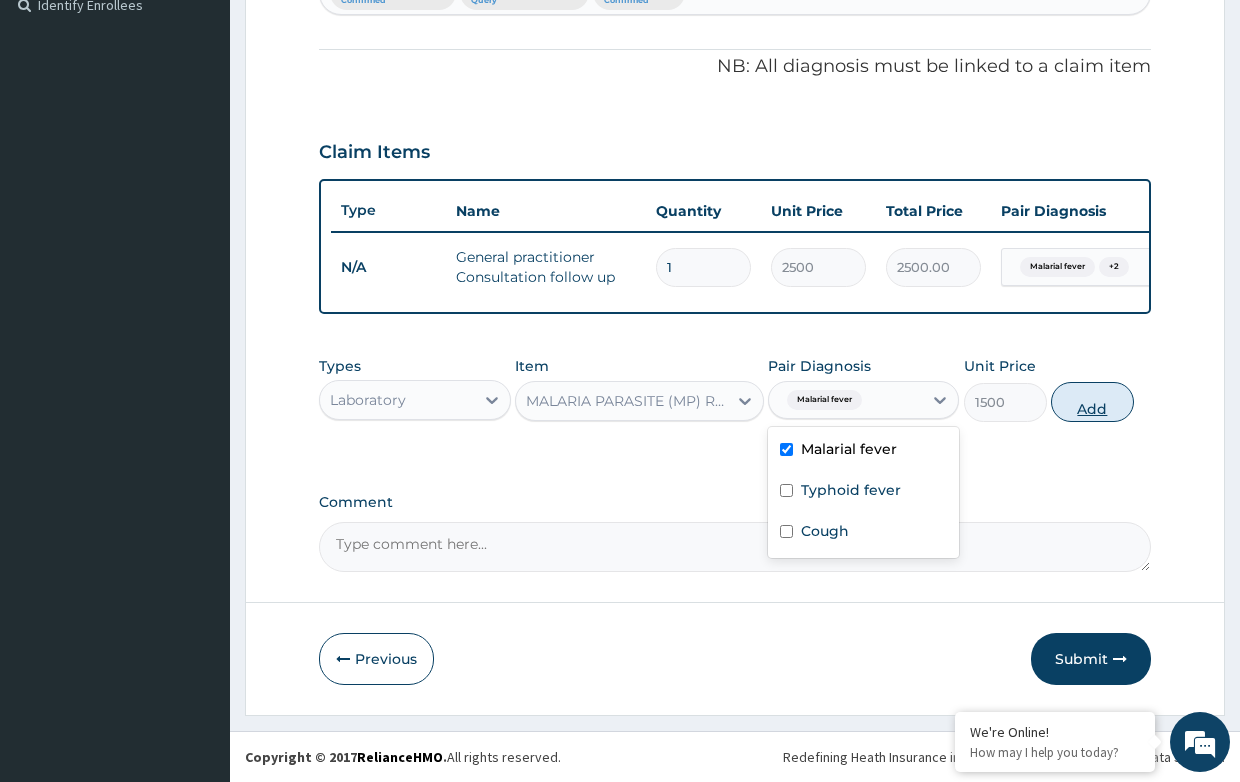 click on "Add" at bounding box center [1092, 402] 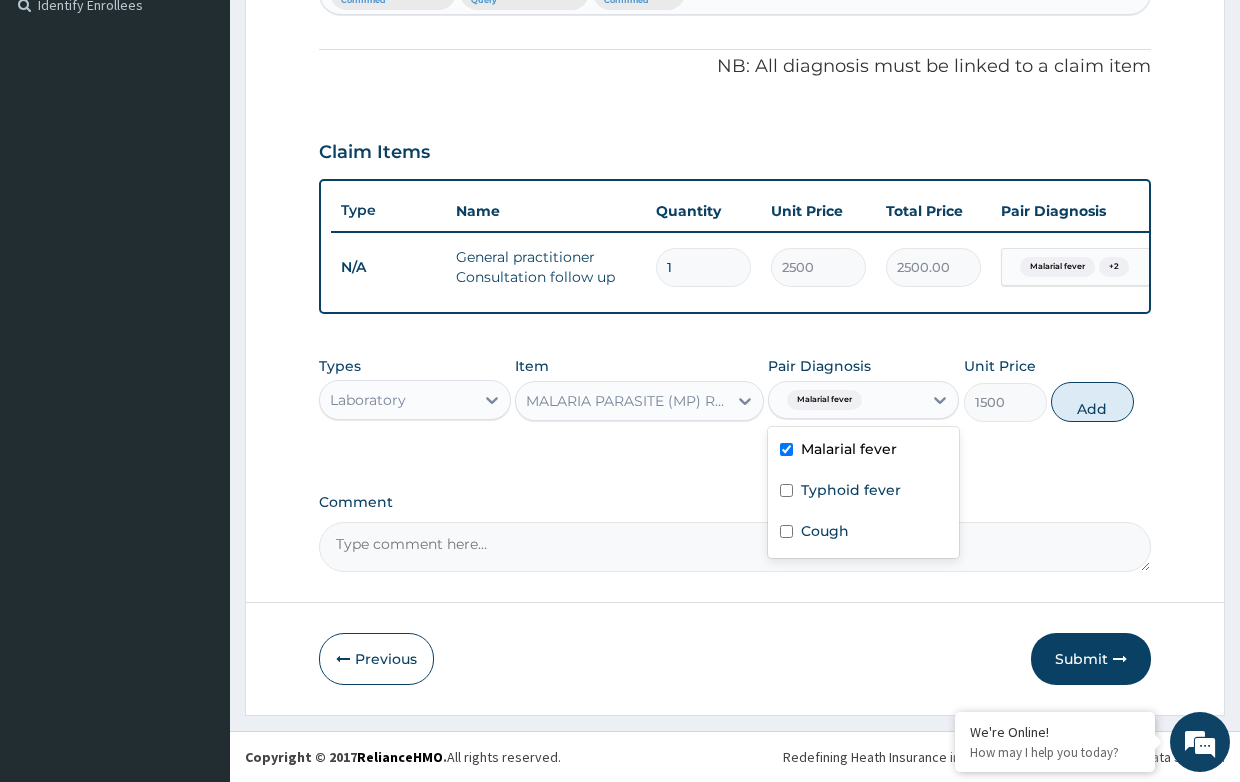type on "0" 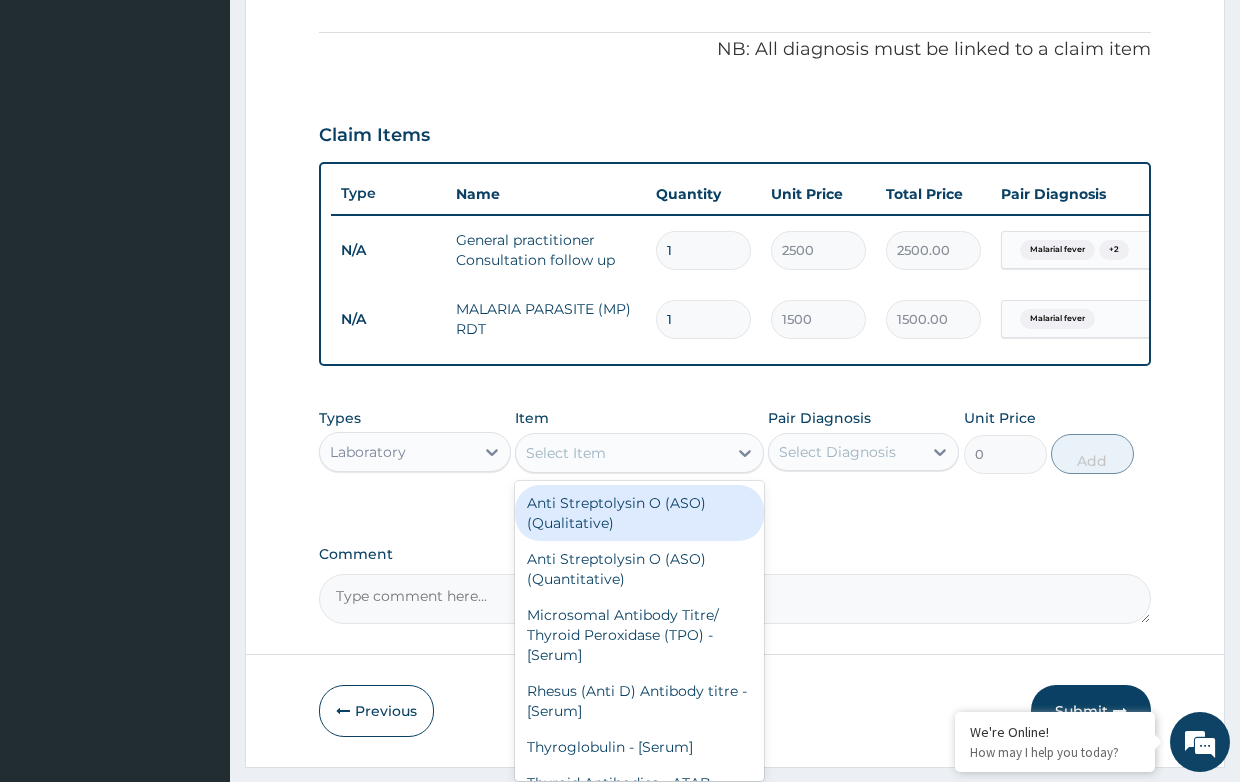 click on "Select Item" at bounding box center [566, 453] 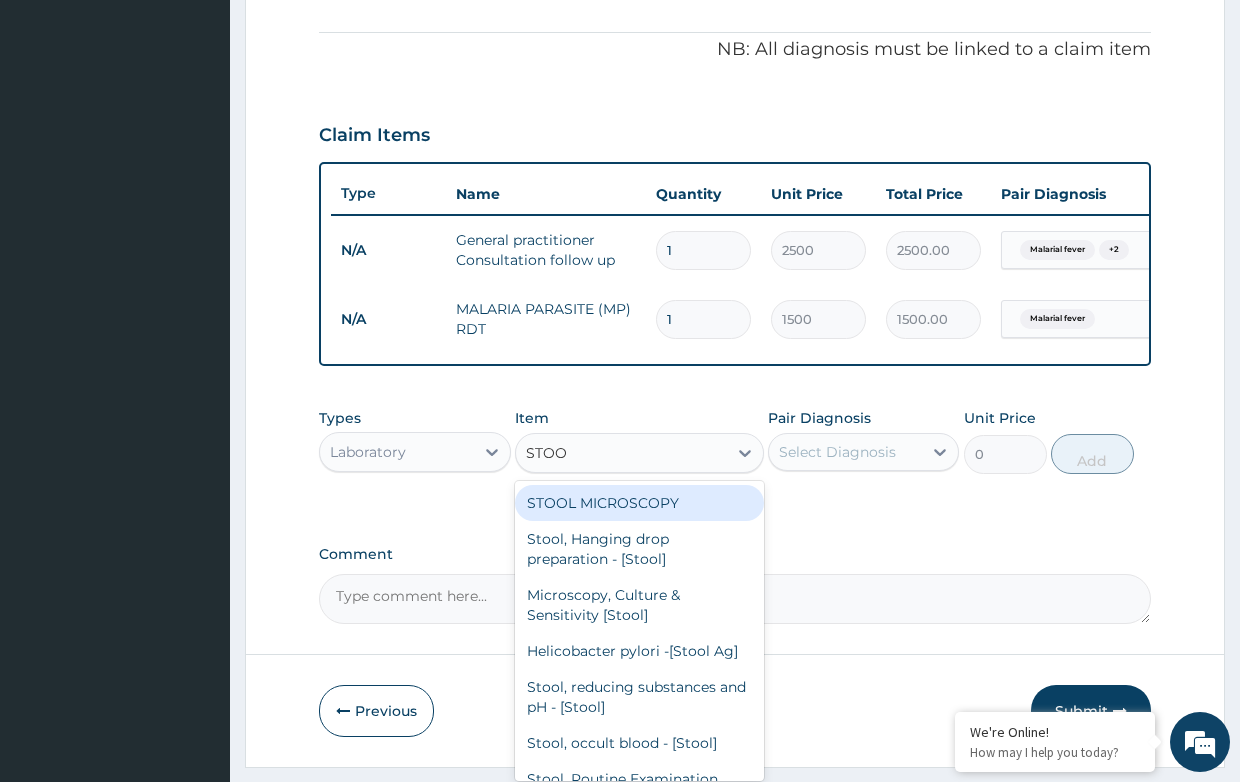 type on "STOOL" 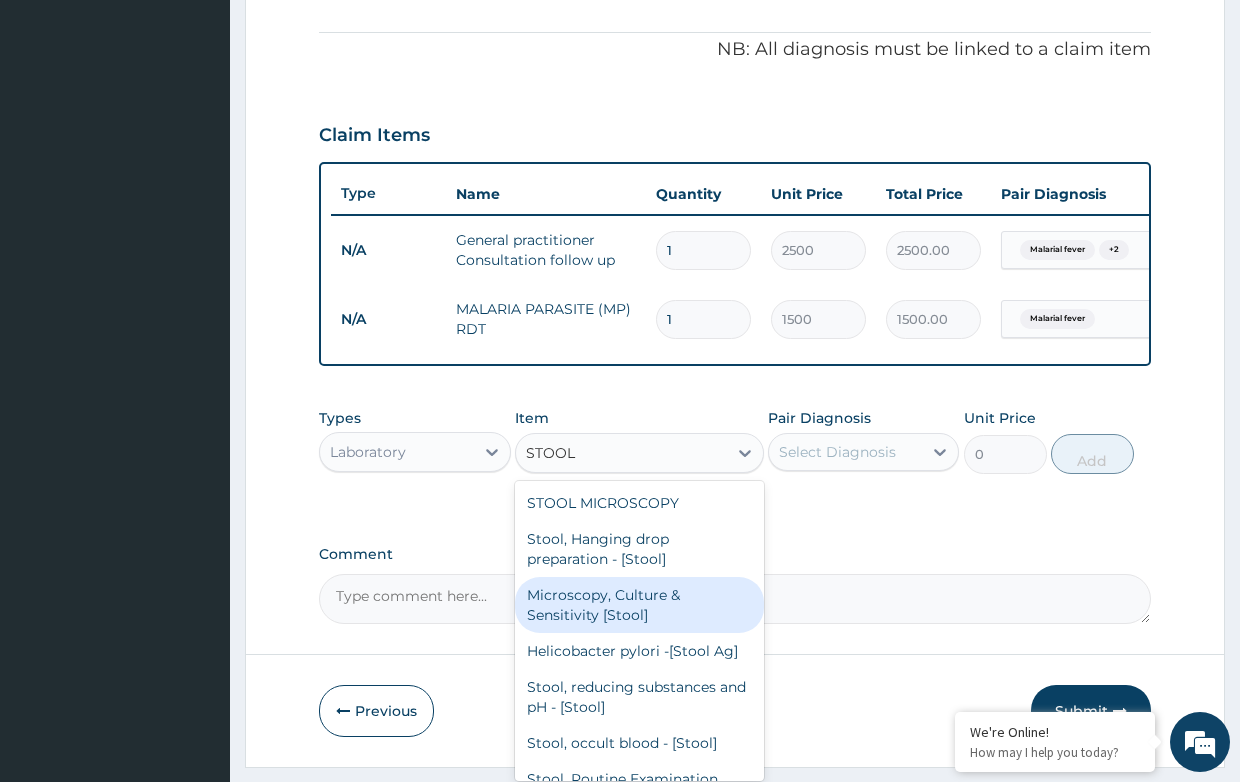 click on "Microscopy, Culture & Sensitivity [Stool]" at bounding box center [639, 605] 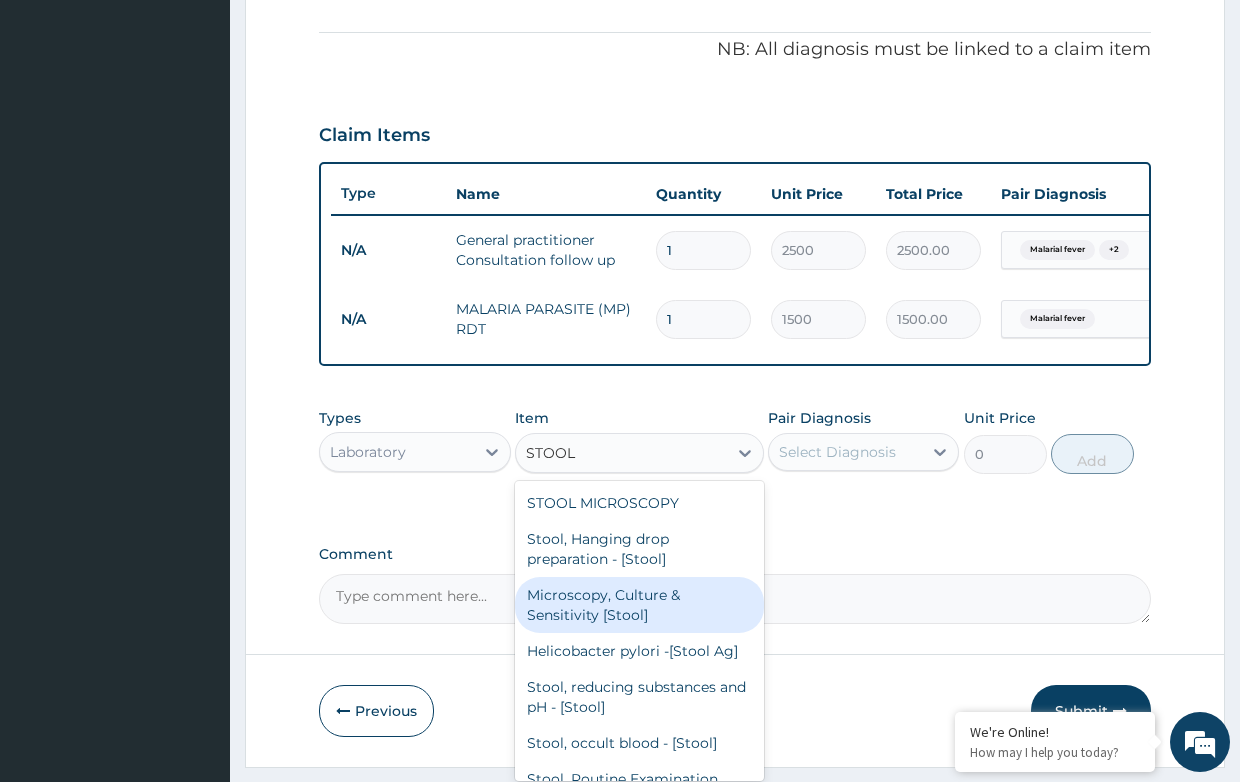 type 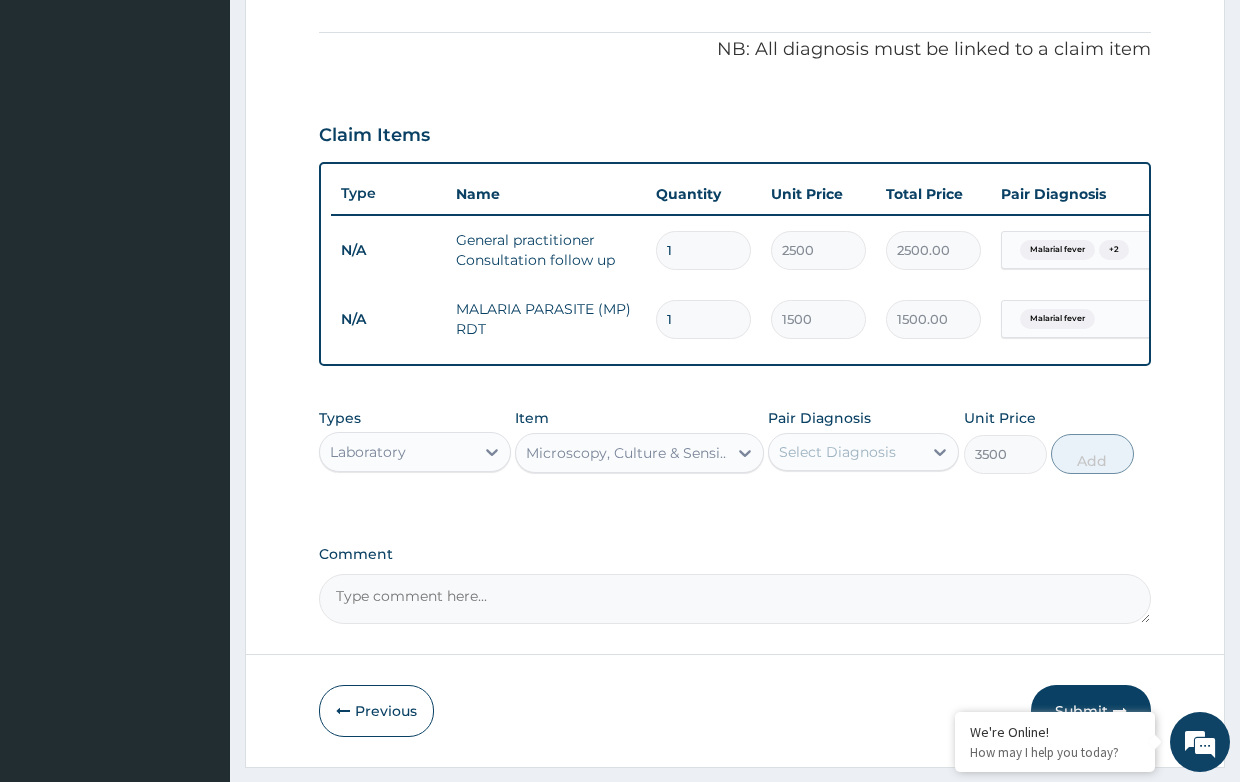 click on "Select Diagnosis" at bounding box center (837, 452) 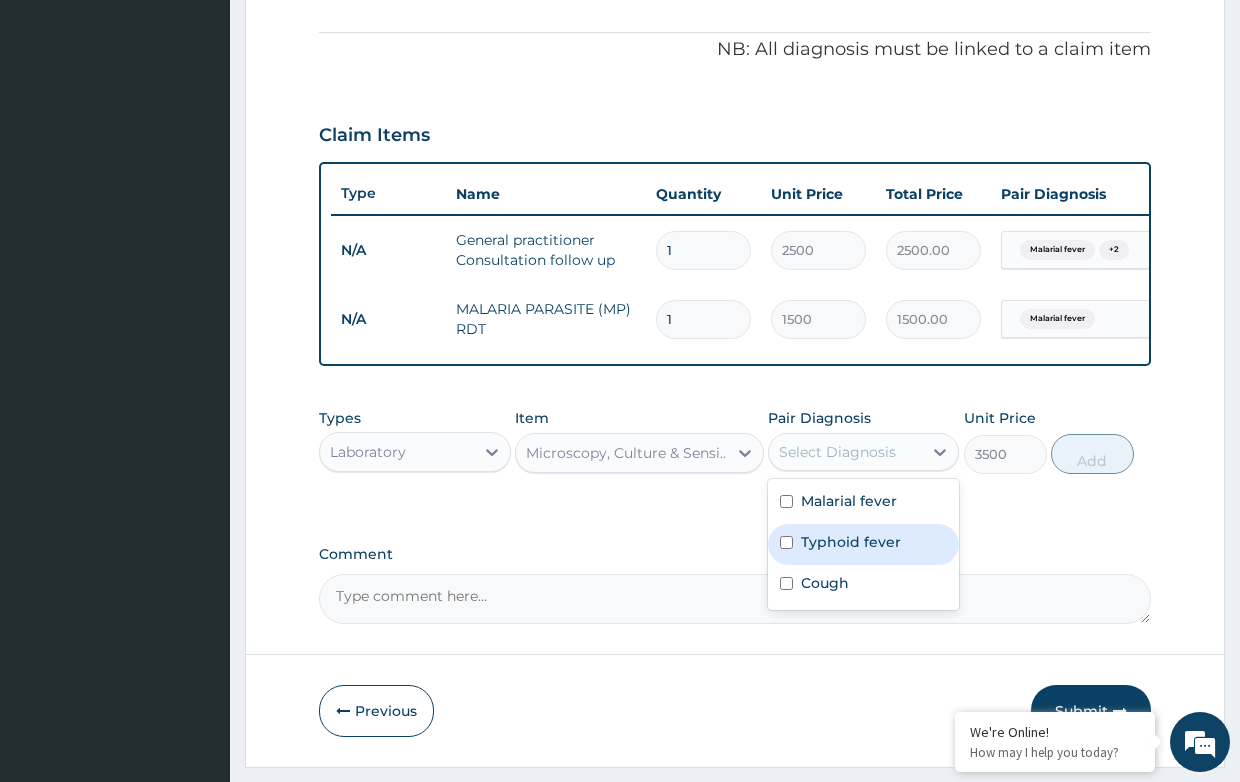 click on "Typhoid fever" at bounding box center [851, 542] 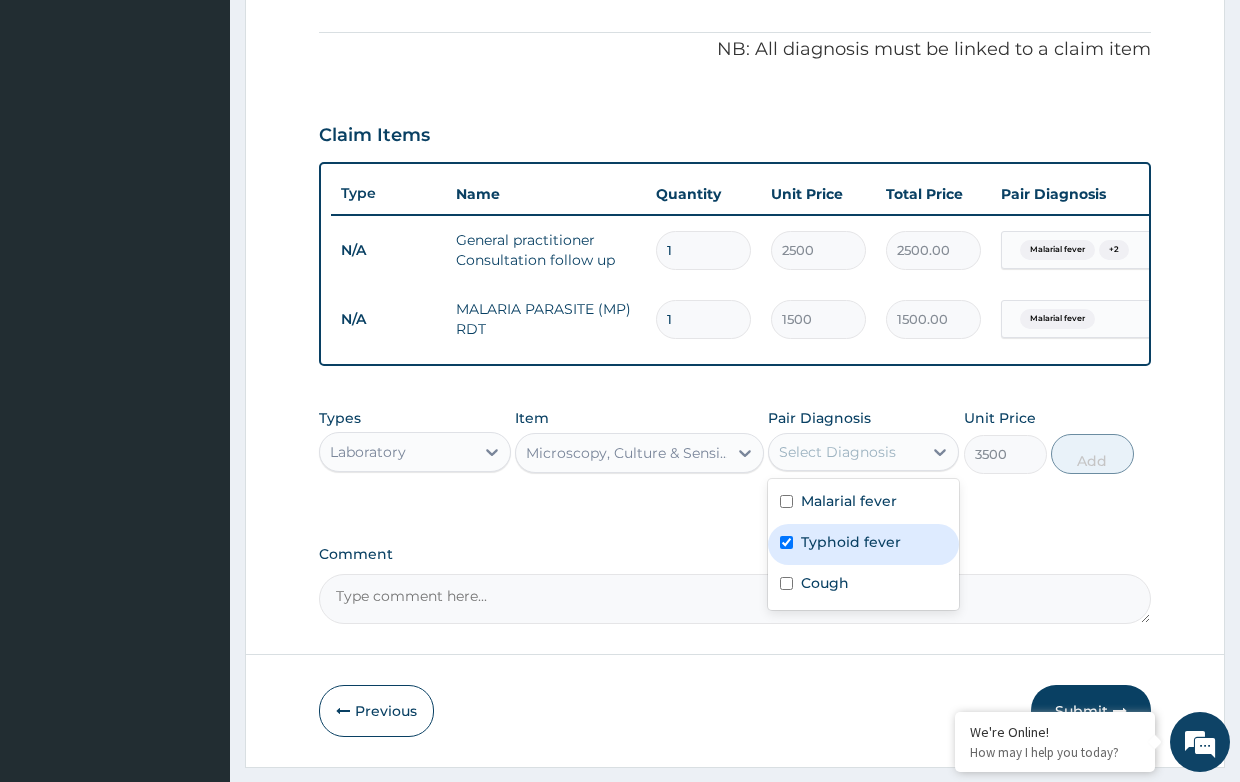 checkbox on "true" 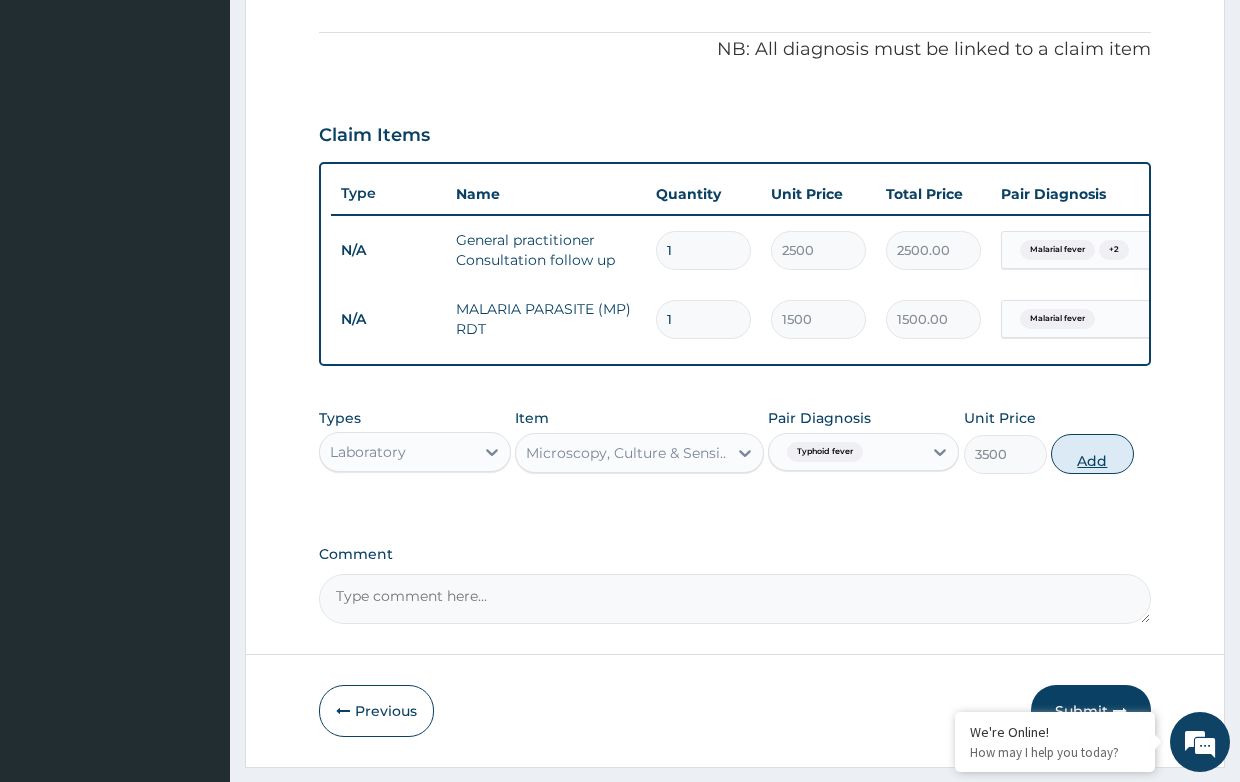click on "Add" at bounding box center [1092, 454] 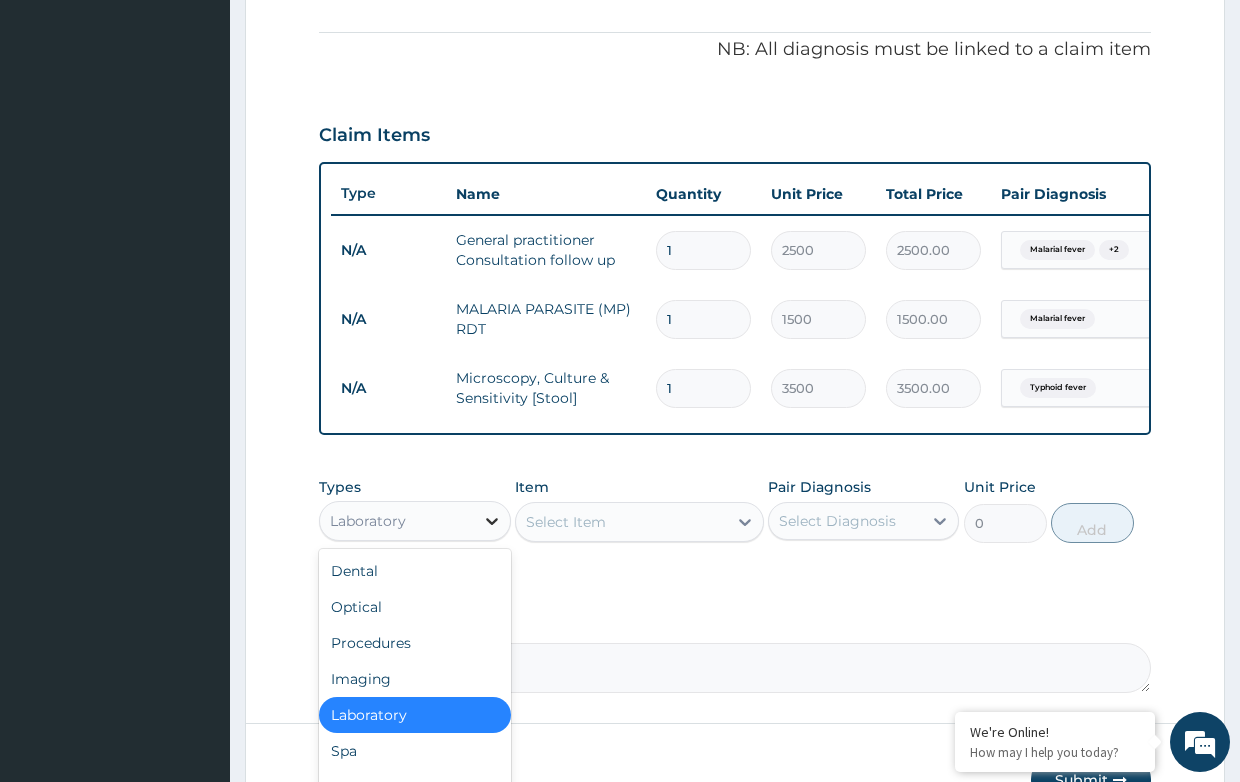 click 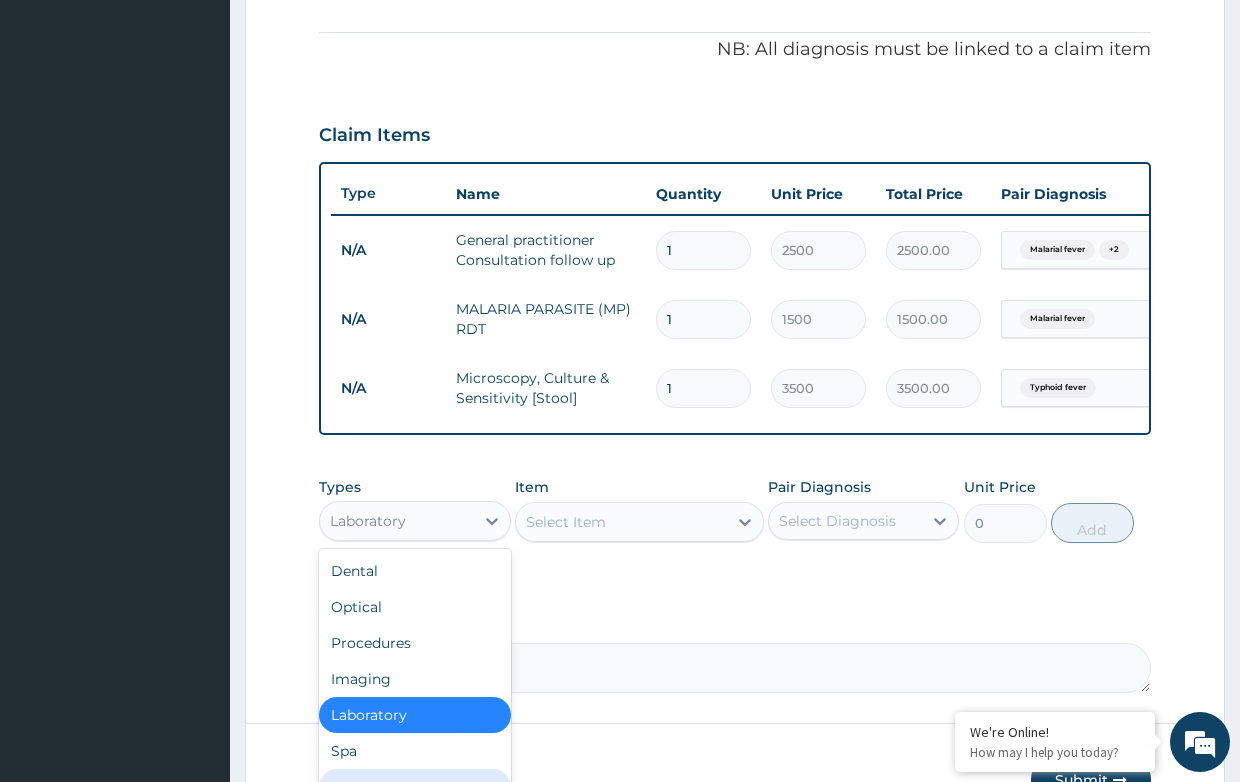 scroll, scrollTop: 68, scrollLeft: 0, axis: vertical 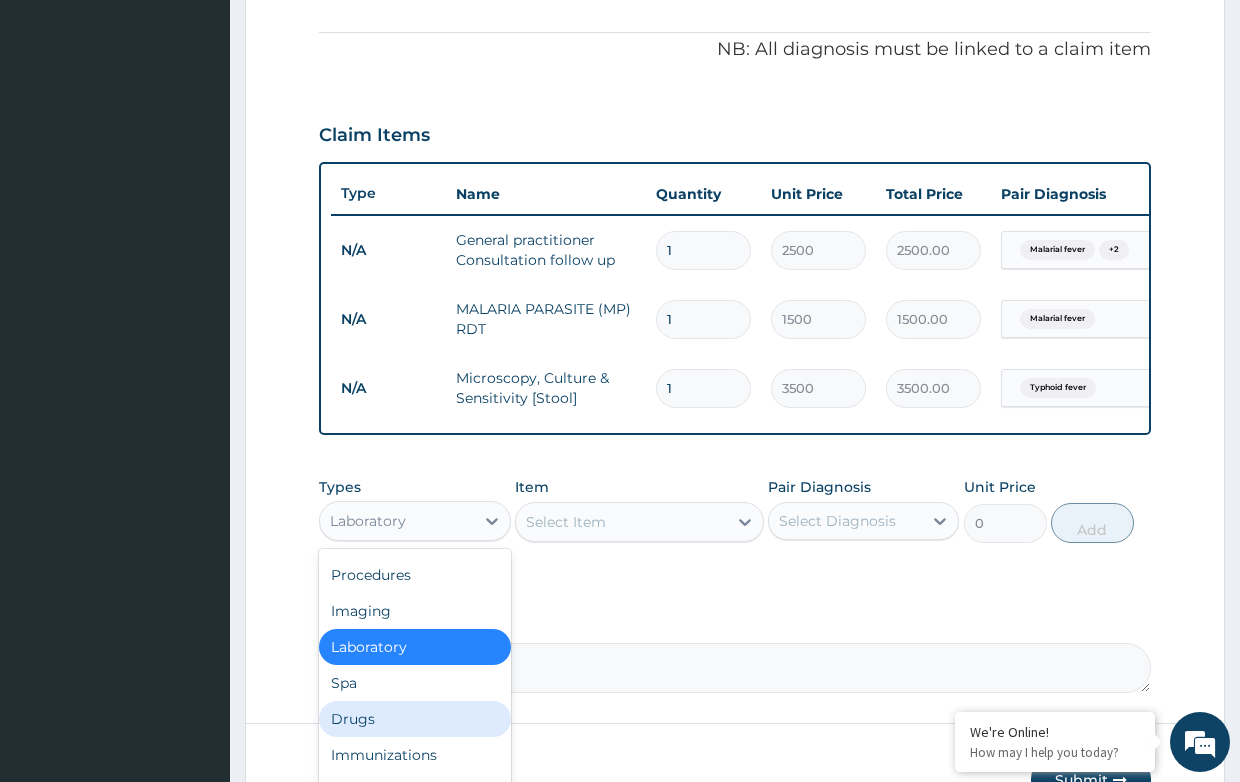 click on "Drugs" at bounding box center [414, 719] 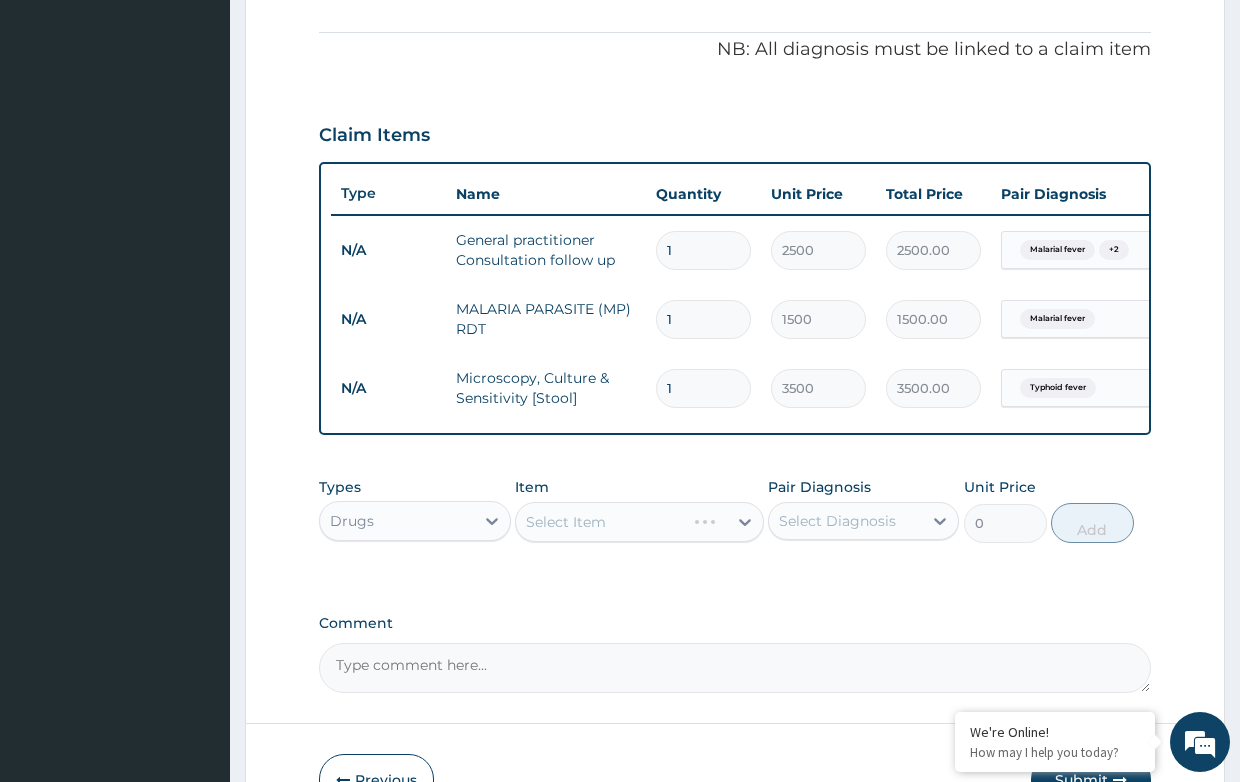 click on "Select Item" at bounding box center (639, 522) 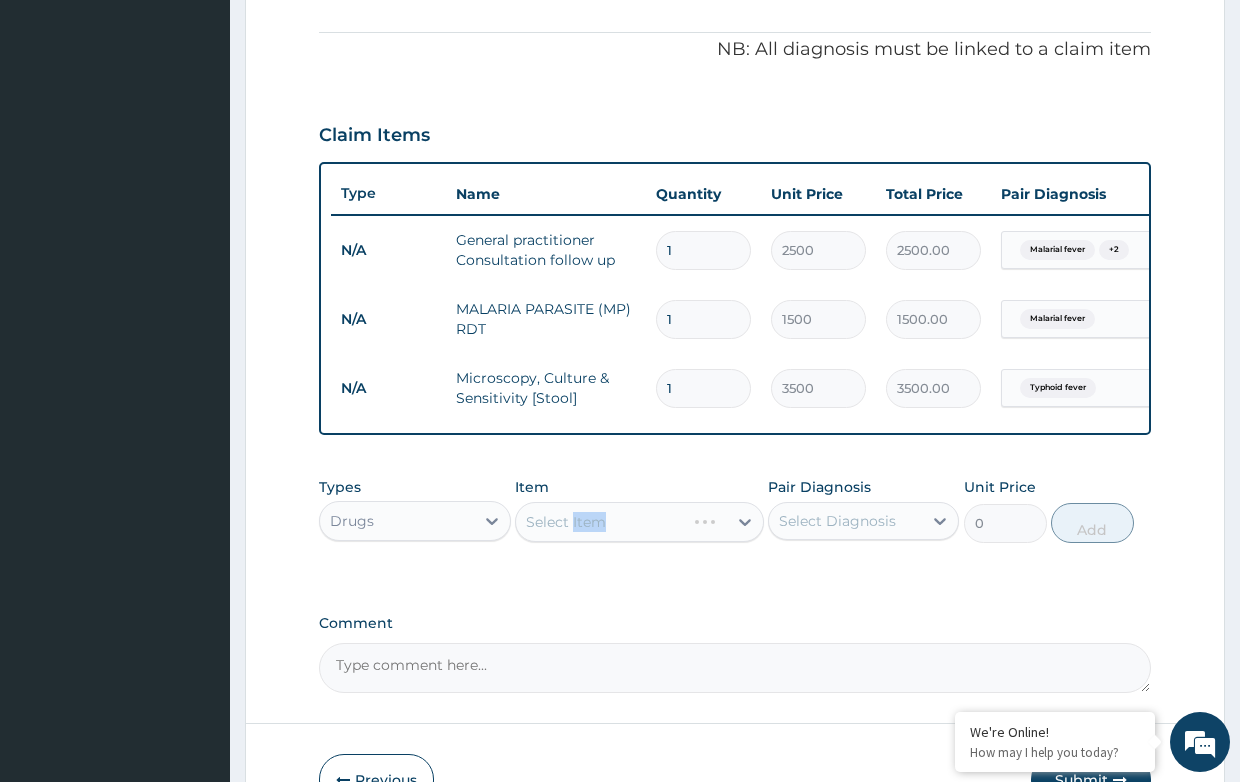 click on "Select Item" at bounding box center (639, 522) 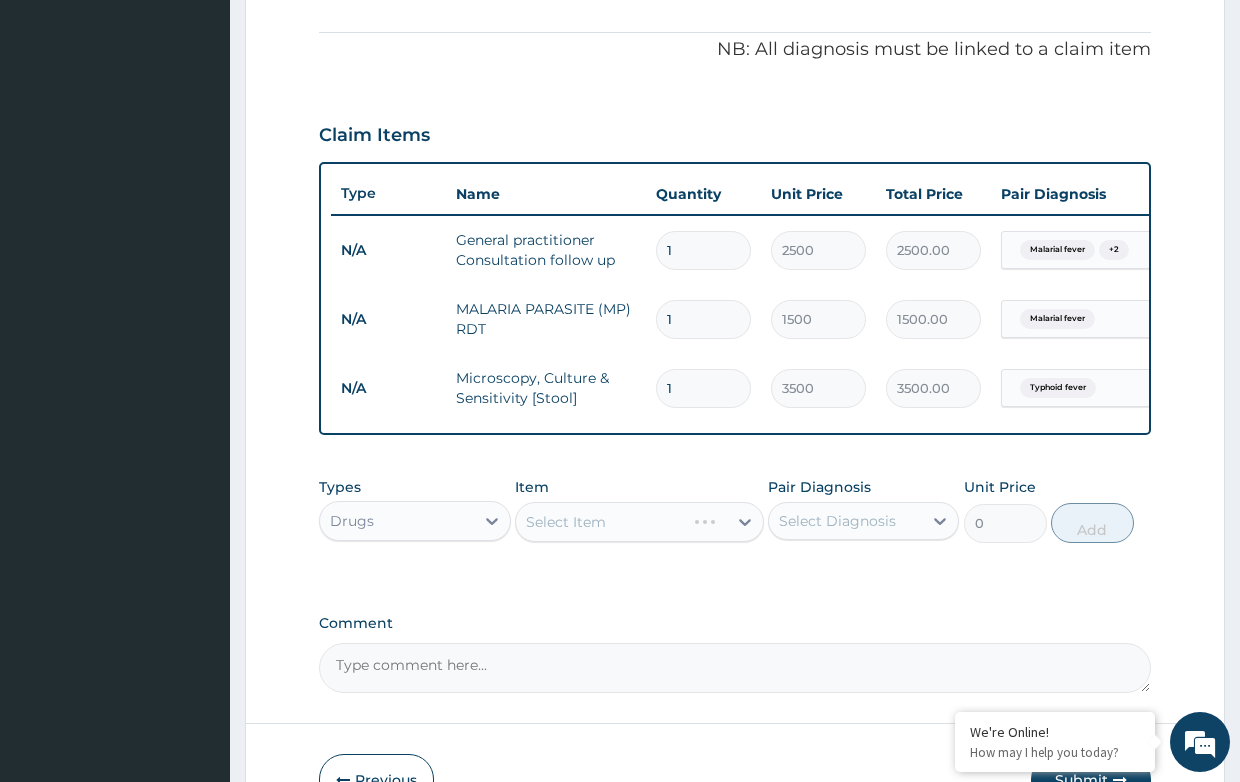 click on "Select Item" at bounding box center (639, 522) 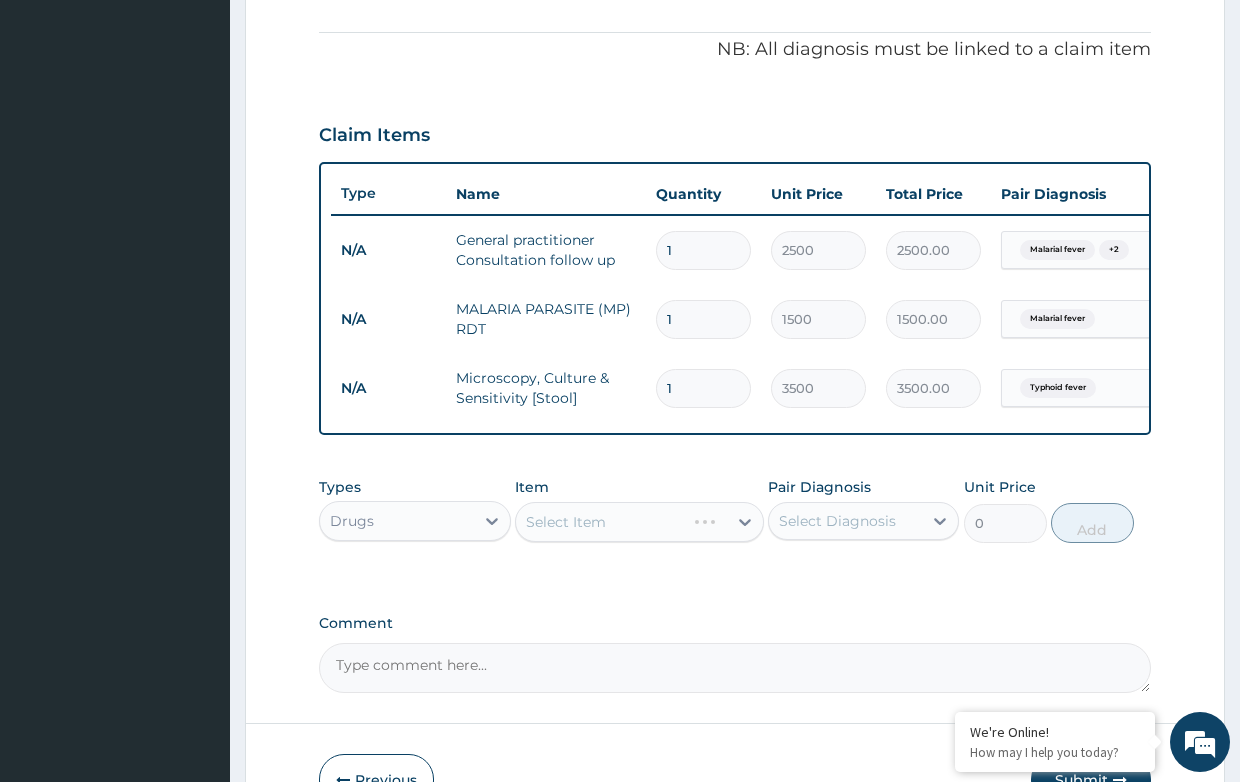 click on "Select Item" at bounding box center [639, 522] 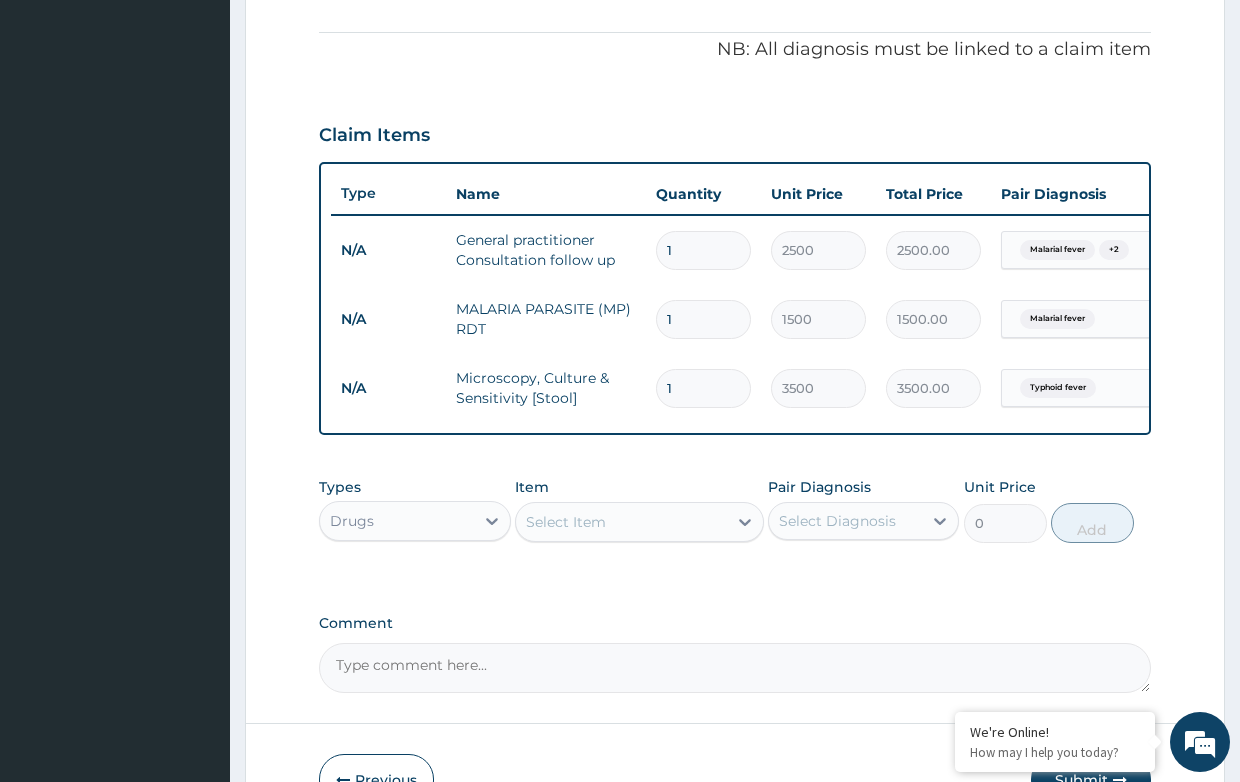 click on "Select Item" at bounding box center (621, 522) 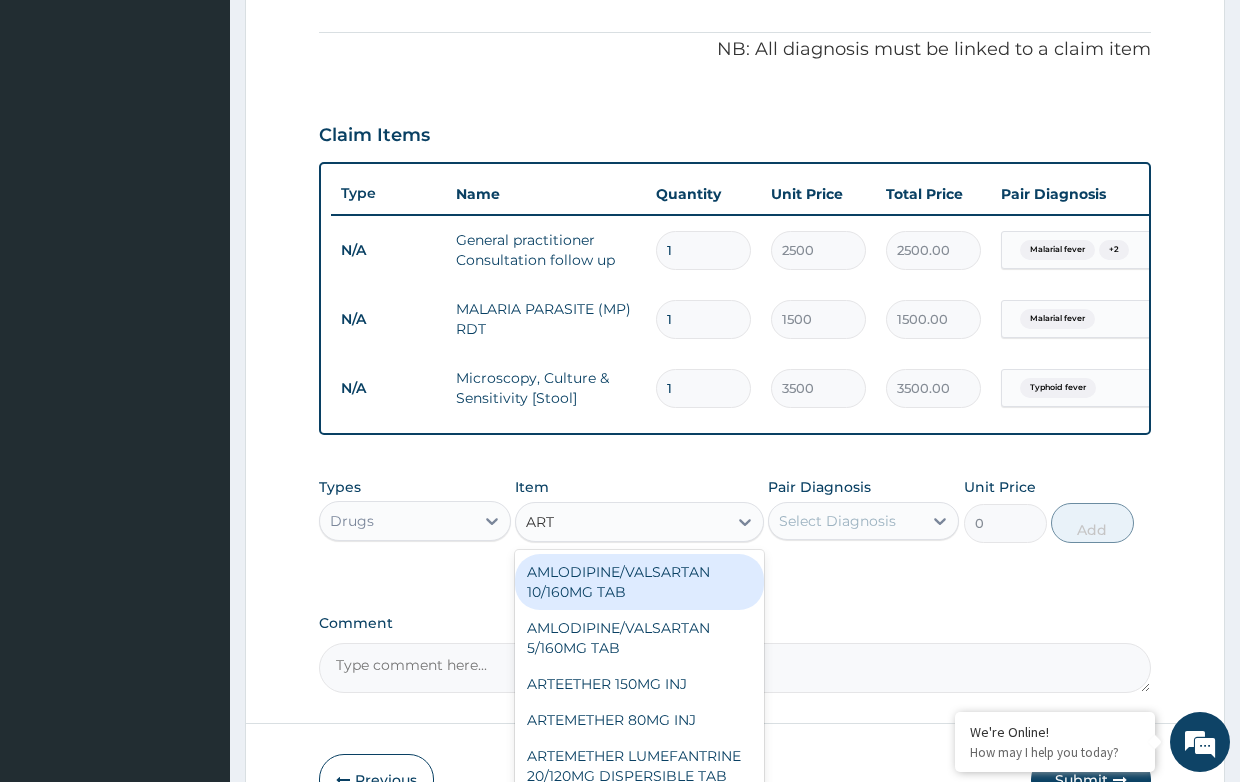 type on "ARTE" 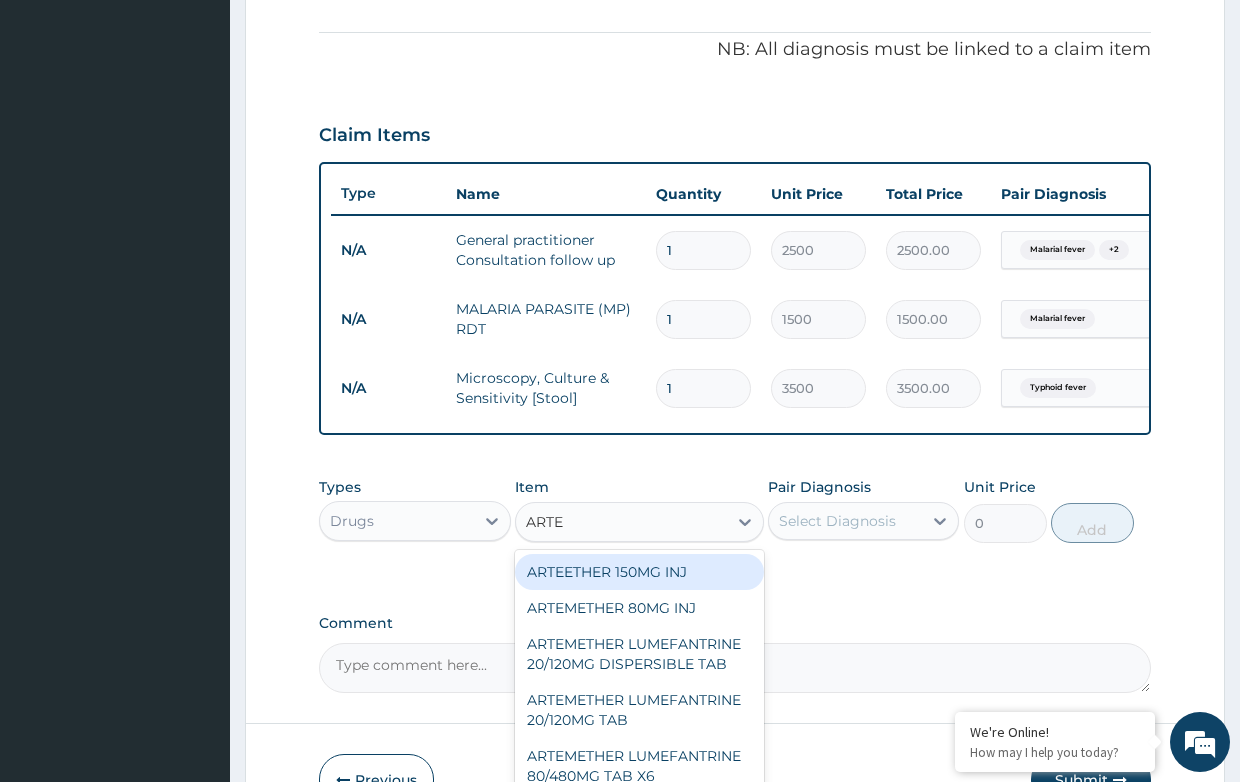 click on "ARTEETHER 150MG INJ" at bounding box center (639, 572) 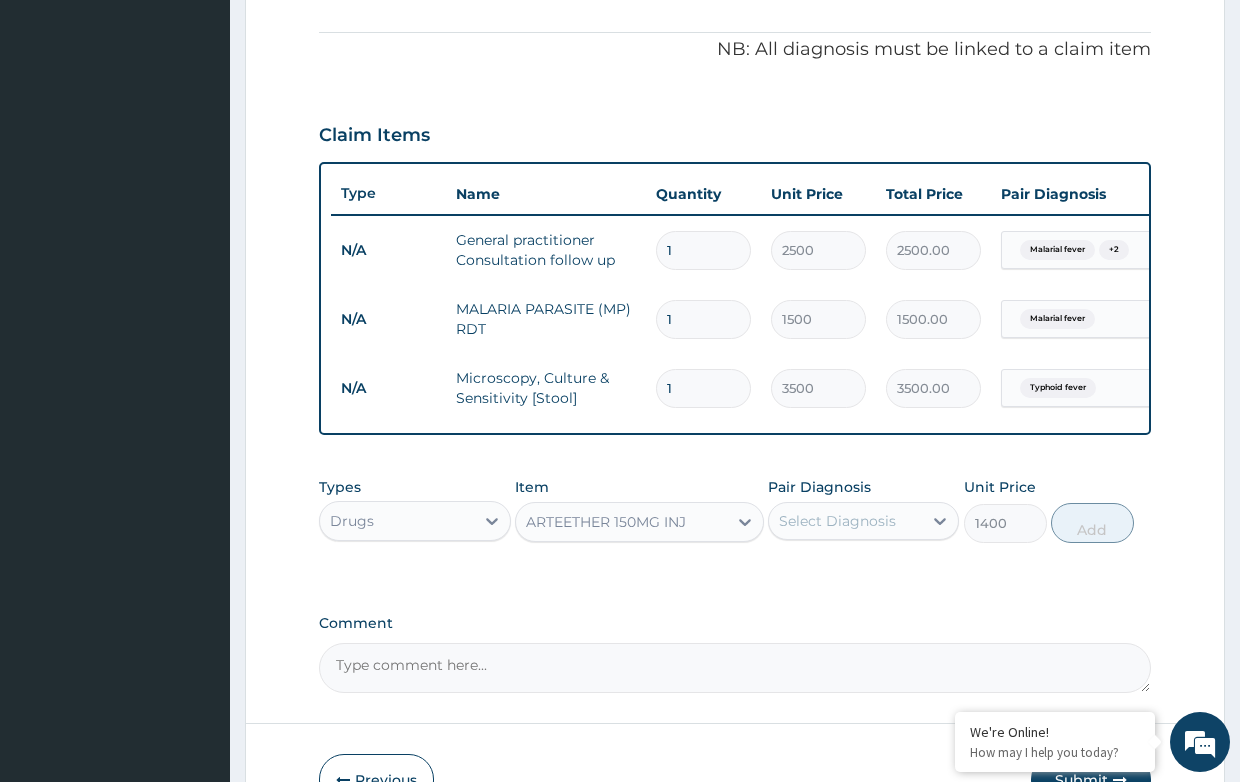 click on "Select Diagnosis" at bounding box center [837, 521] 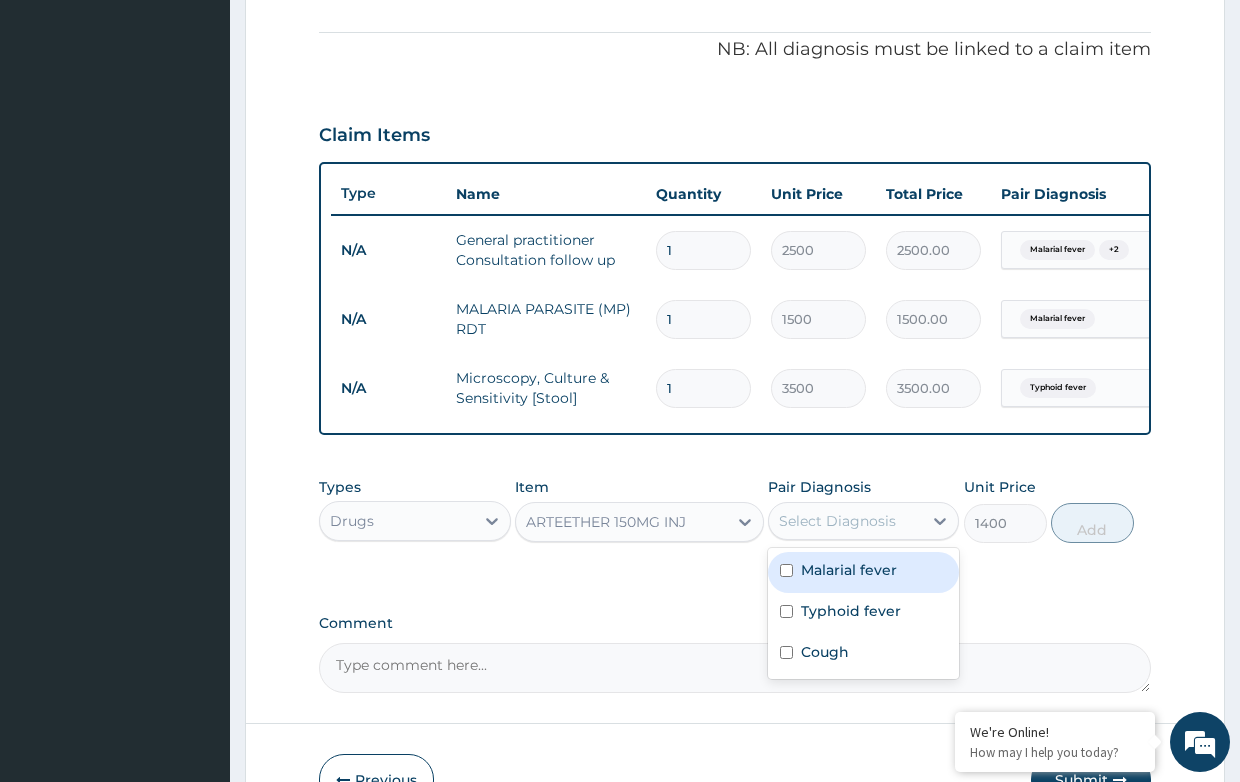 click on "Malarial fever" at bounding box center [849, 570] 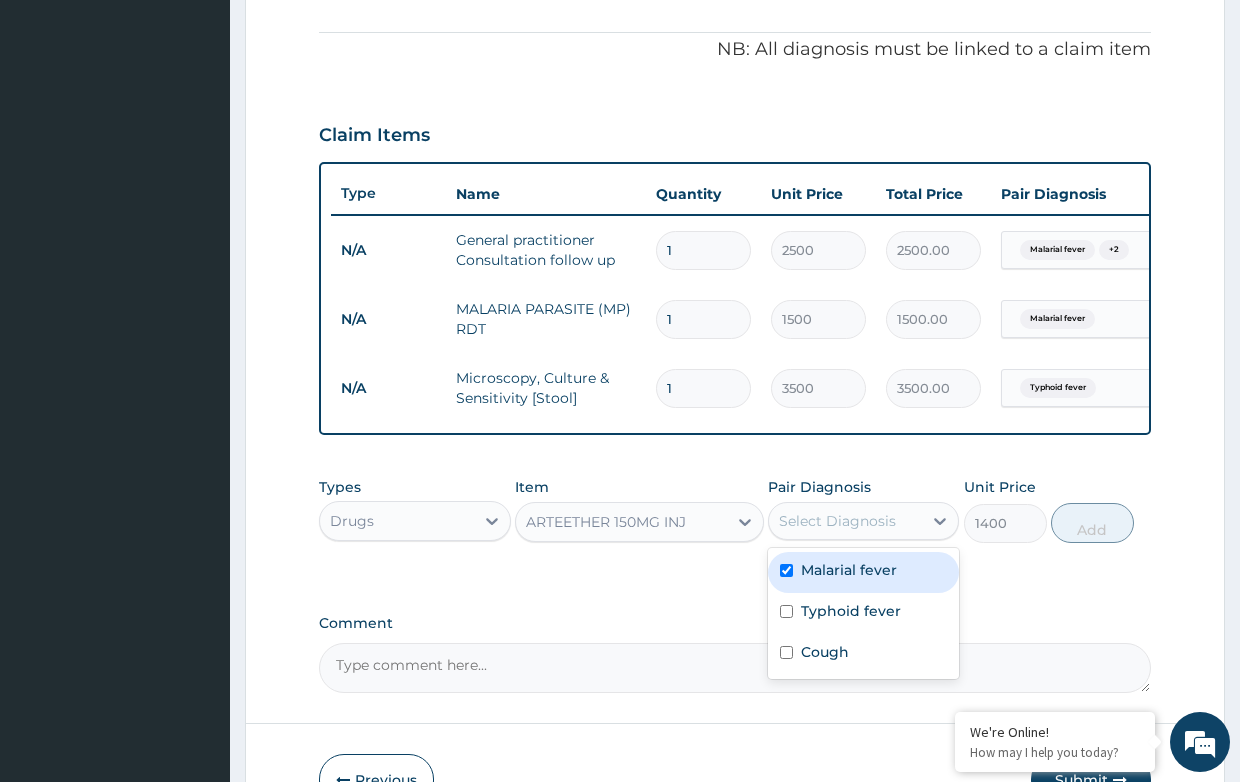 checkbox on "true" 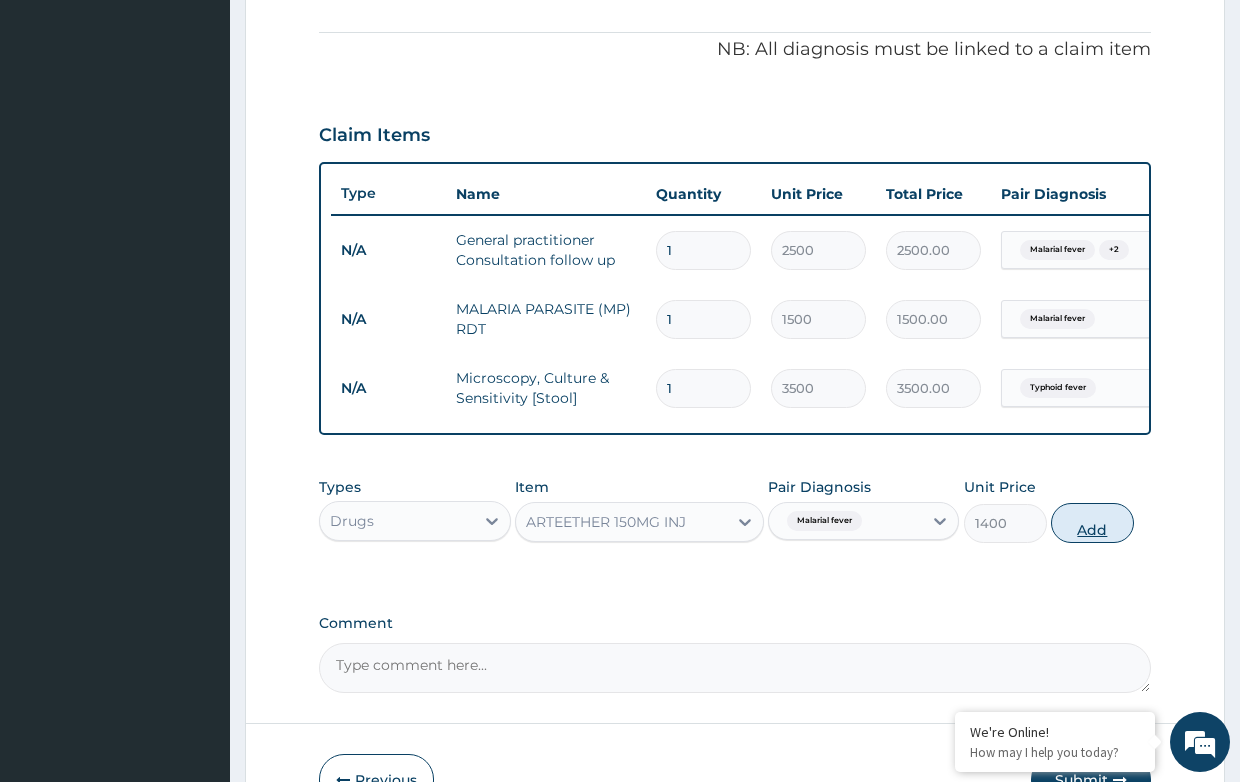 click on "Add" at bounding box center (1092, 523) 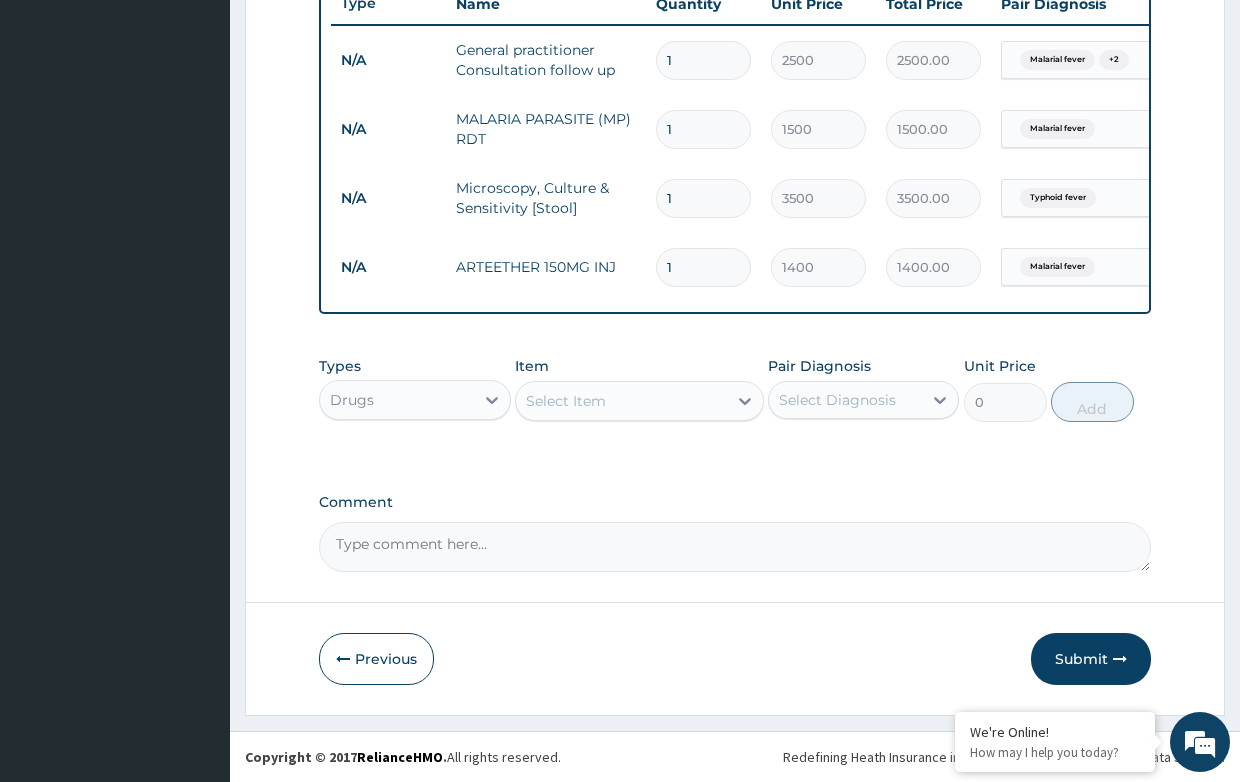 scroll, scrollTop: 782, scrollLeft: 0, axis: vertical 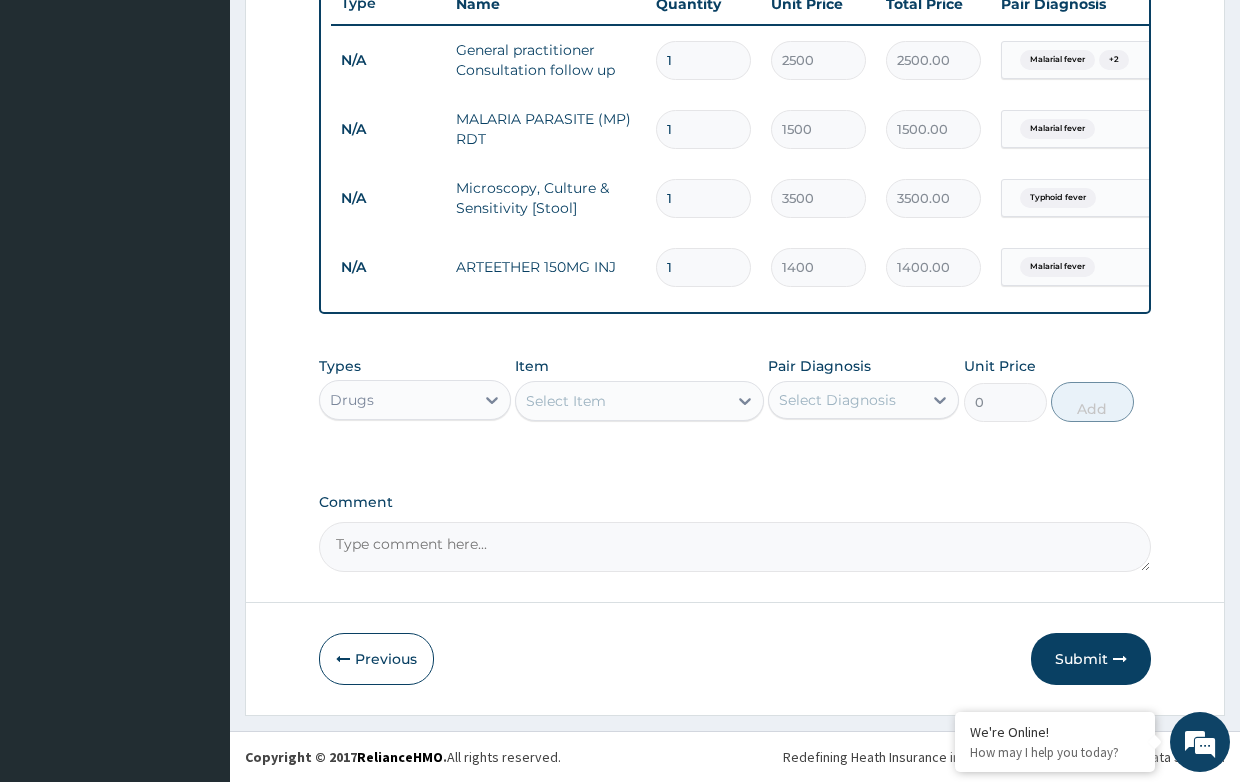 click on "Select Item" at bounding box center [566, 401] 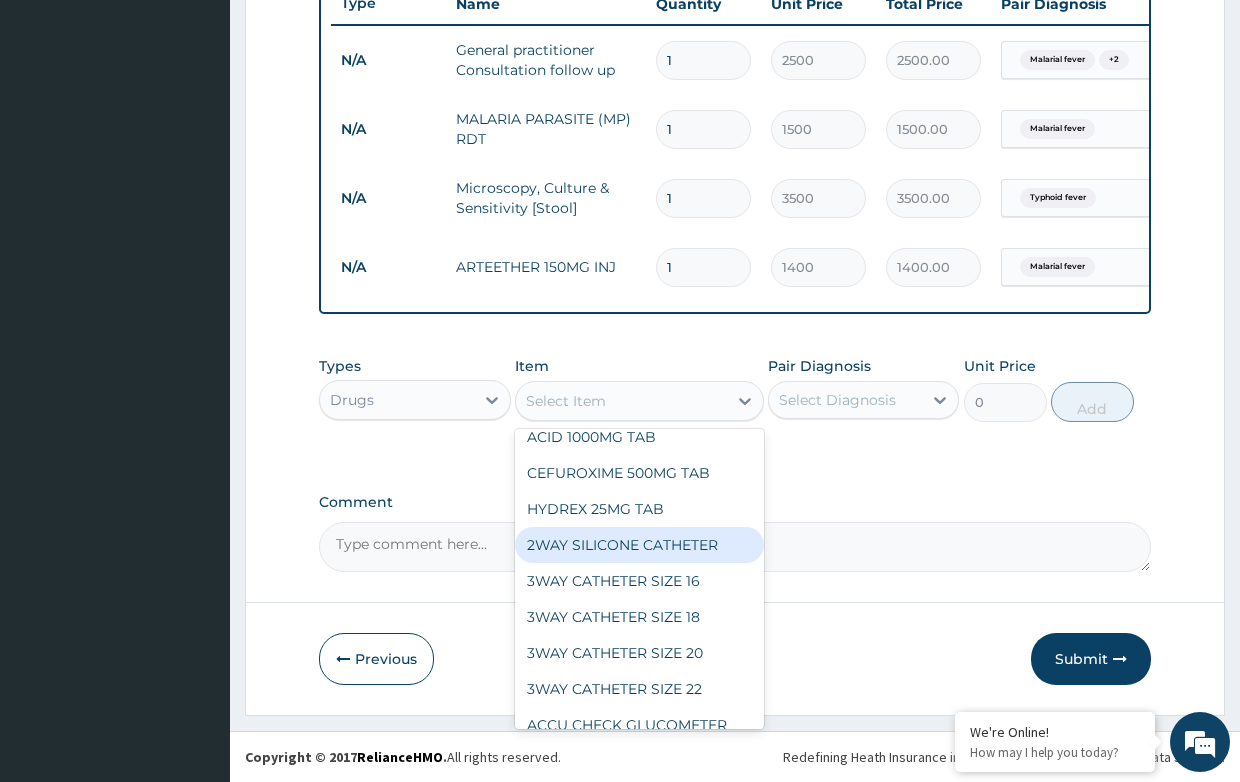 scroll, scrollTop: 0, scrollLeft: 0, axis: both 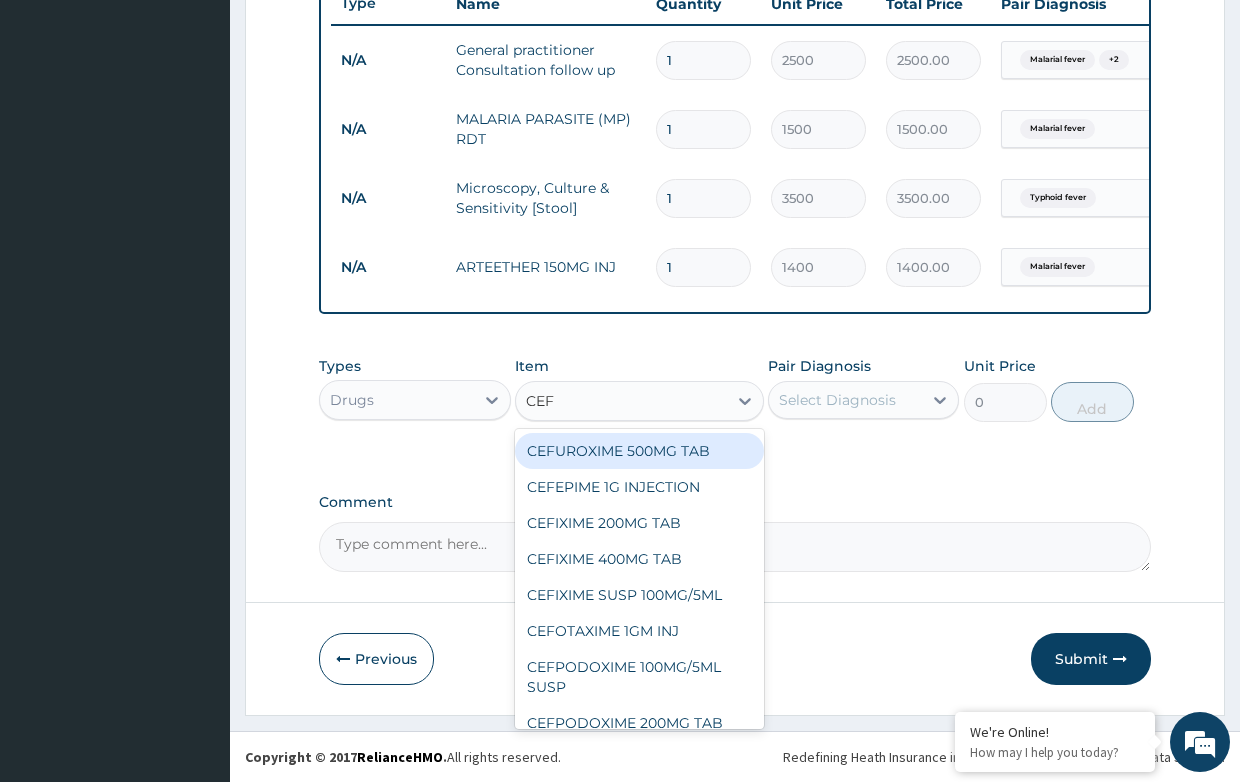 type on "CEFU" 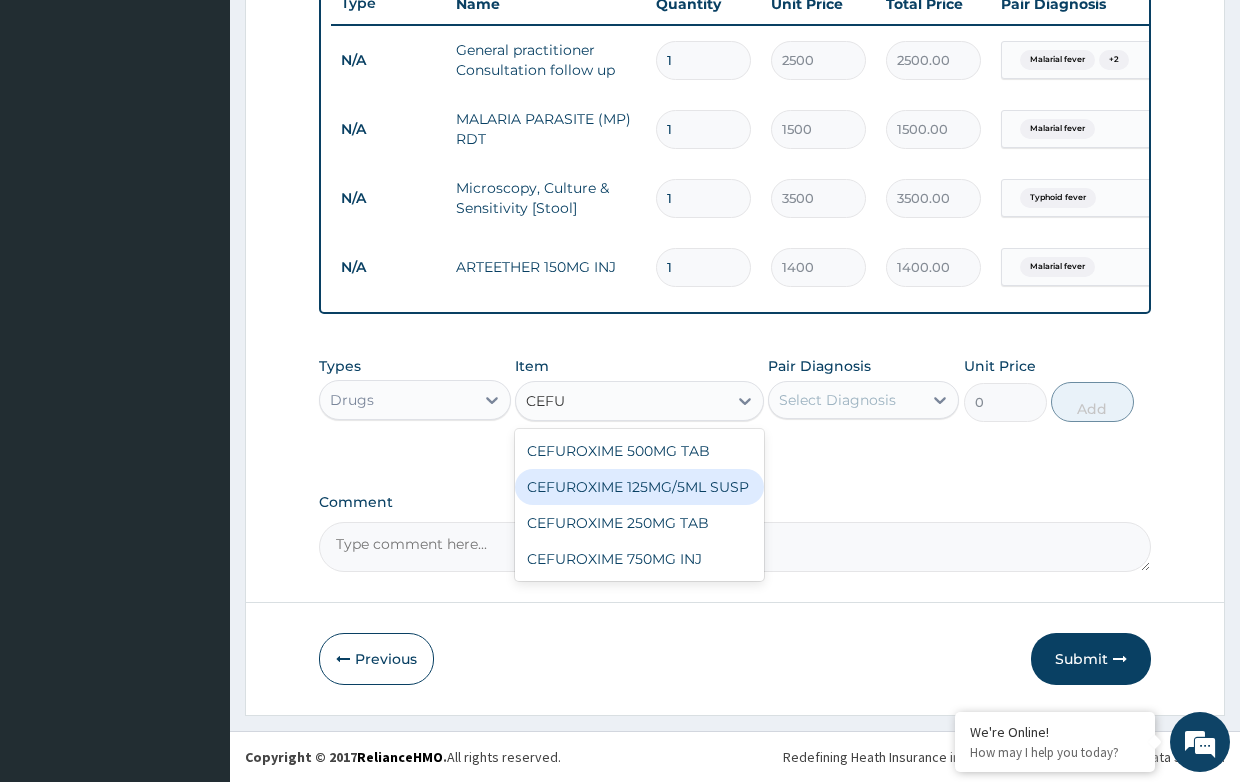 click on "CEFUROXIME 125MG/5ML SUSP" at bounding box center [639, 487] 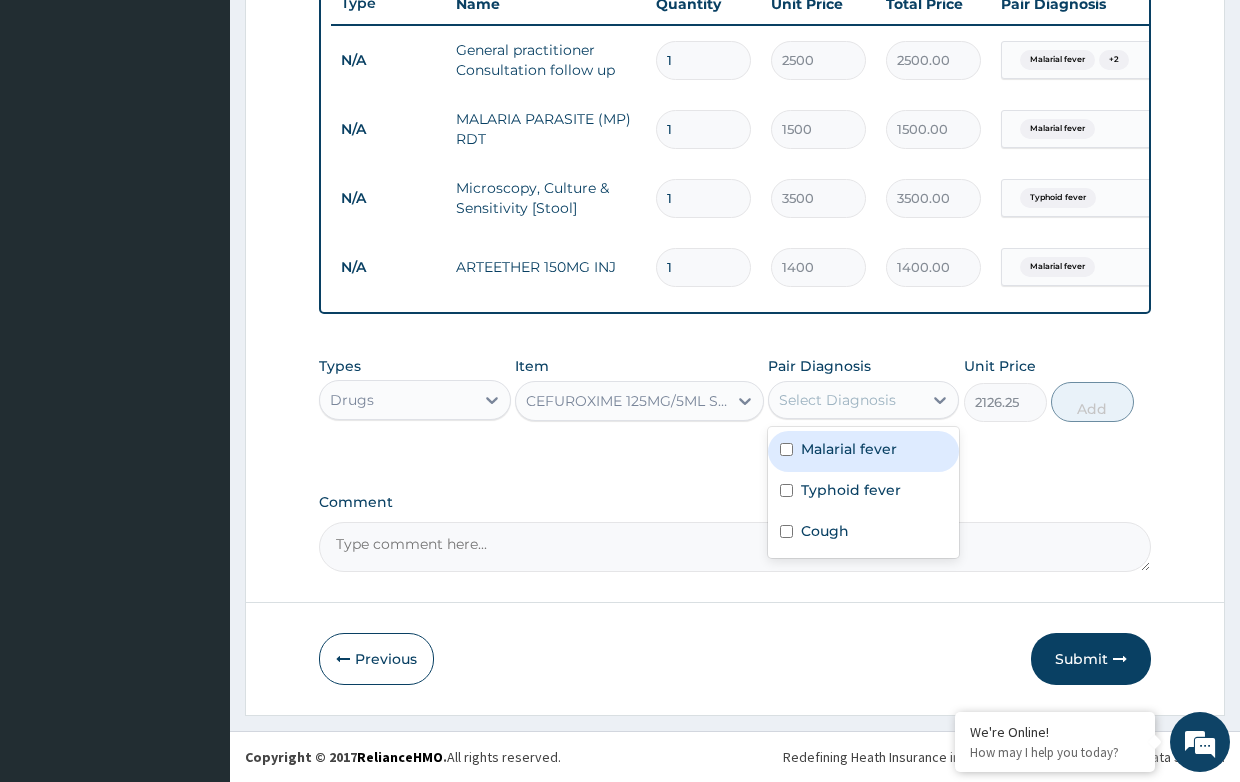 click on "Select Diagnosis" at bounding box center (837, 400) 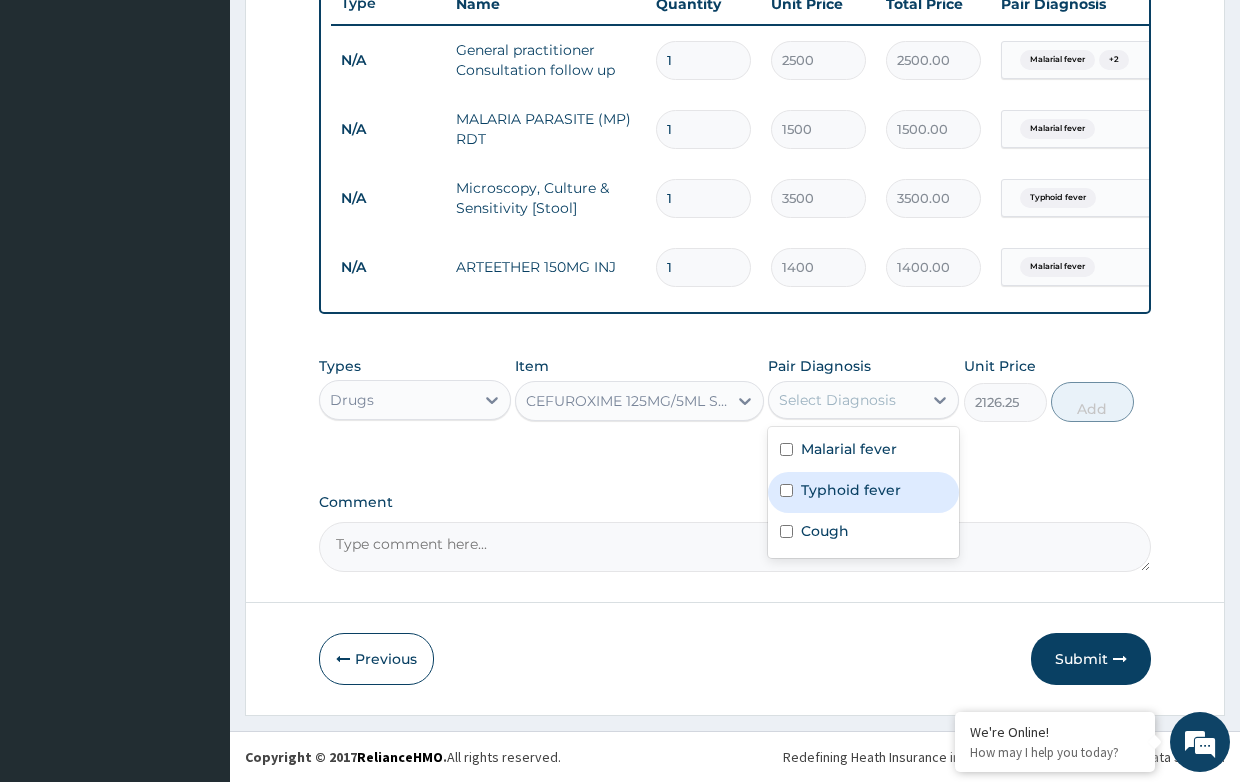 click on "Typhoid fever" at bounding box center (851, 490) 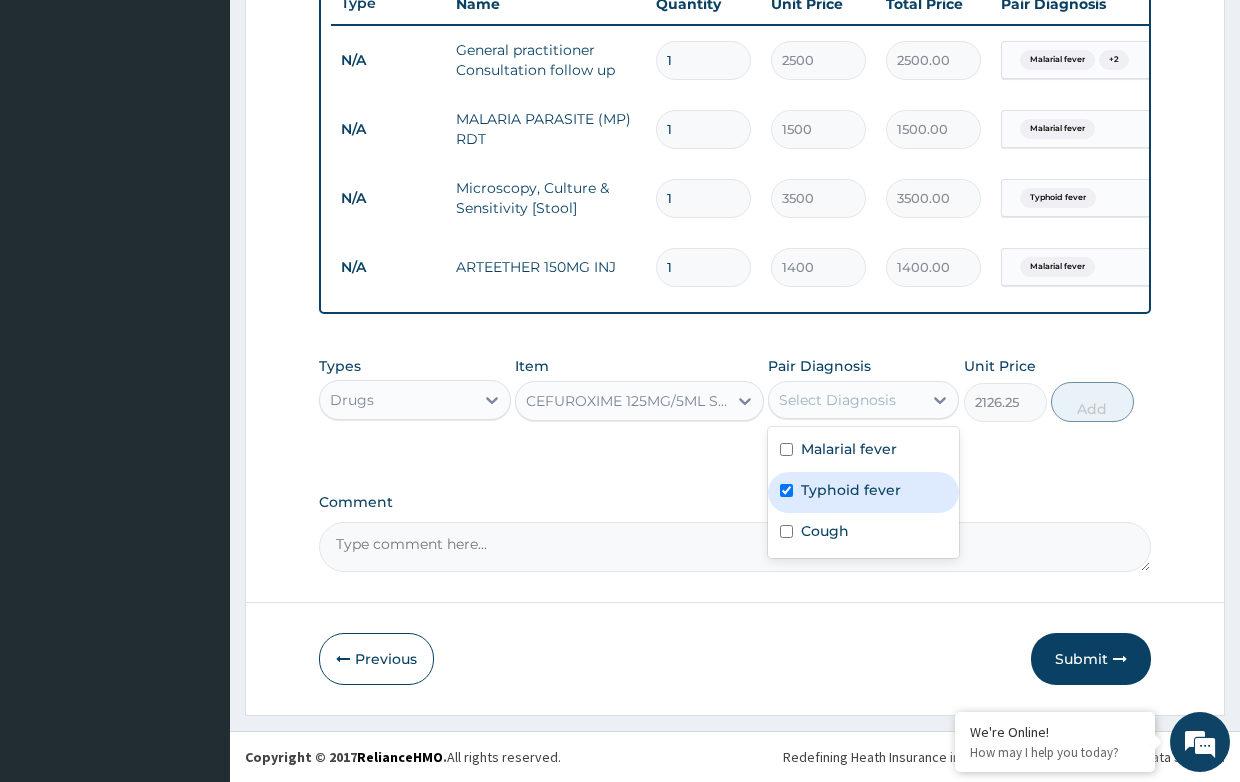 checkbox on "true" 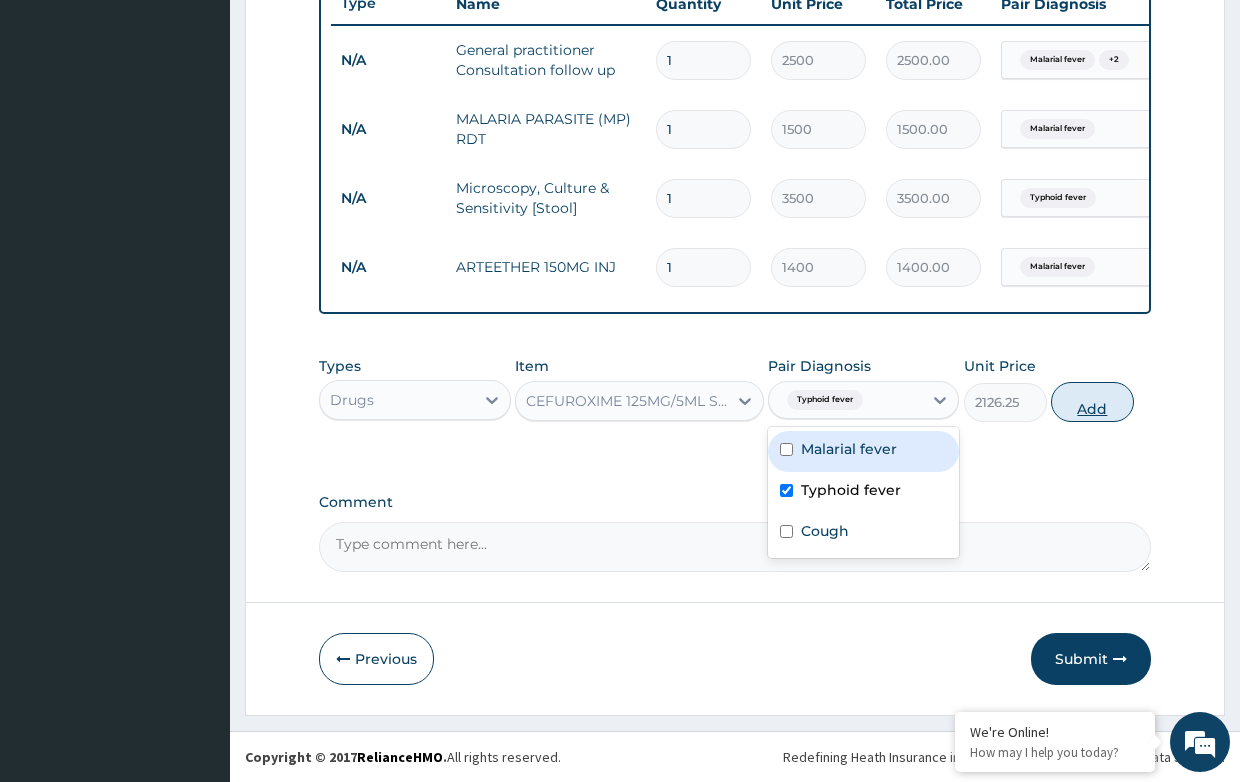 click on "Add" at bounding box center (1092, 402) 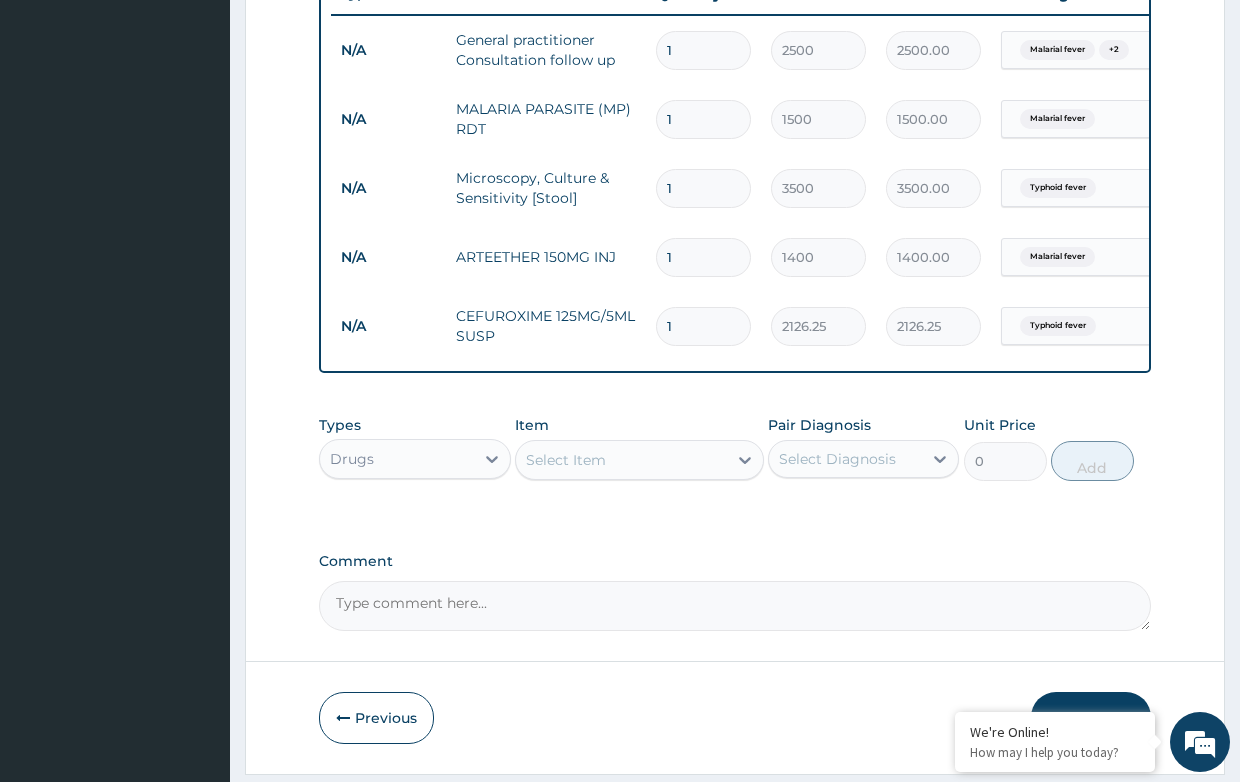 drag, startPoint x: 606, startPoint y: 477, endPoint x: 604, endPoint y: 456, distance: 21.095022 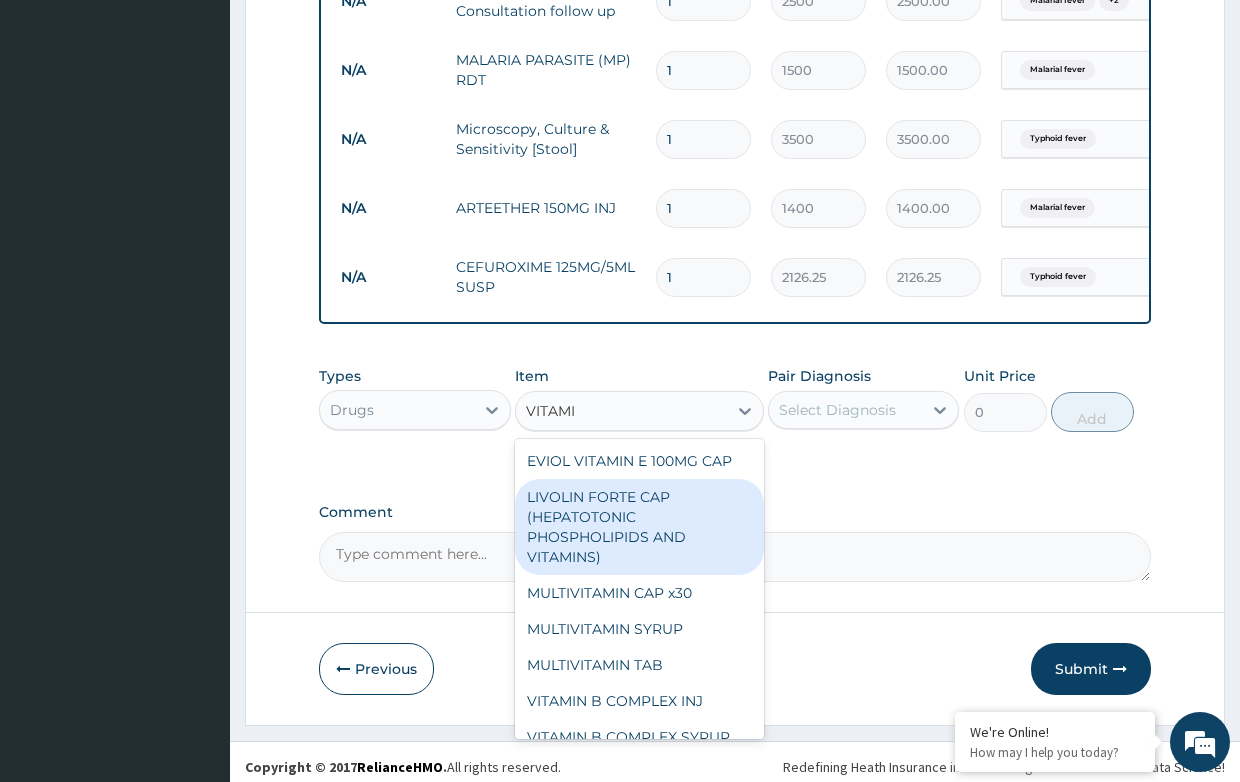 scroll, scrollTop: 858, scrollLeft: 0, axis: vertical 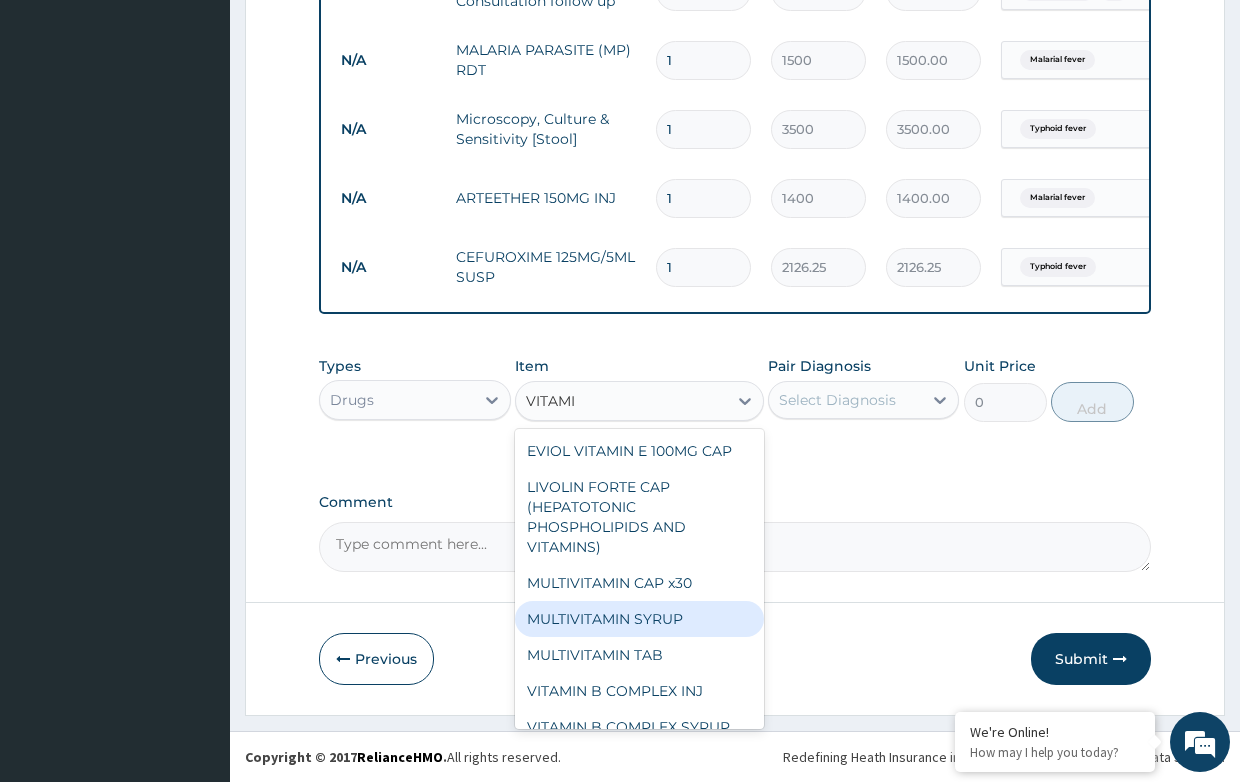 type on "VITAM" 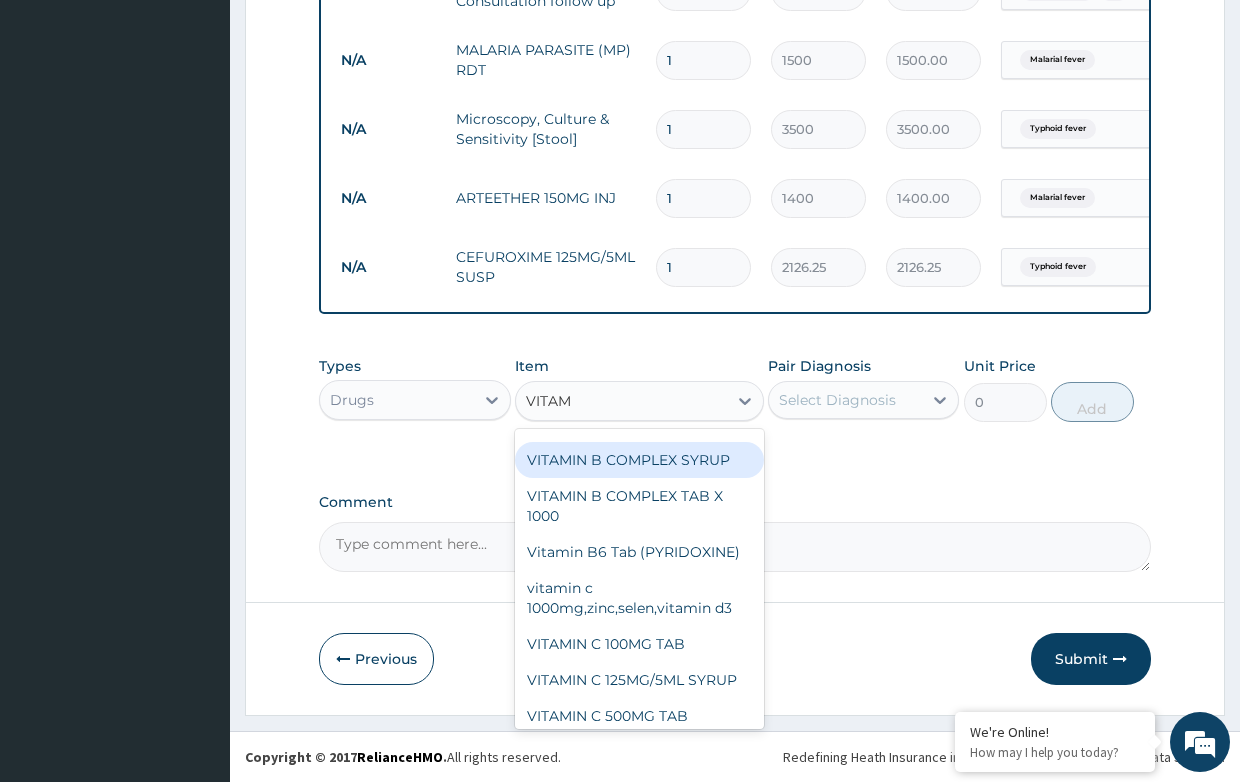 scroll, scrollTop: 280, scrollLeft: 0, axis: vertical 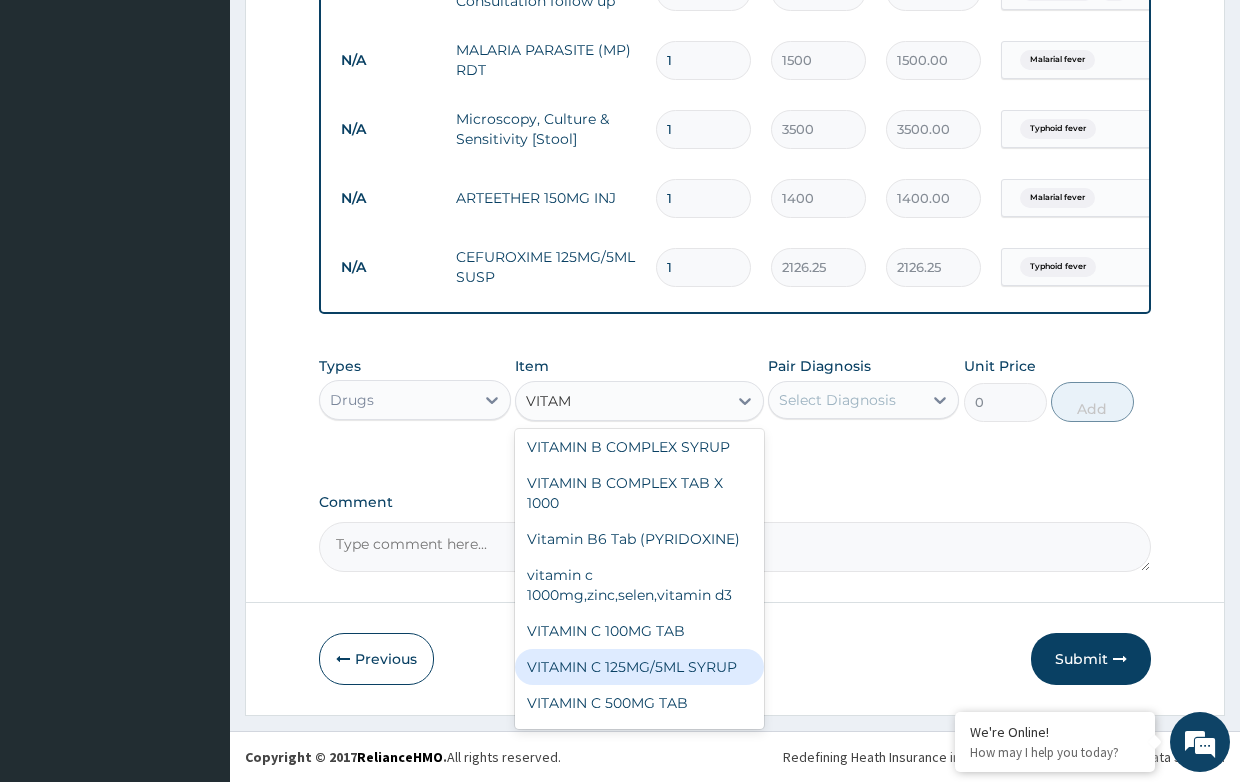 click on "VITAMIN C 125MG/5ML SYRUP" at bounding box center [639, 667] 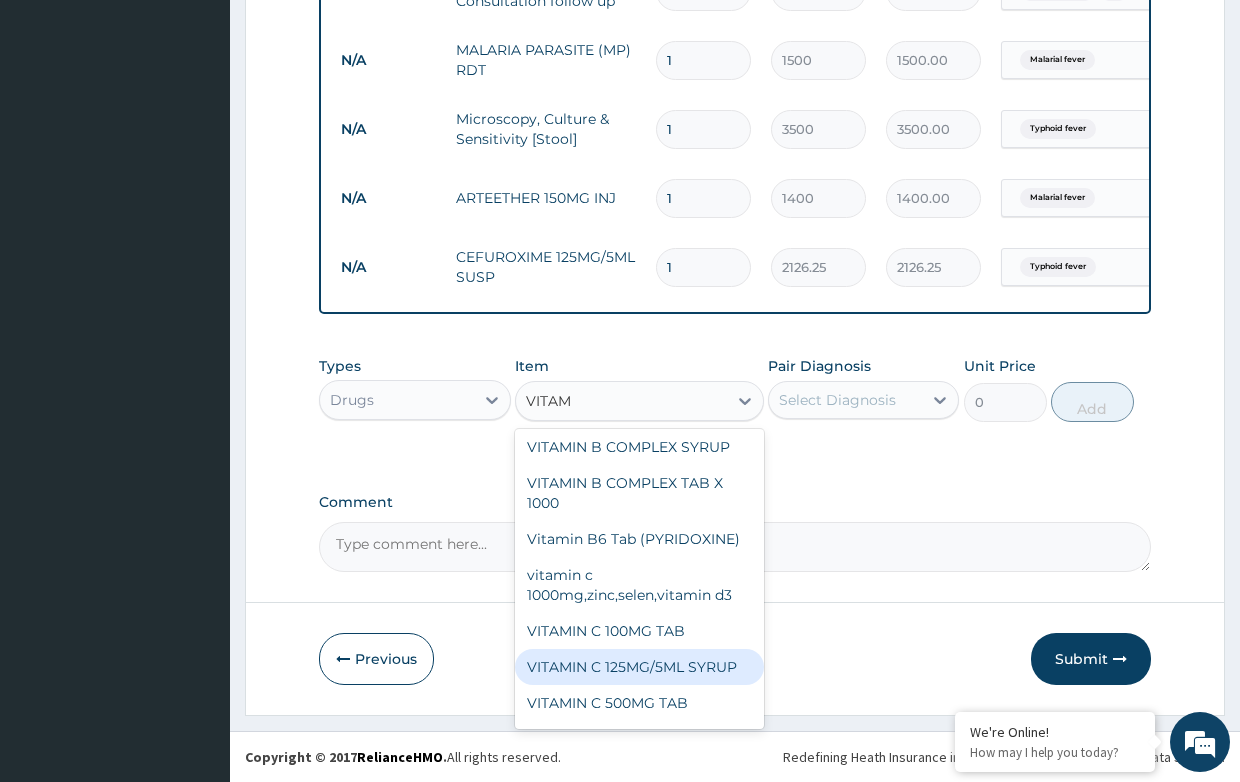 type 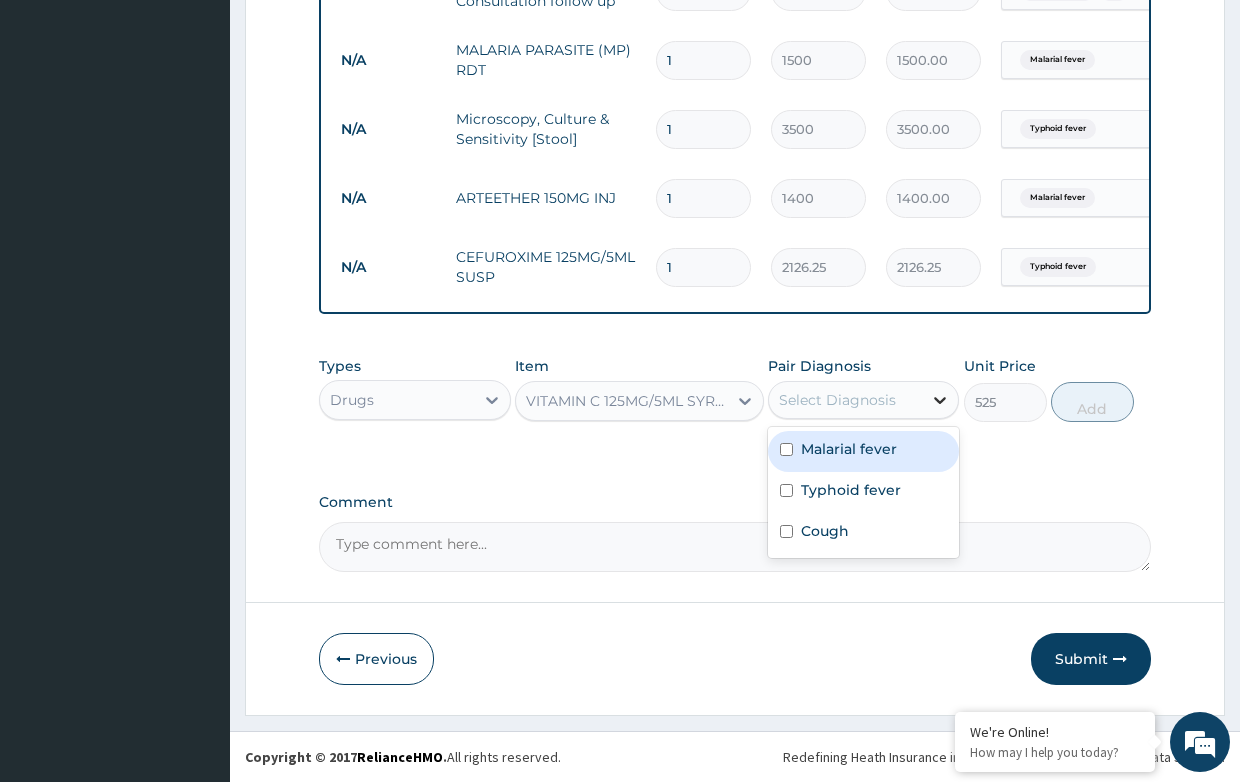click 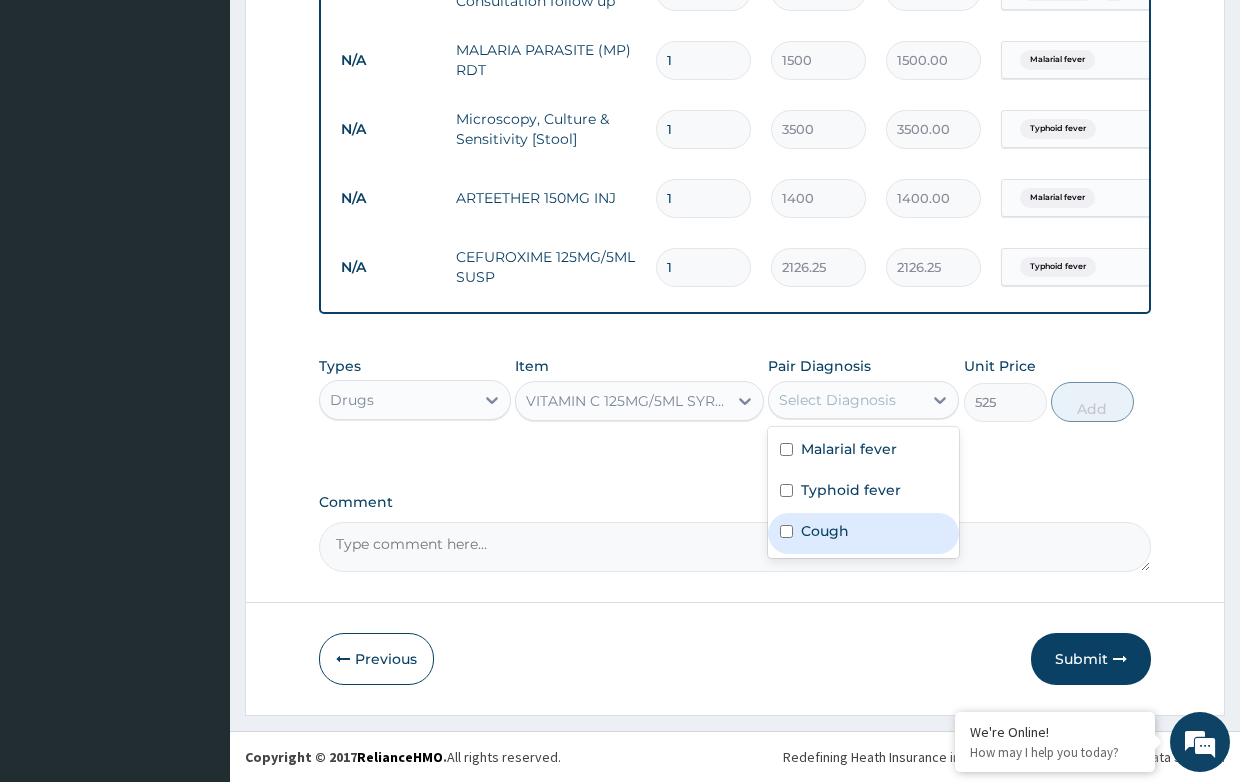click on "Cough" at bounding box center (825, 531) 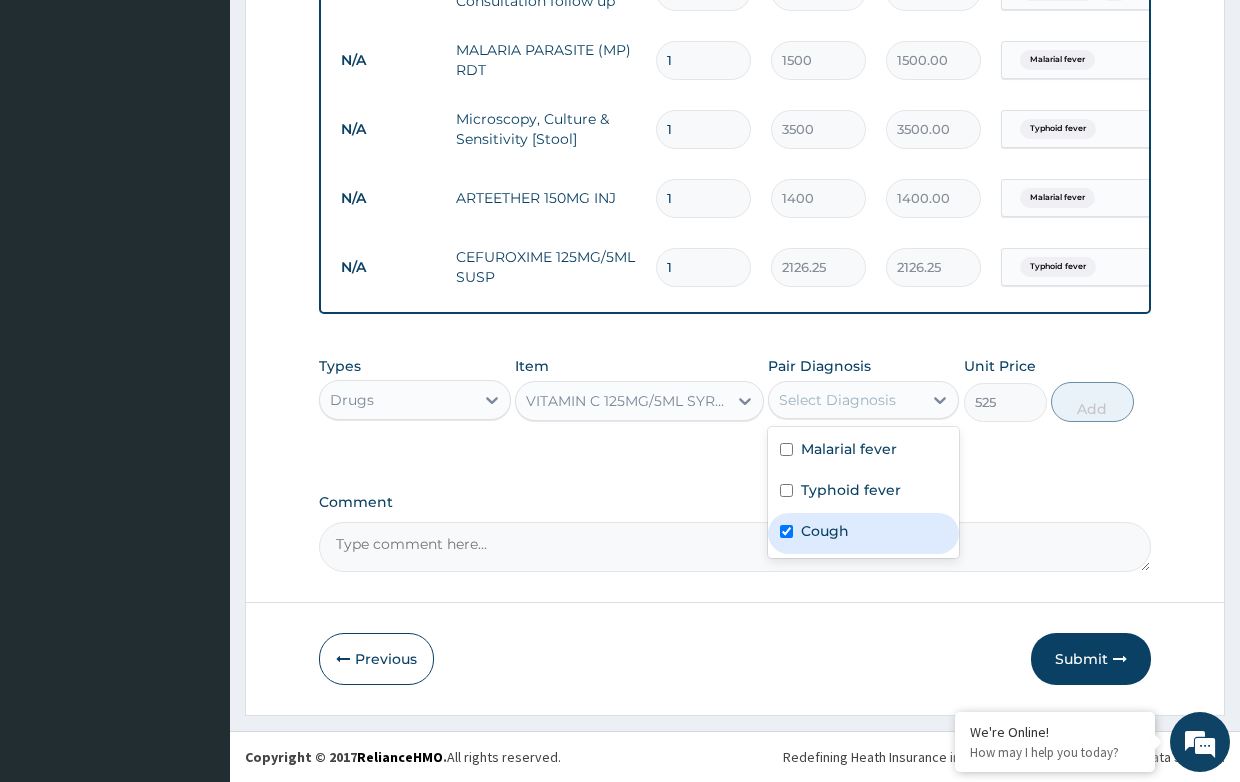 checkbox on "true" 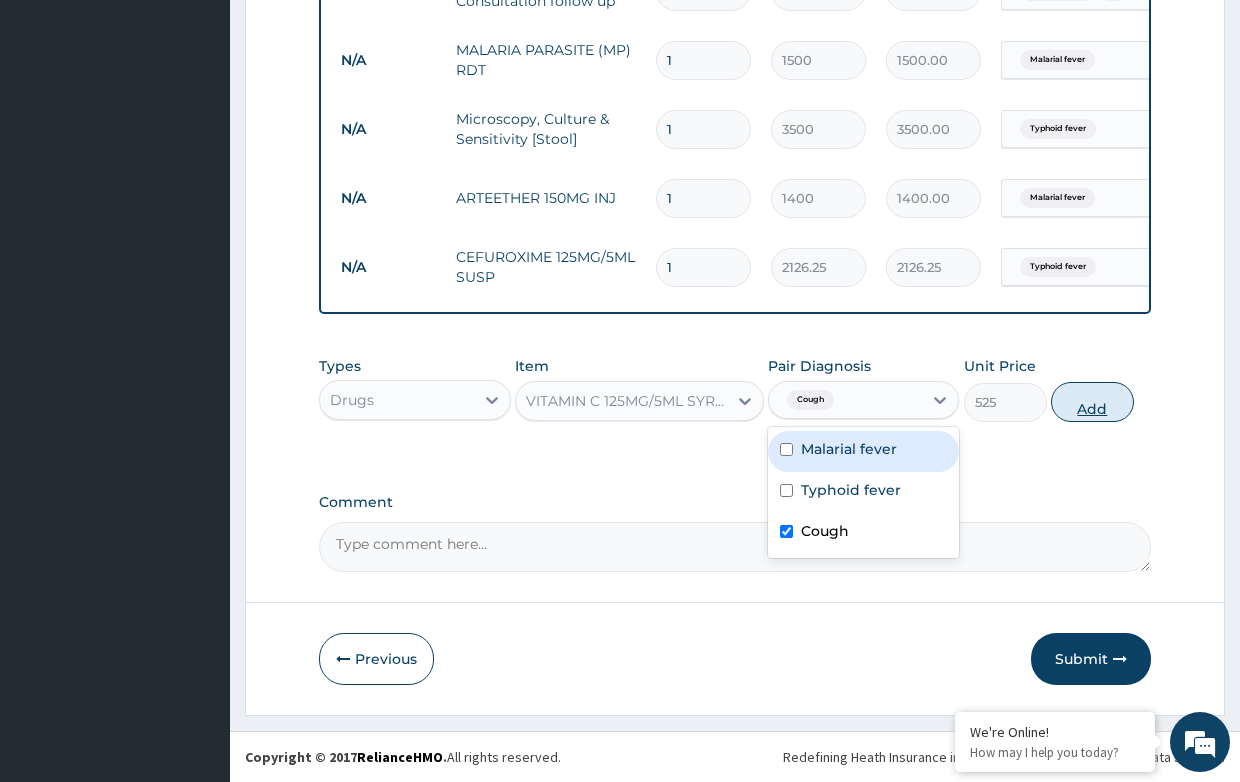 click on "Add" at bounding box center [1092, 402] 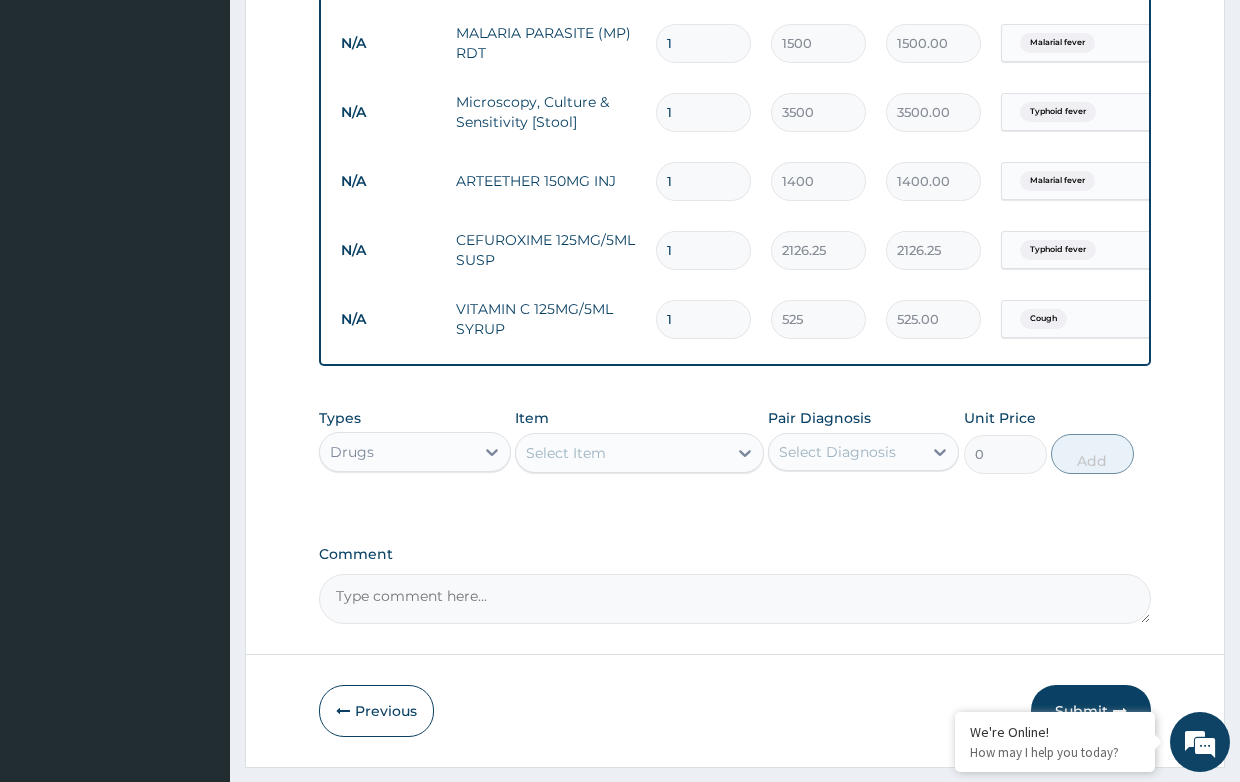 click on "Select Item" at bounding box center [566, 453] 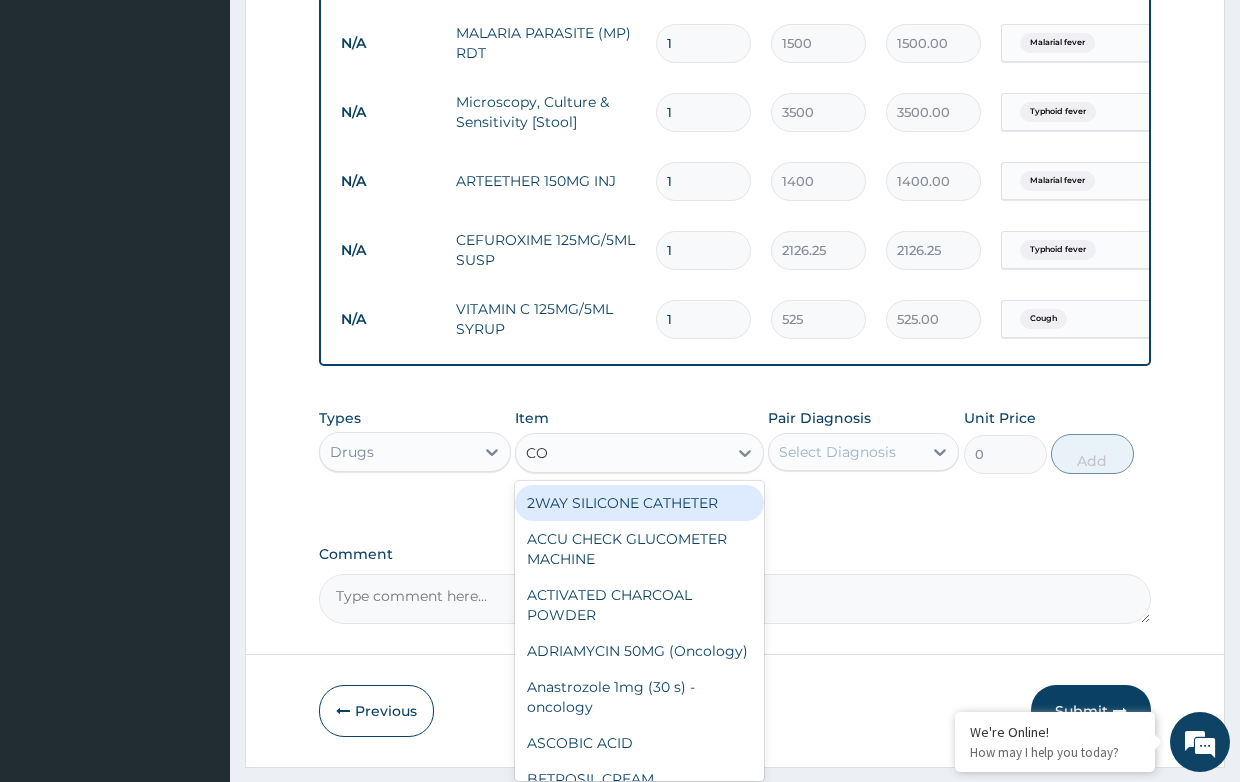 type on "COU" 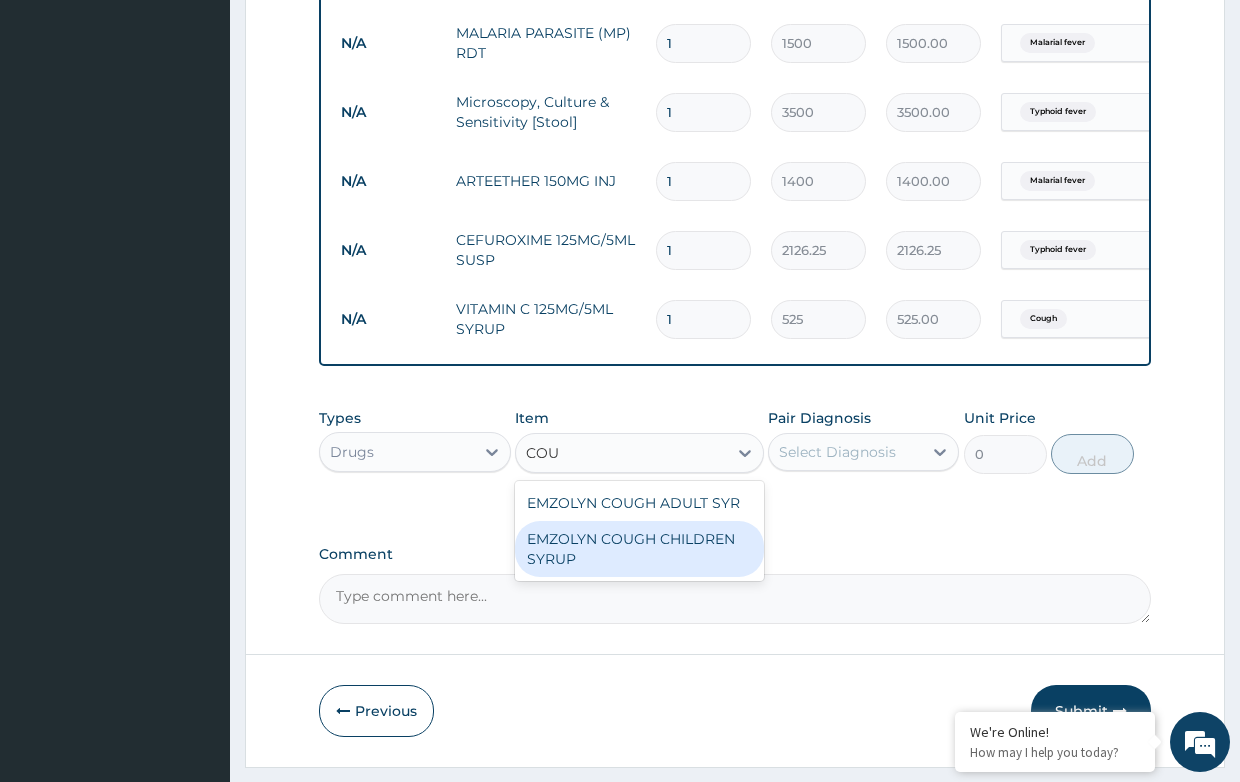 click on "EMZOLYN COUGH CHILDREN SYRUP" at bounding box center [639, 549] 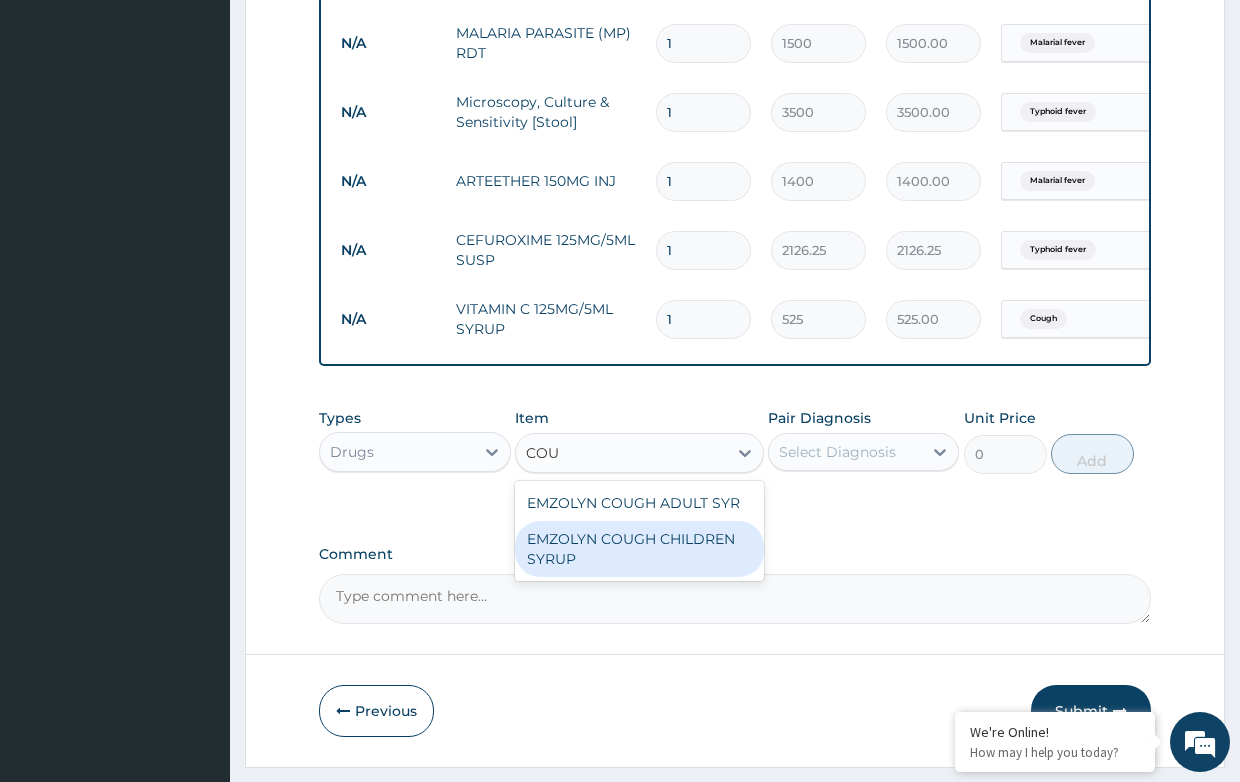 type 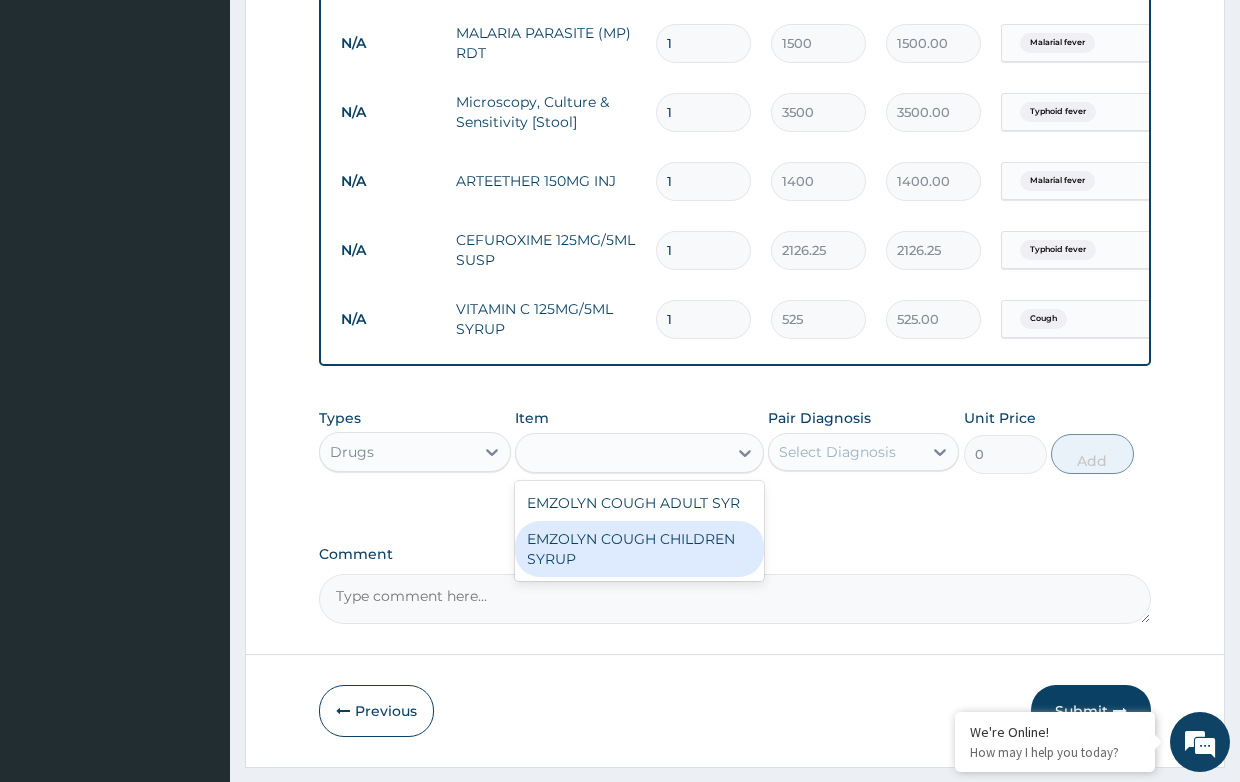 type on "525" 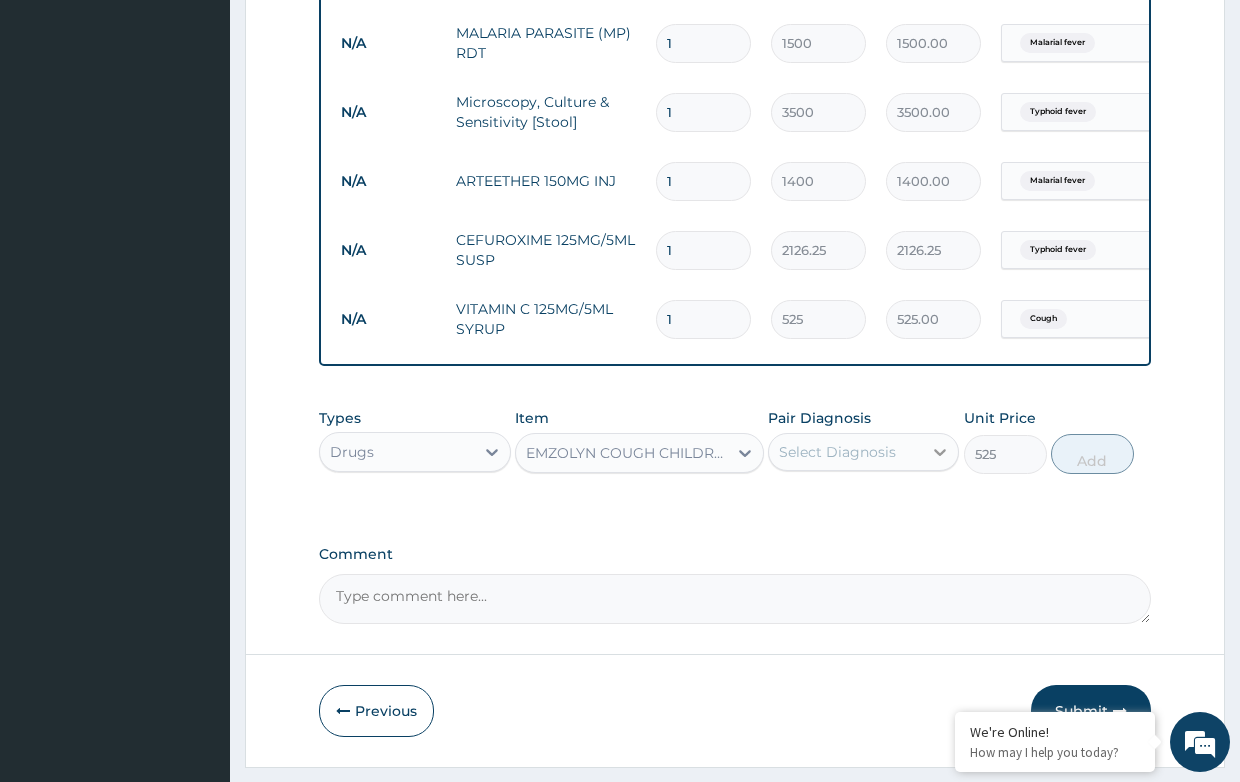 click at bounding box center (940, 452) 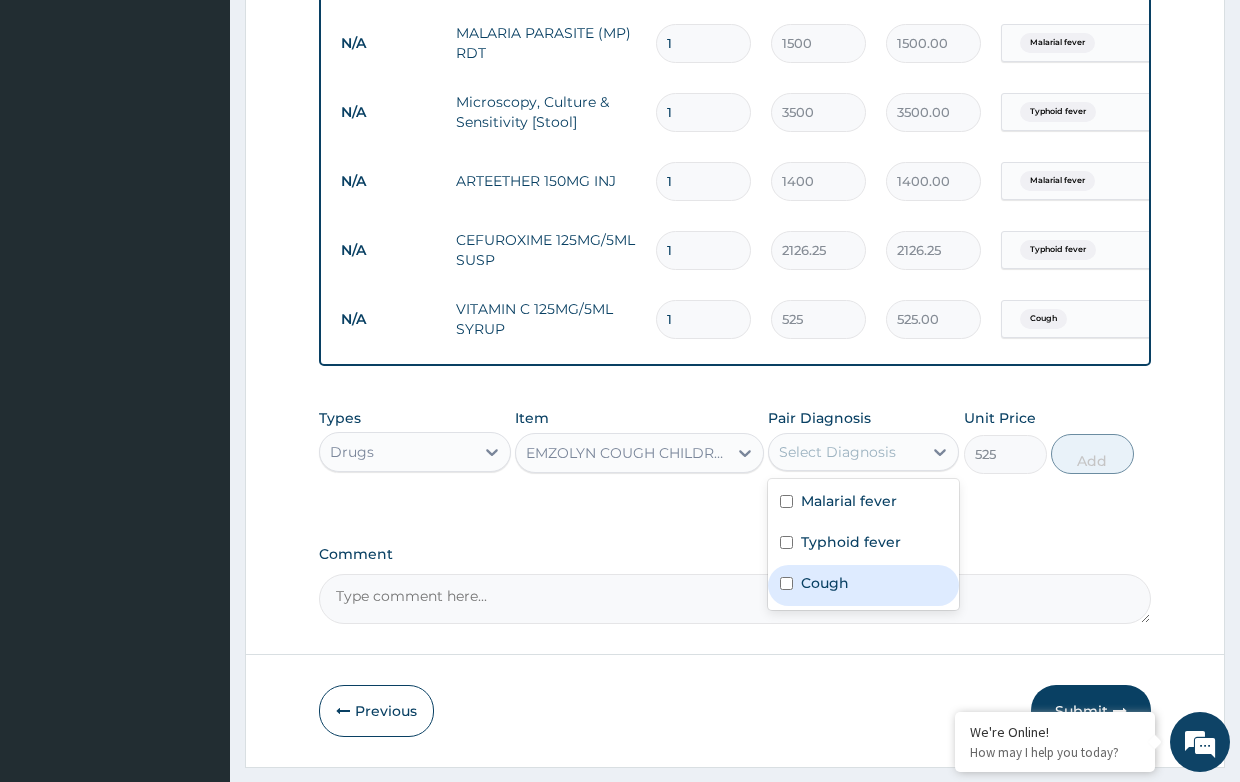 click on "Cough" at bounding box center [863, 585] 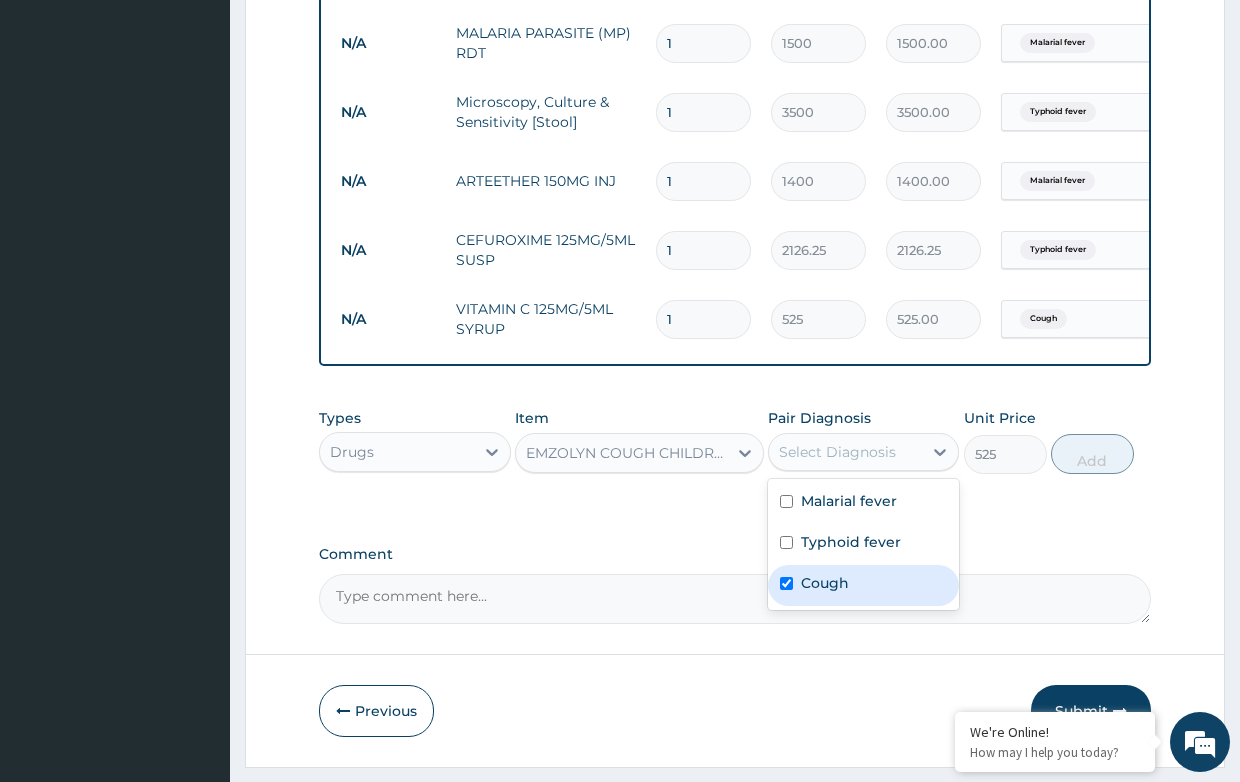 checkbox on "true" 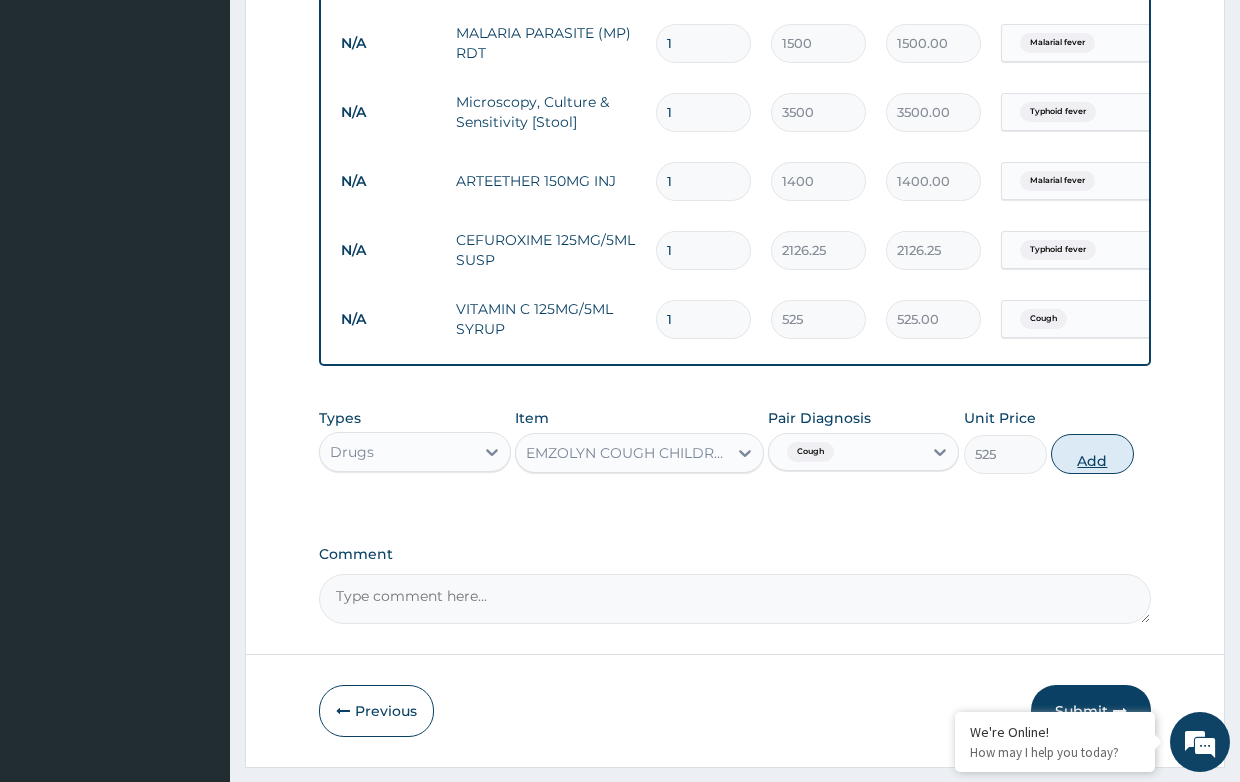 click on "Add" at bounding box center (1092, 454) 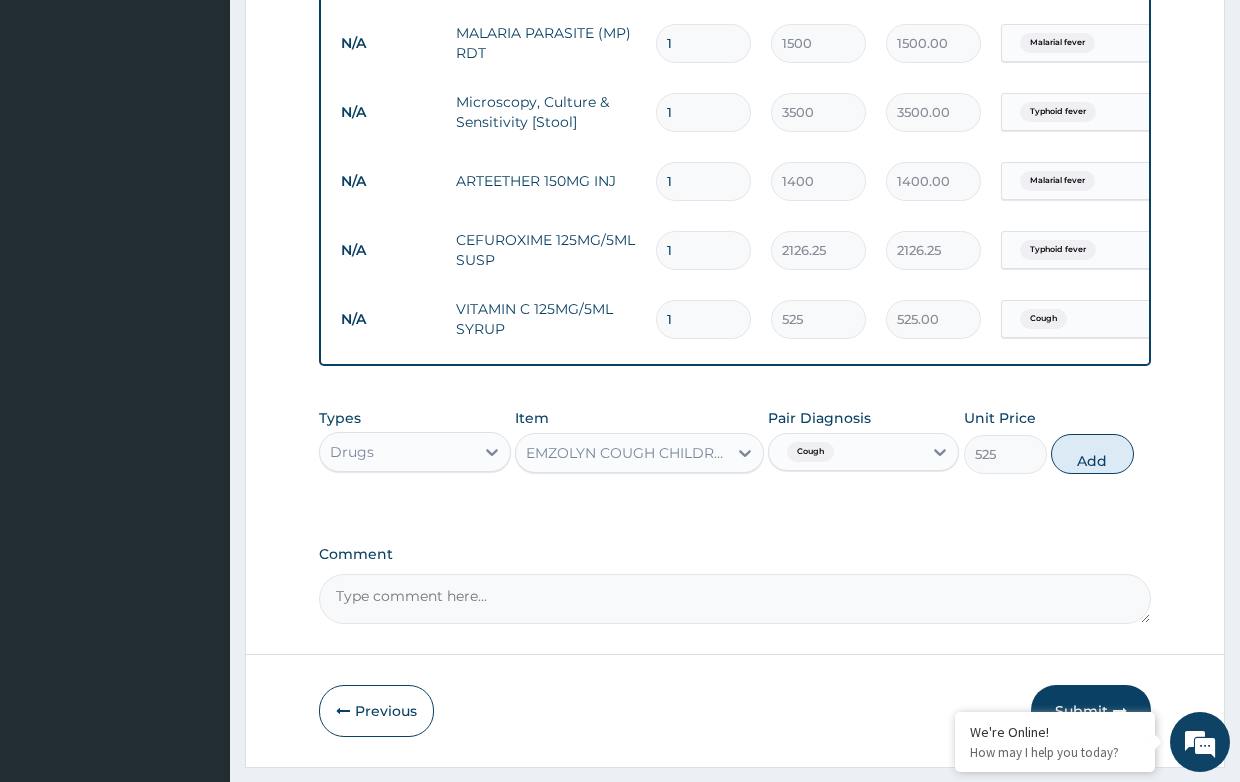 type on "0" 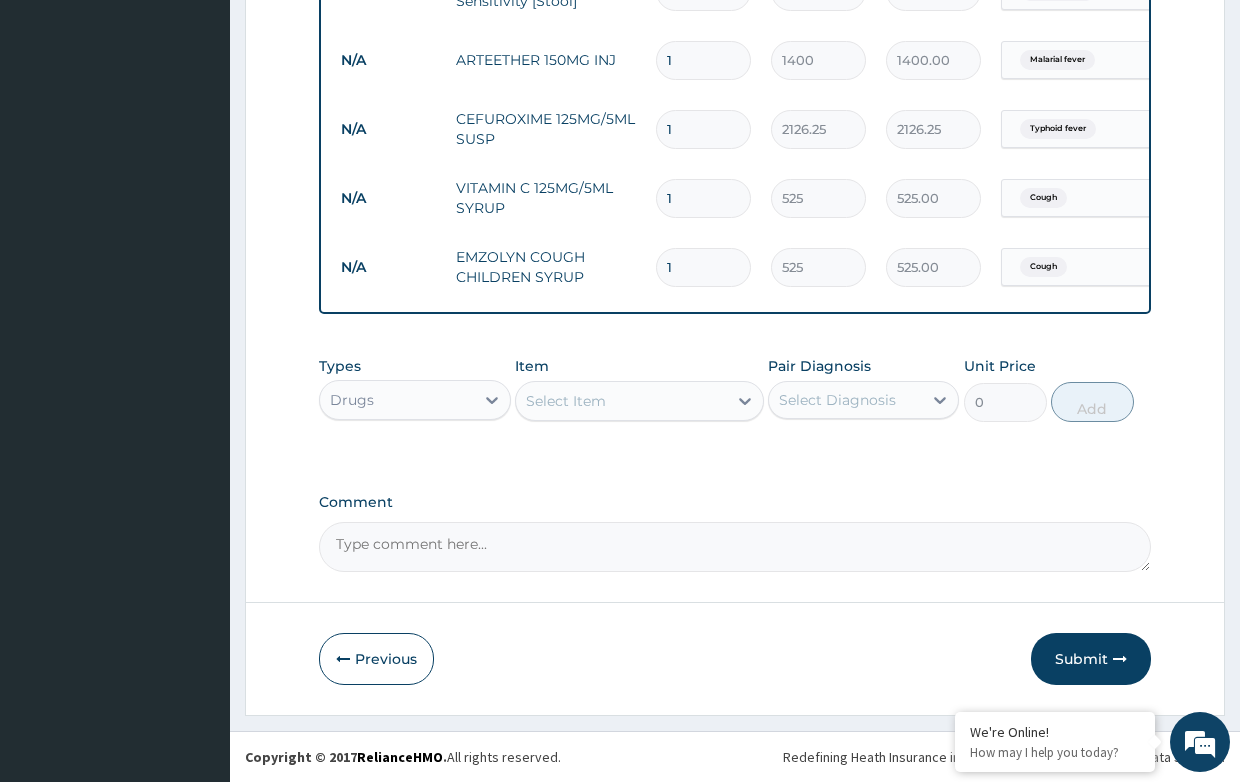 scroll, scrollTop: 996, scrollLeft: 0, axis: vertical 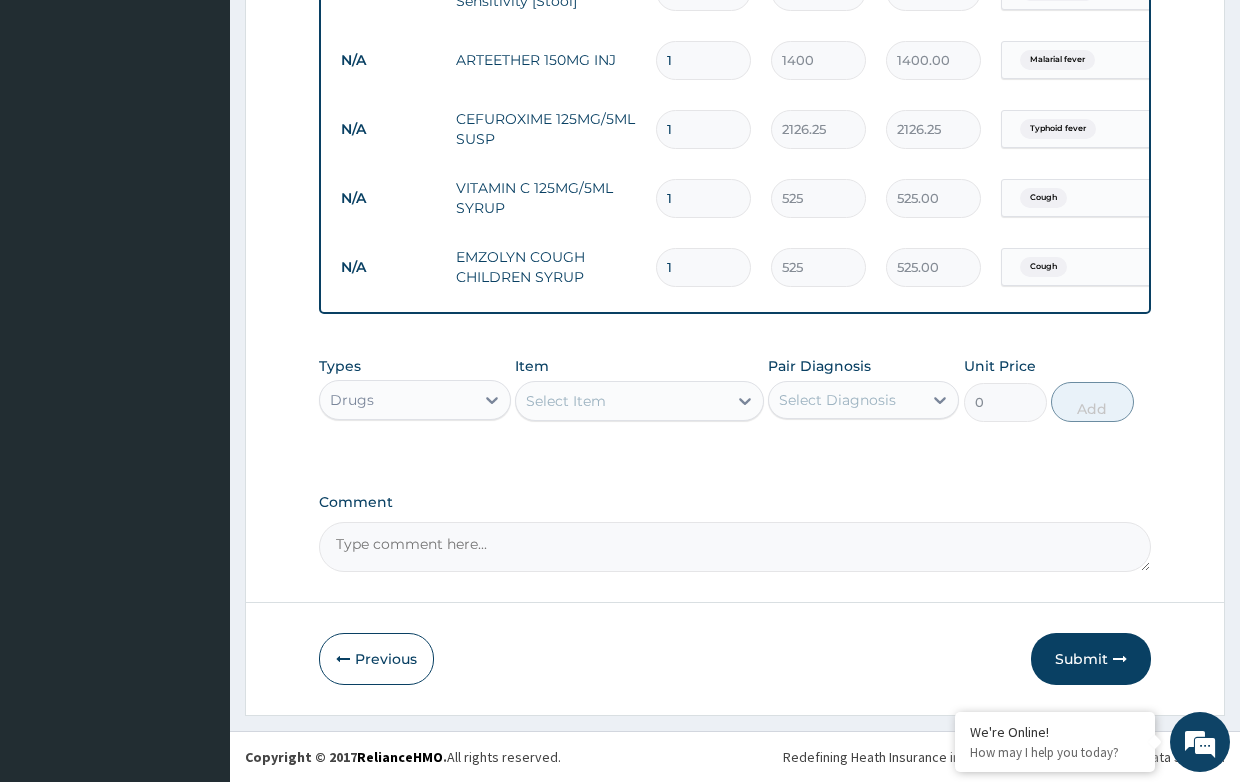 click on "Submit" at bounding box center (1091, 659) 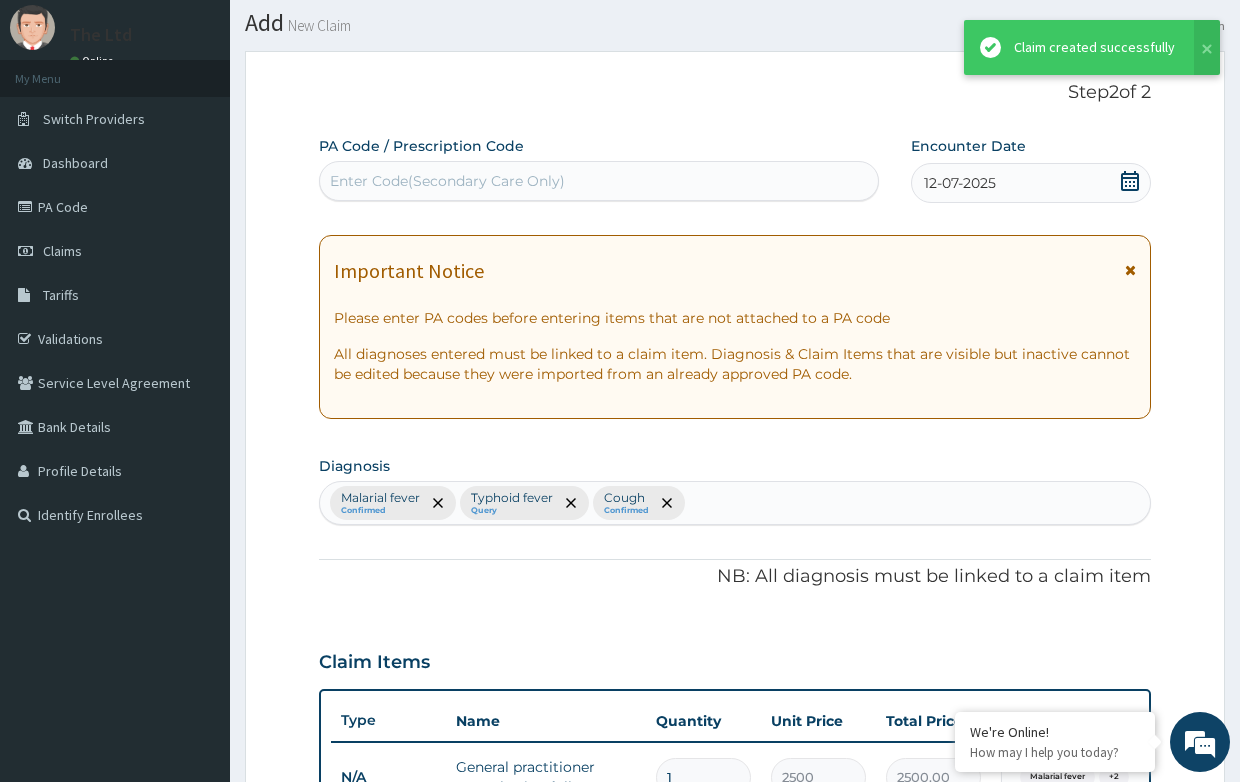 scroll, scrollTop: 996, scrollLeft: 0, axis: vertical 